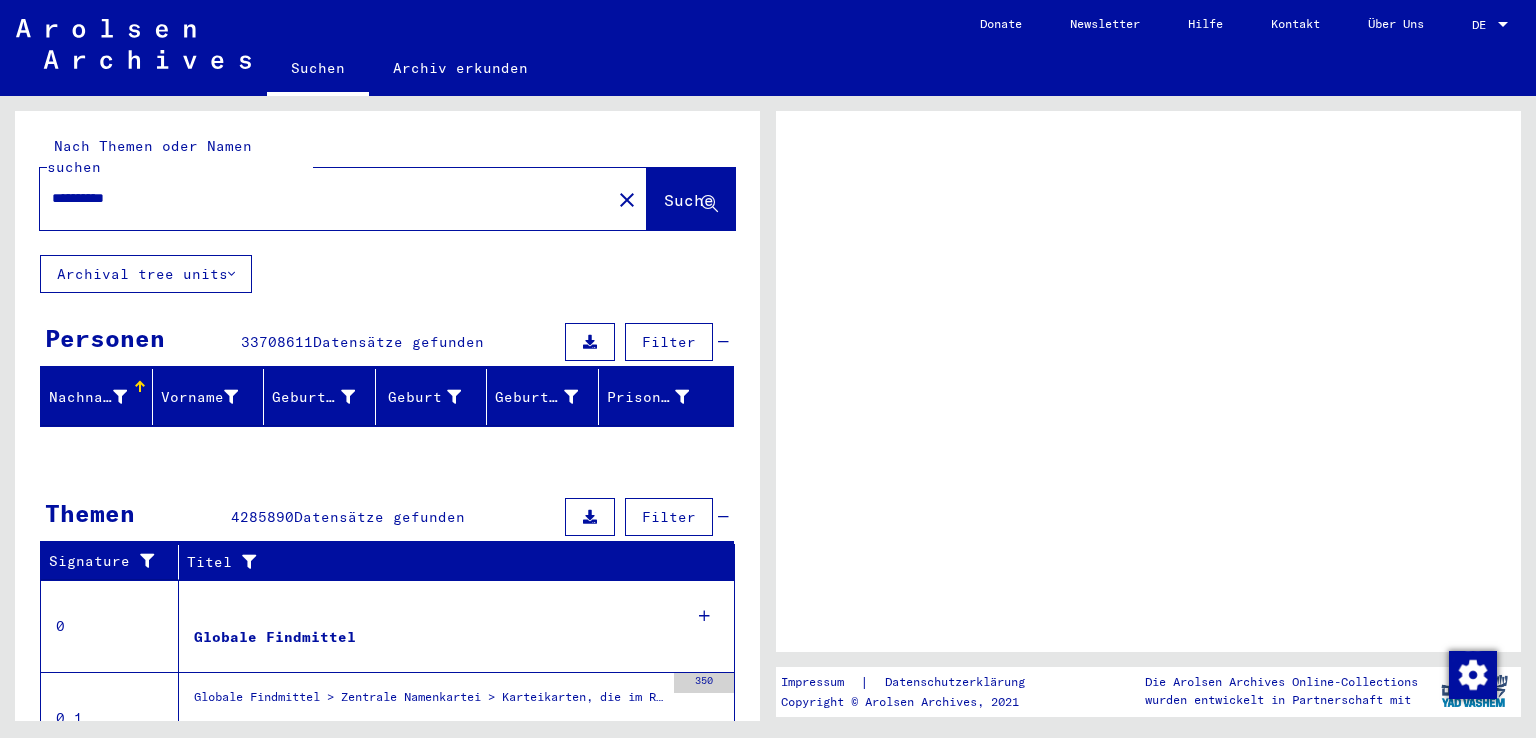 scroll, scrollTop: 0, scrollLeft: 0, axis: both 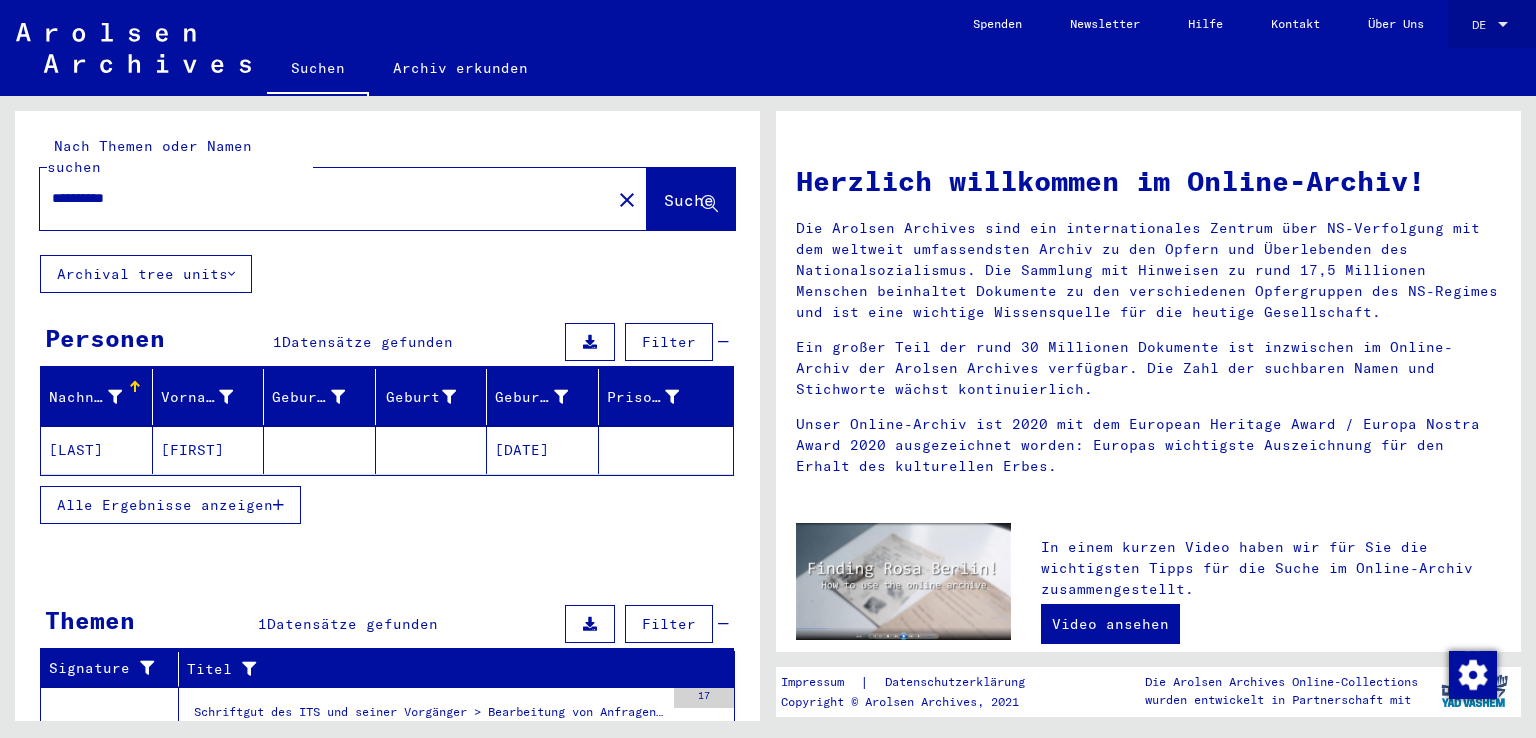 click on "DE" at bounding box center [1483, 25] 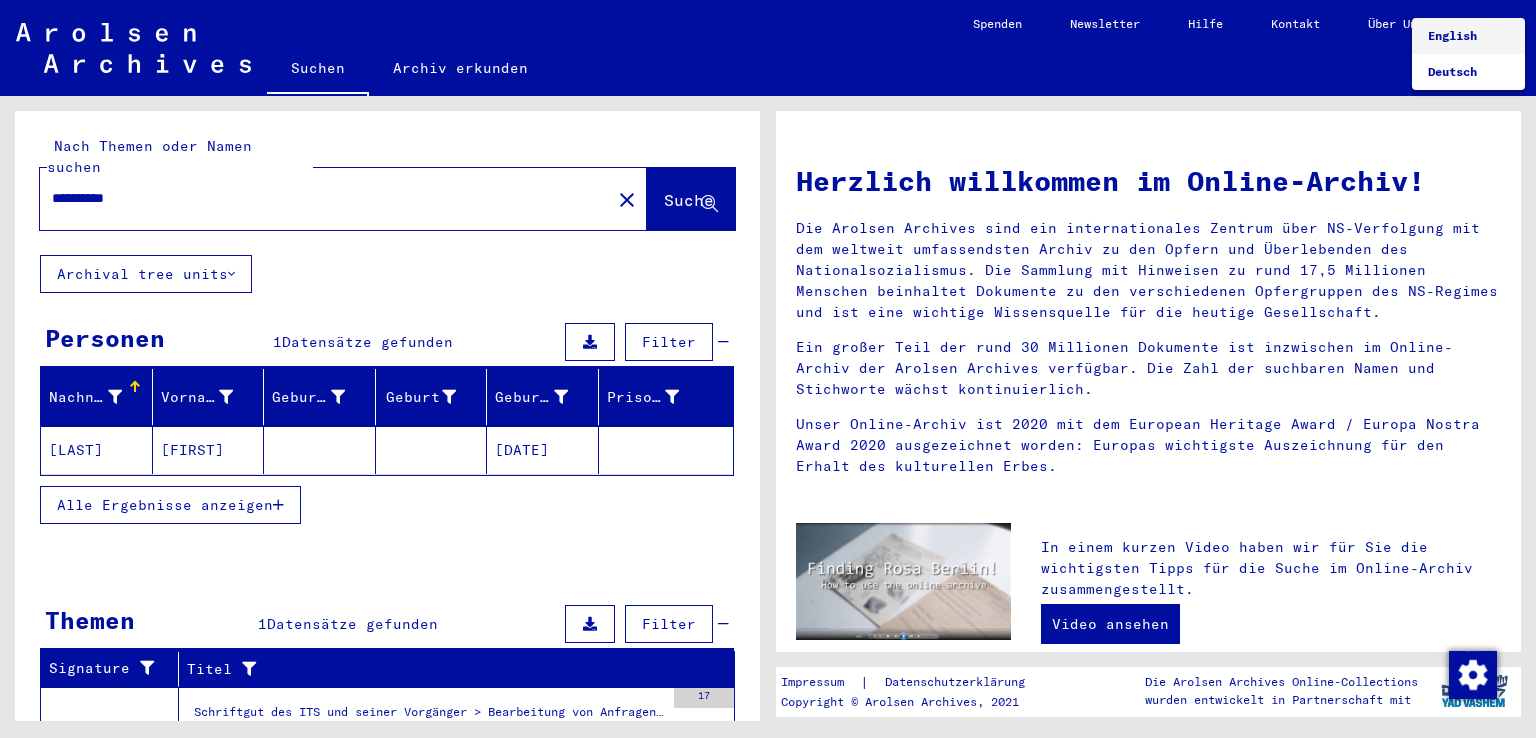 click on "English" at bounding box center (1452, 35) 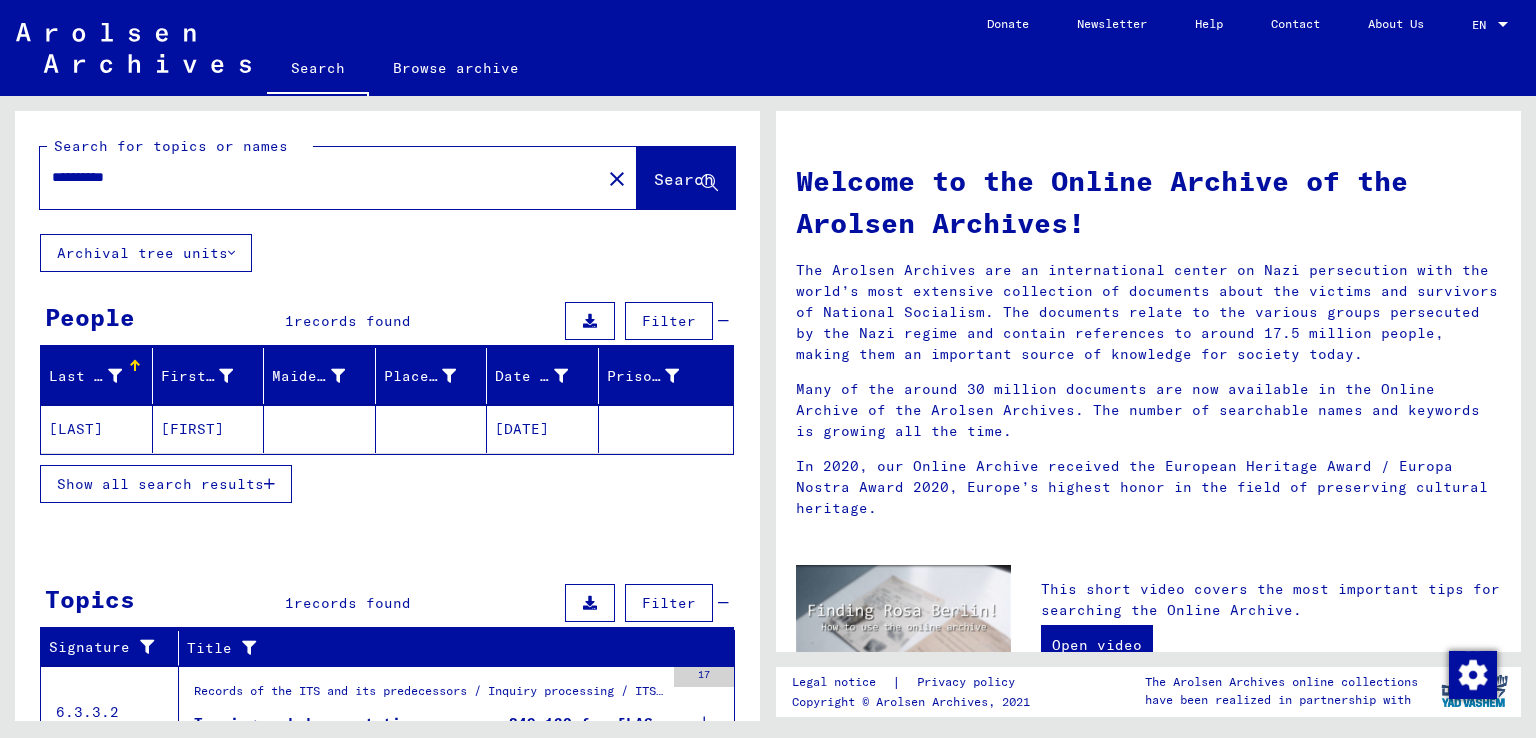 scroll, scrollTop: 92, scrollLeft: 0, axis: vertical 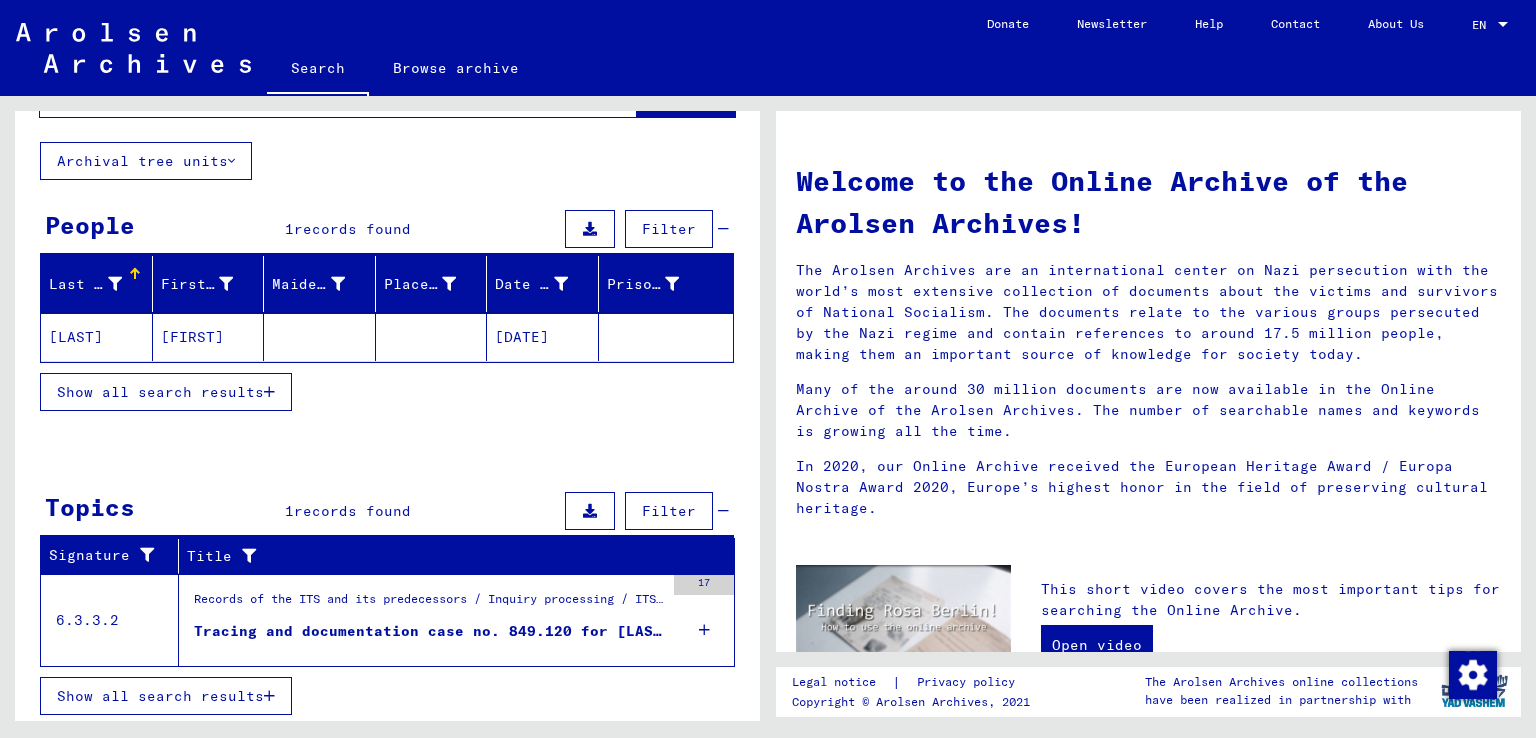 click on "[LAST]" 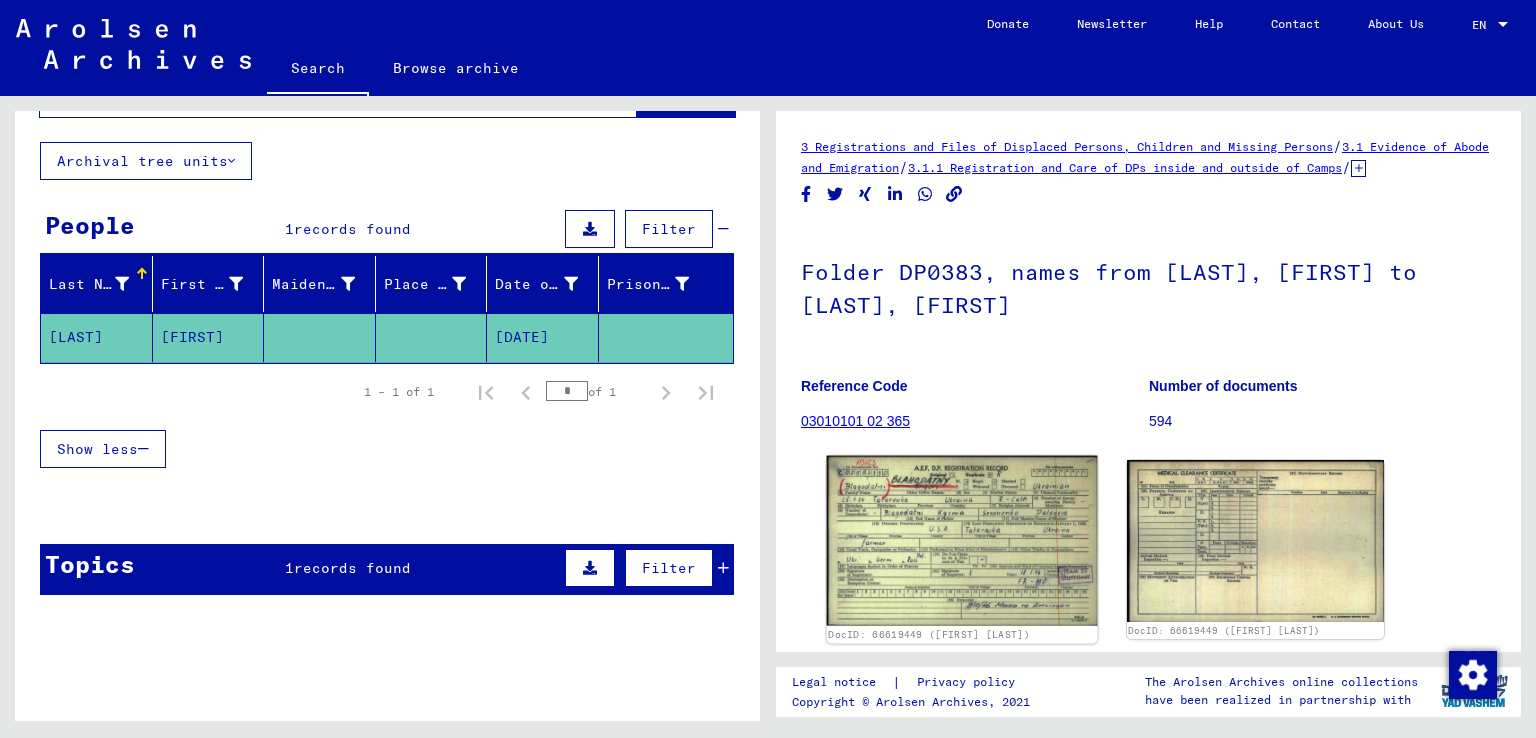 click 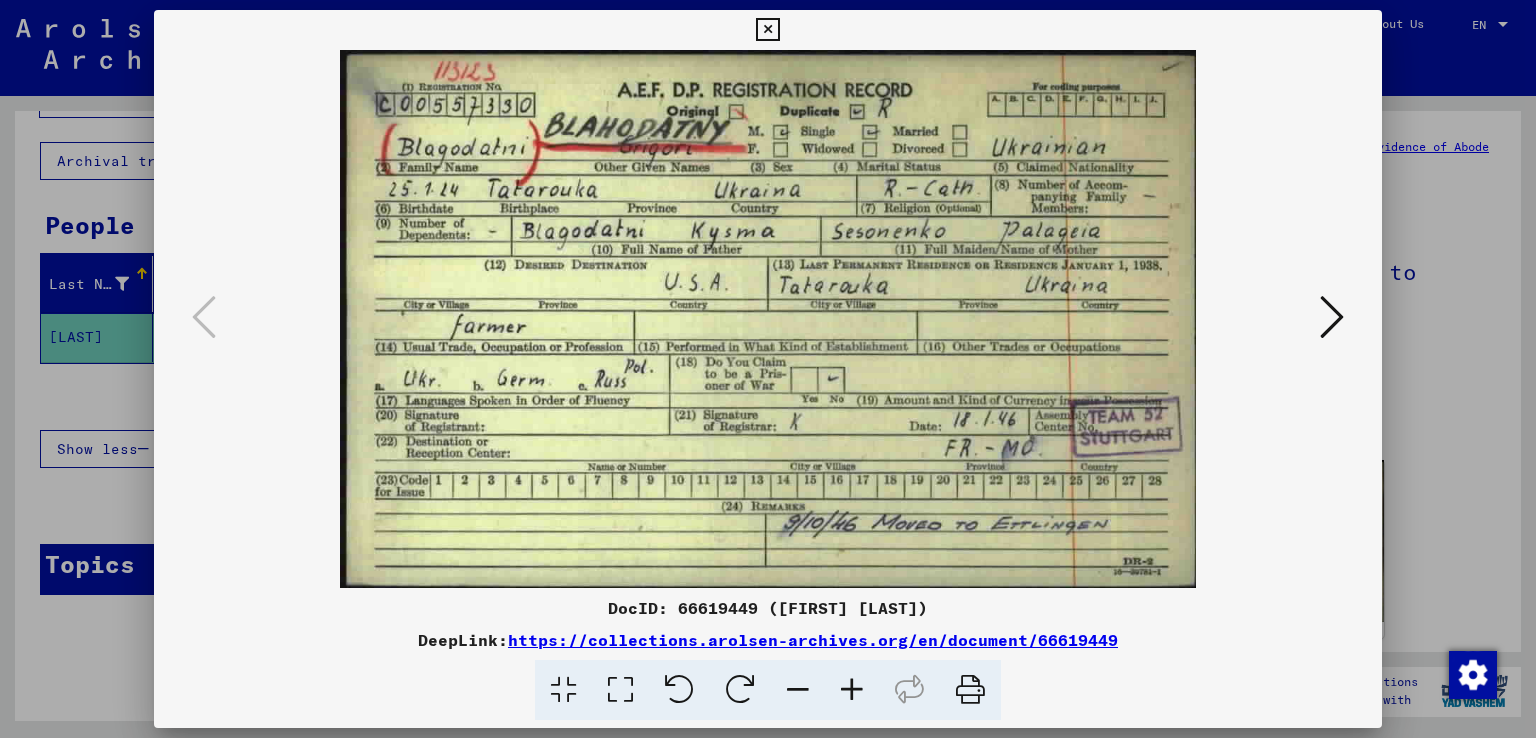 scroll, scrollTop: 0, scrollLeft: 0, axis: both 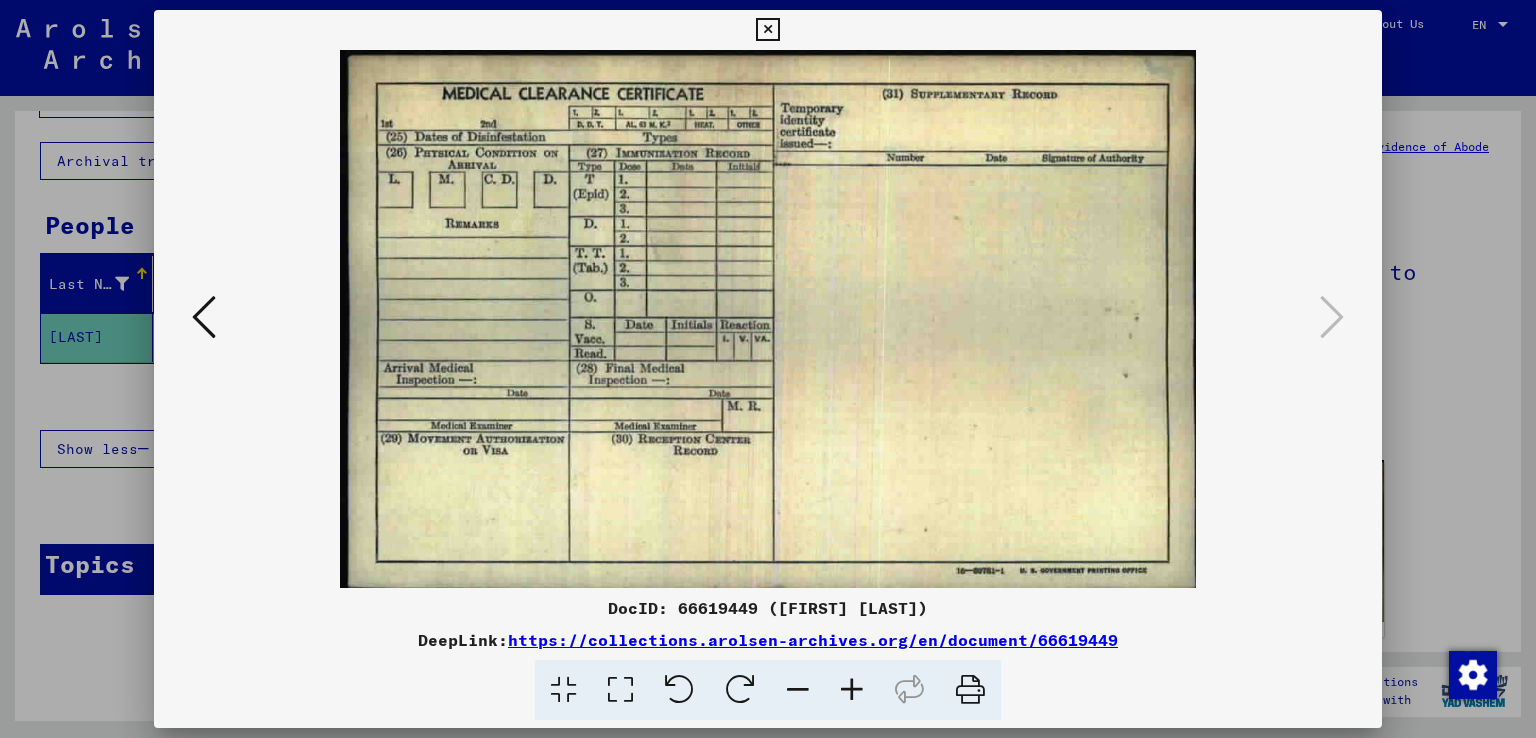 click at bounding box center [768, 369] 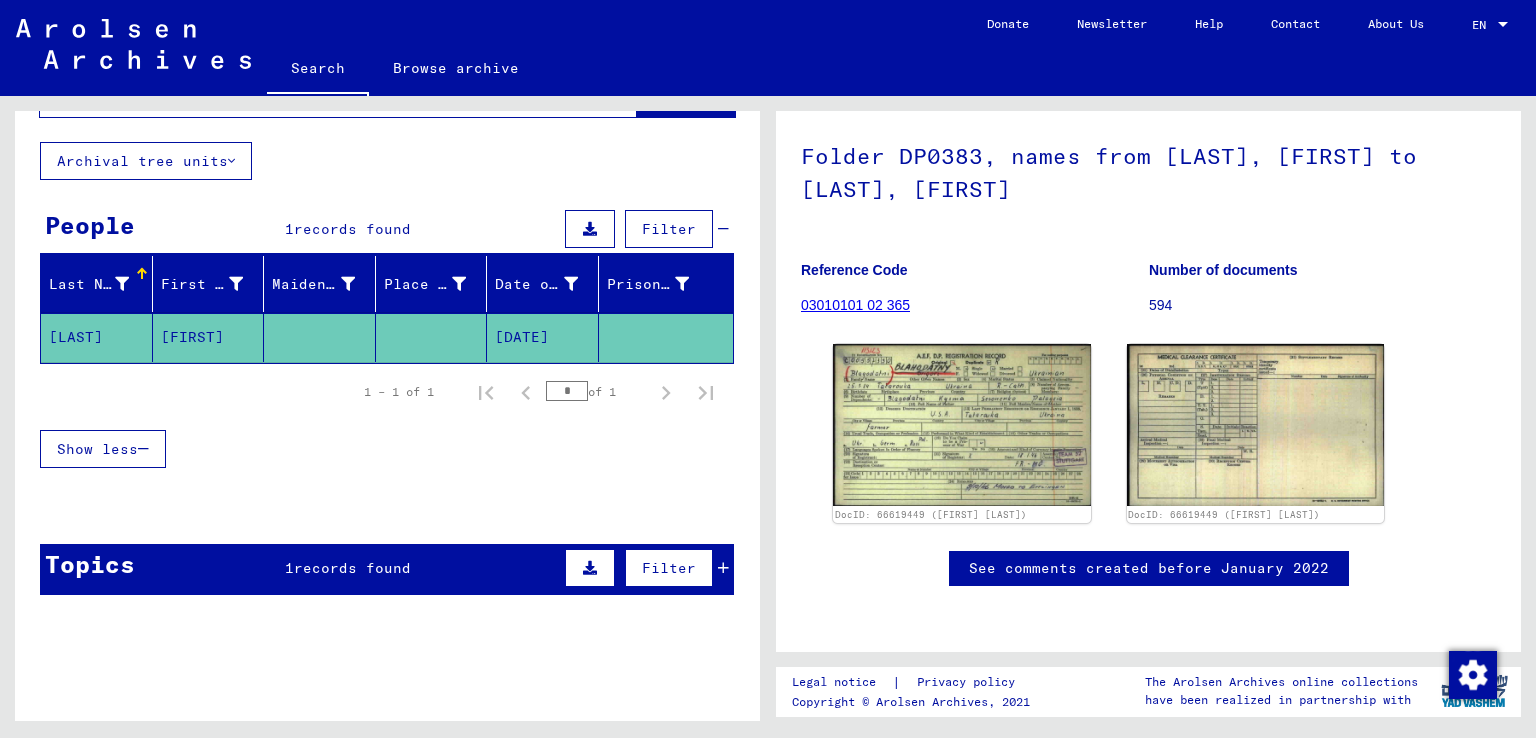 scroll, scrollTop: 400, scrollLeft: 0, axis: vertical 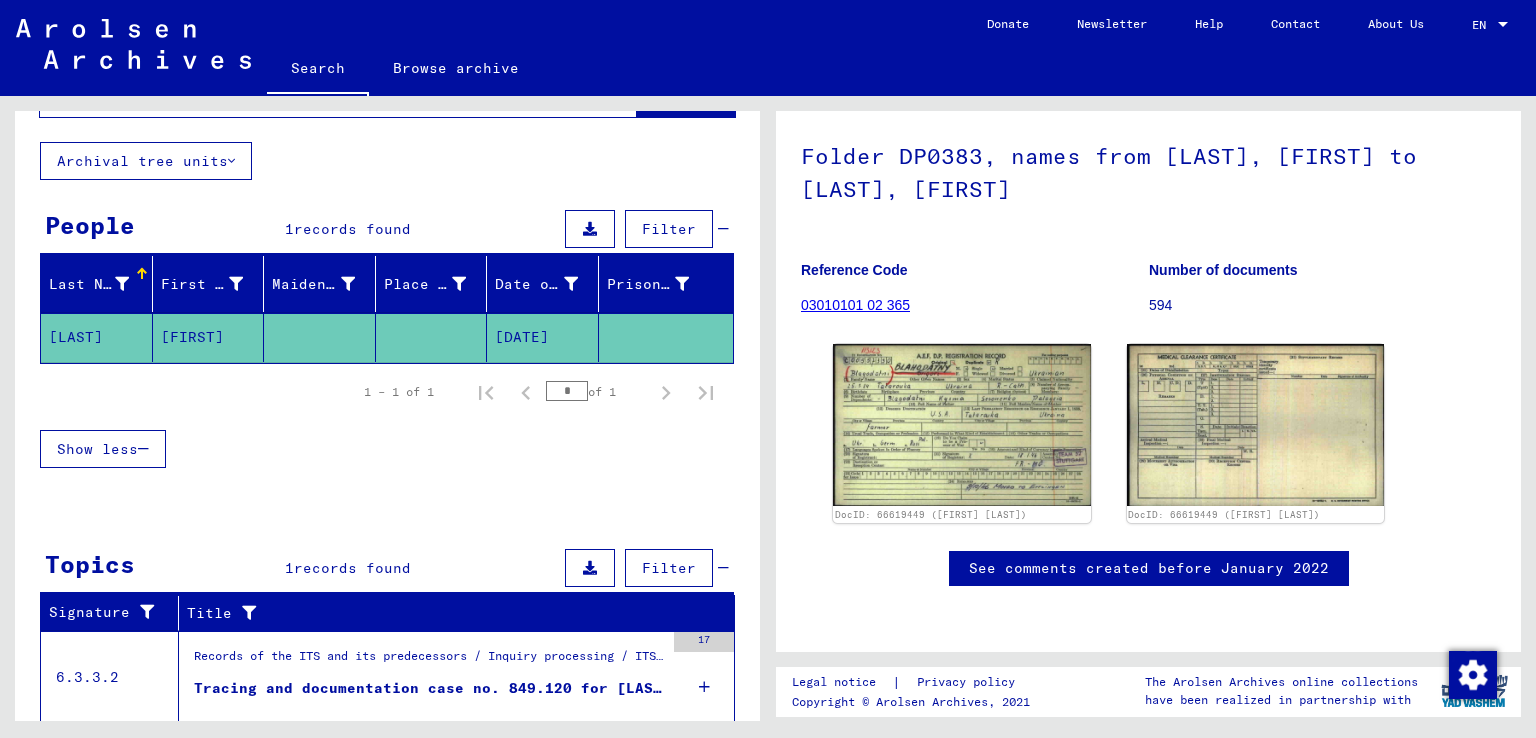 click on "Tracing and documentation case no. 849.120 for [LAST], [FIRST] born [DATE] or[DATE] or[DATE]" at bounding box center (429, 688) 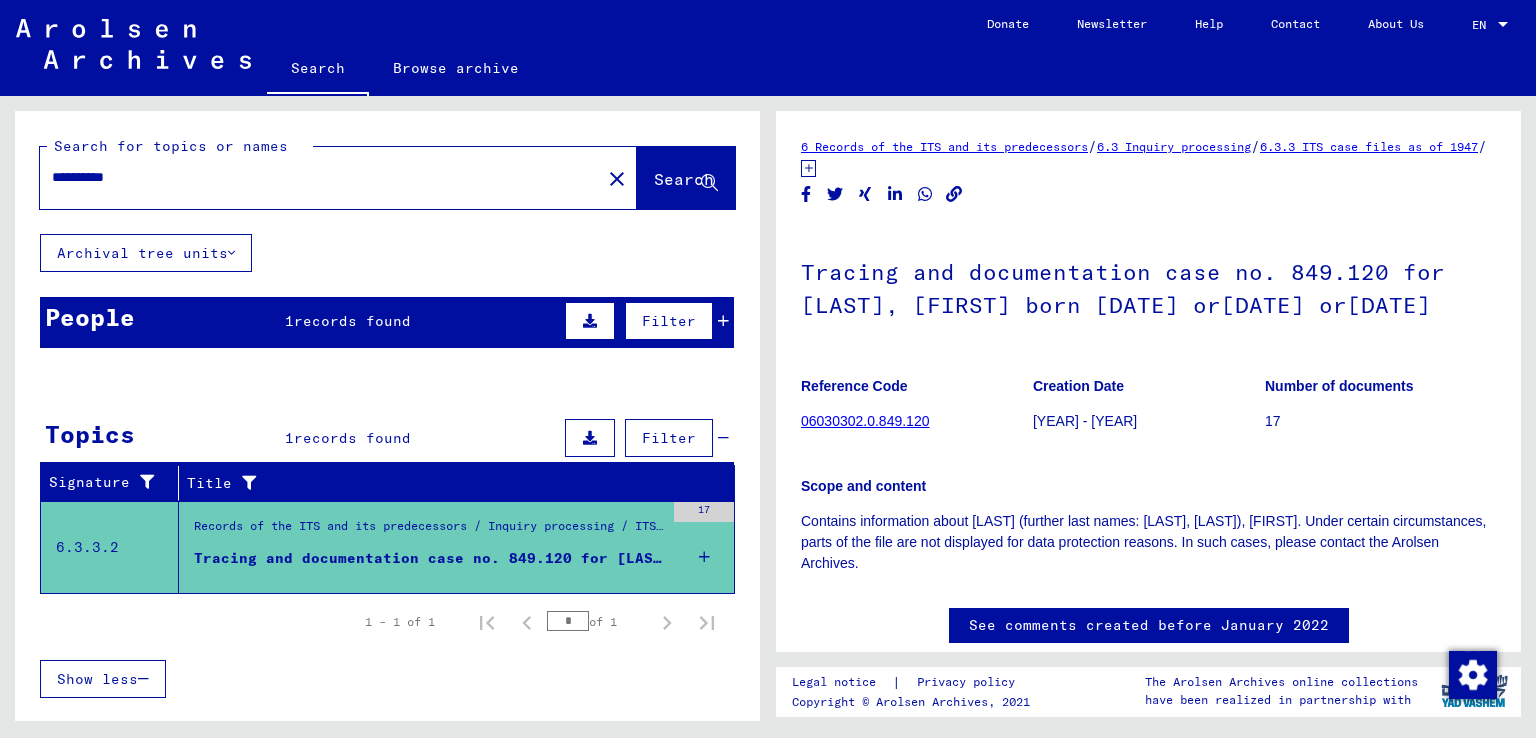scroll, scrollTop: 0, scrollLeft: 0, axis: both 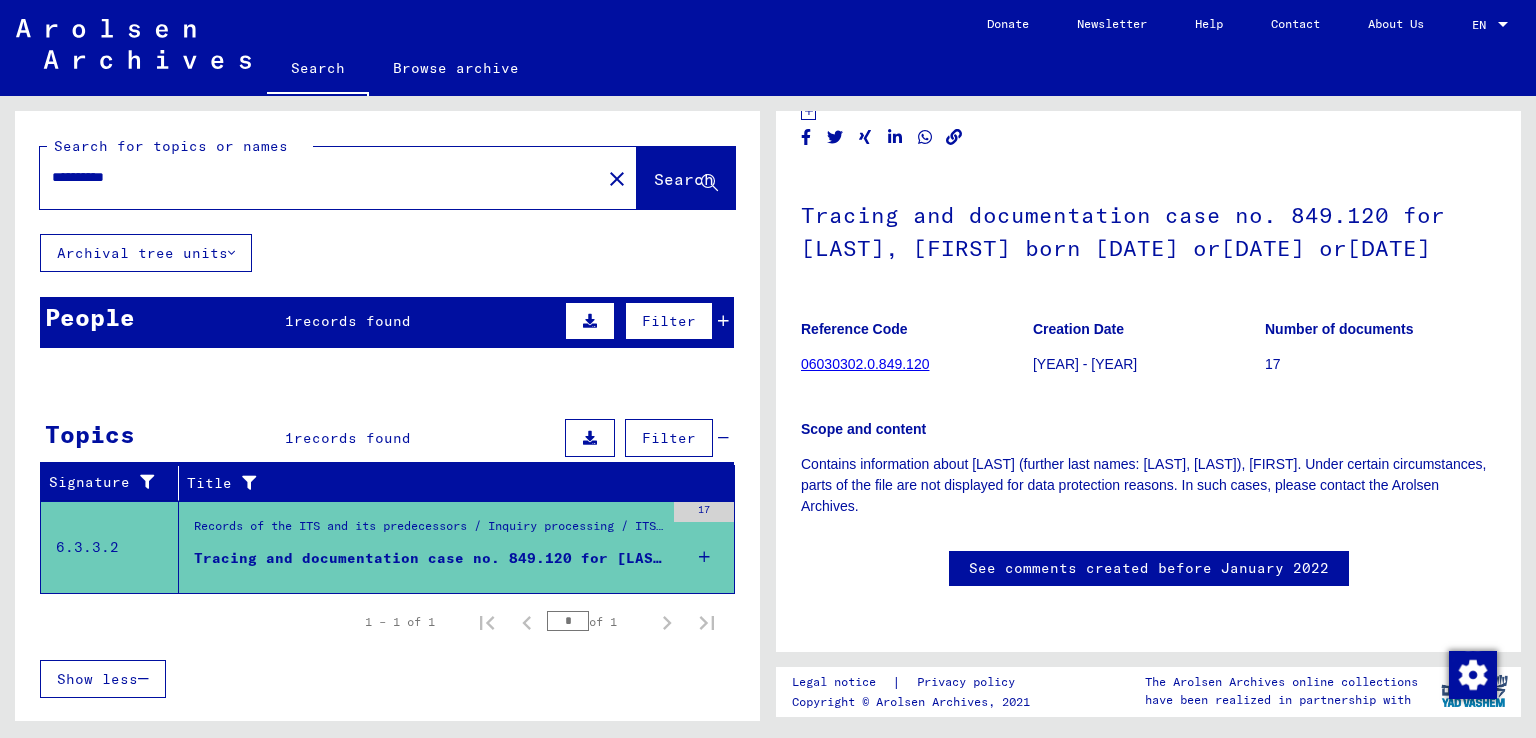 click on "records found" at bounding box center [352, 321] 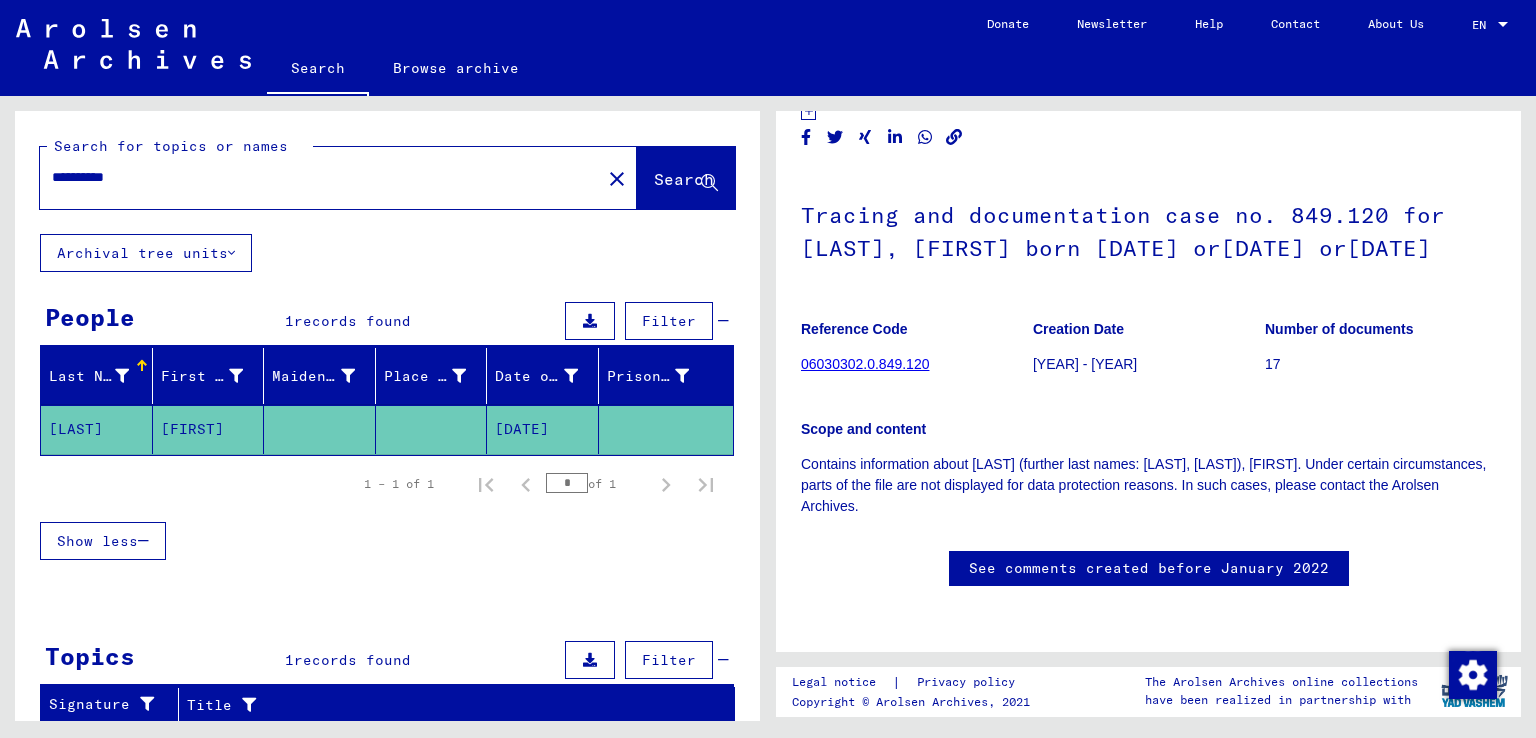 click on "[FIRST]" 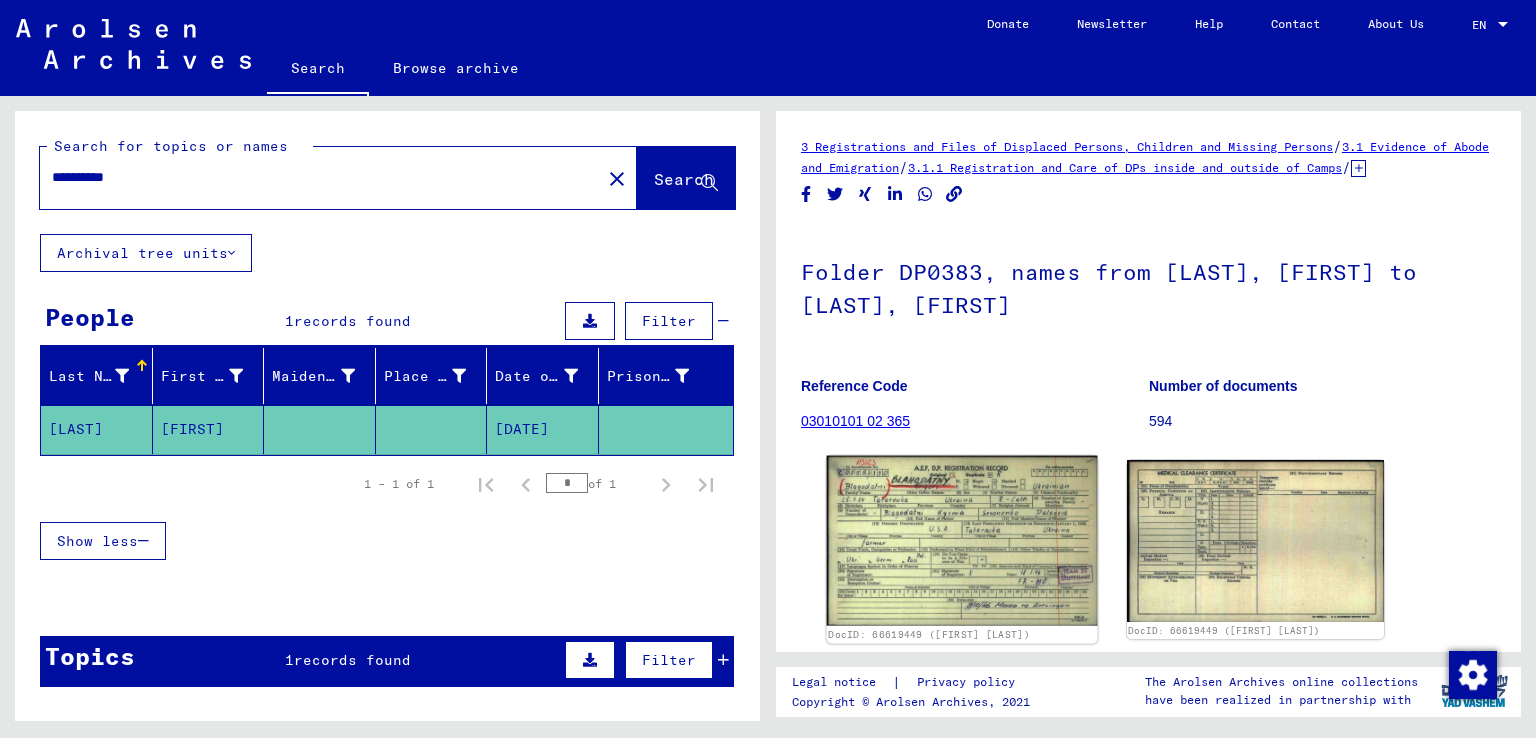 scroll, scrollTop: 200, scrollLeft: 0, axis: vertical 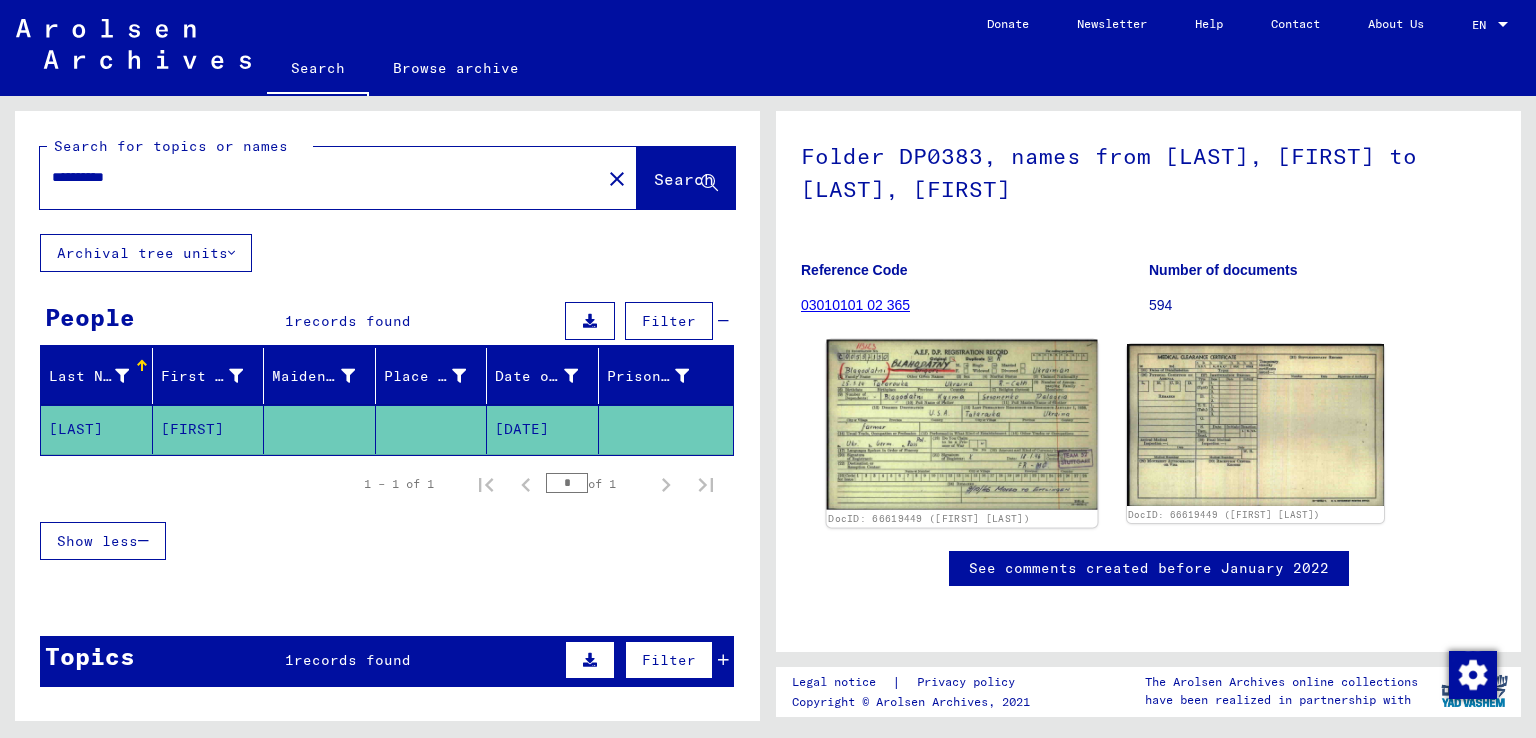 click 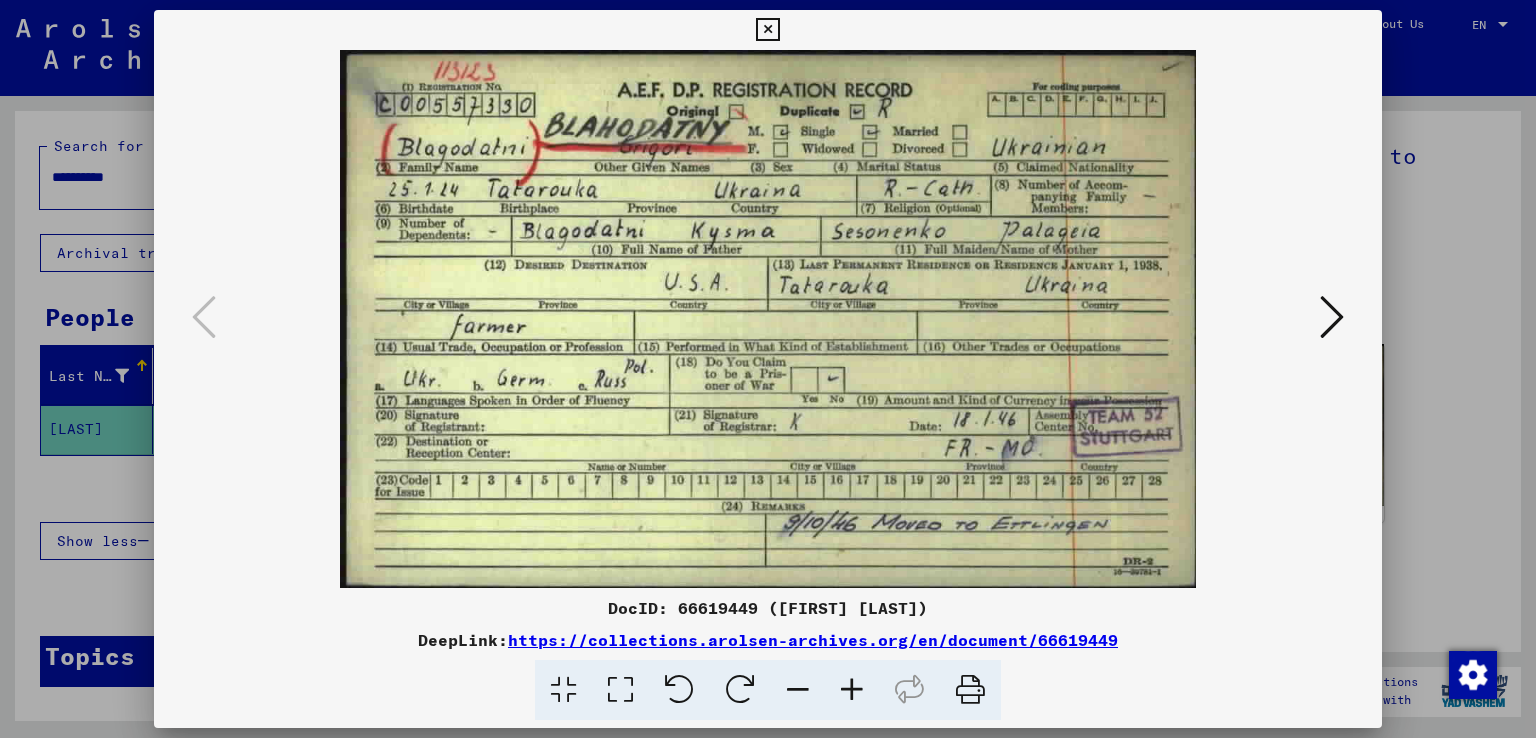click at bounding box center (1332, 317) 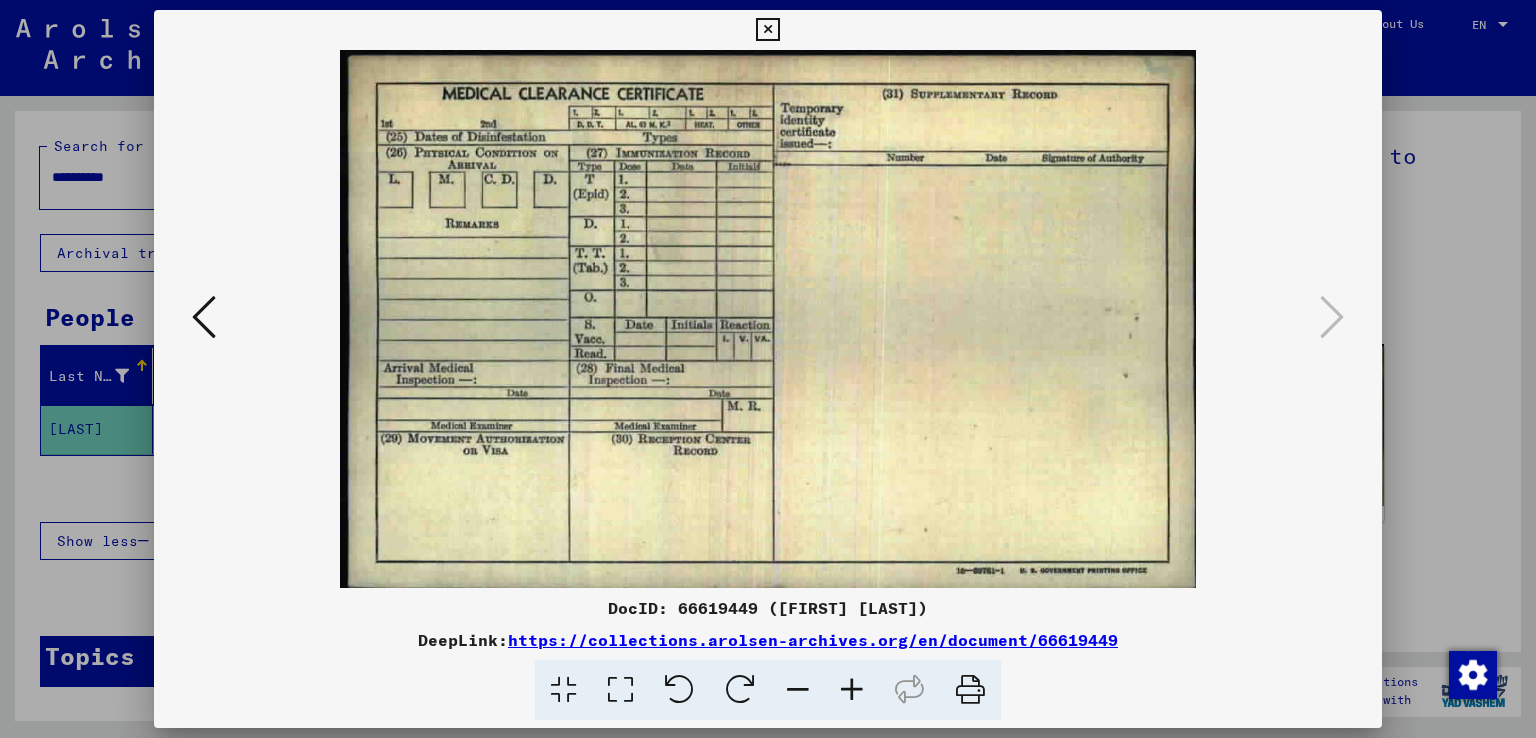 click at bounding box center [768, 369] 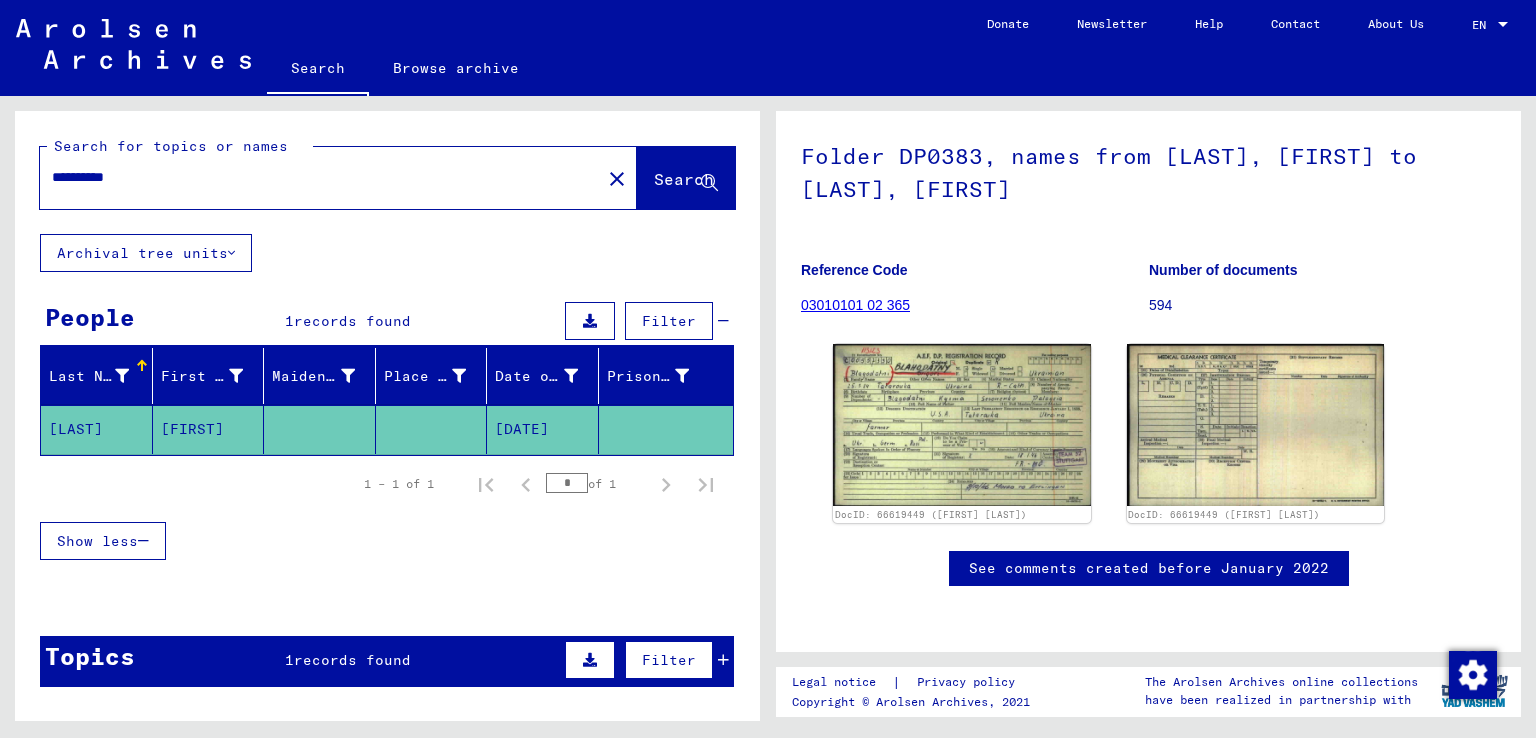 click on "**********" 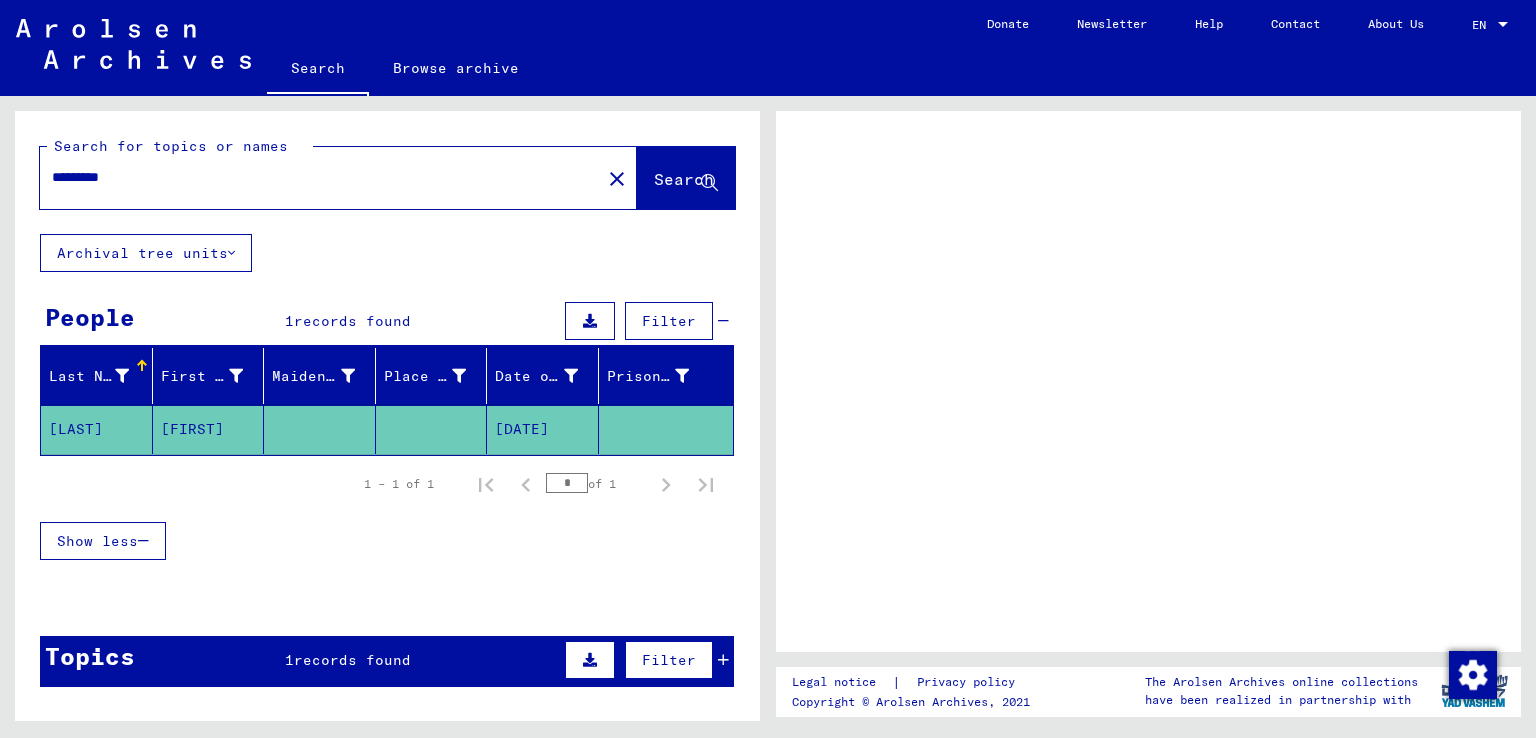 scroll, scrollTop: 0, scrollLeft: 0, axis: both 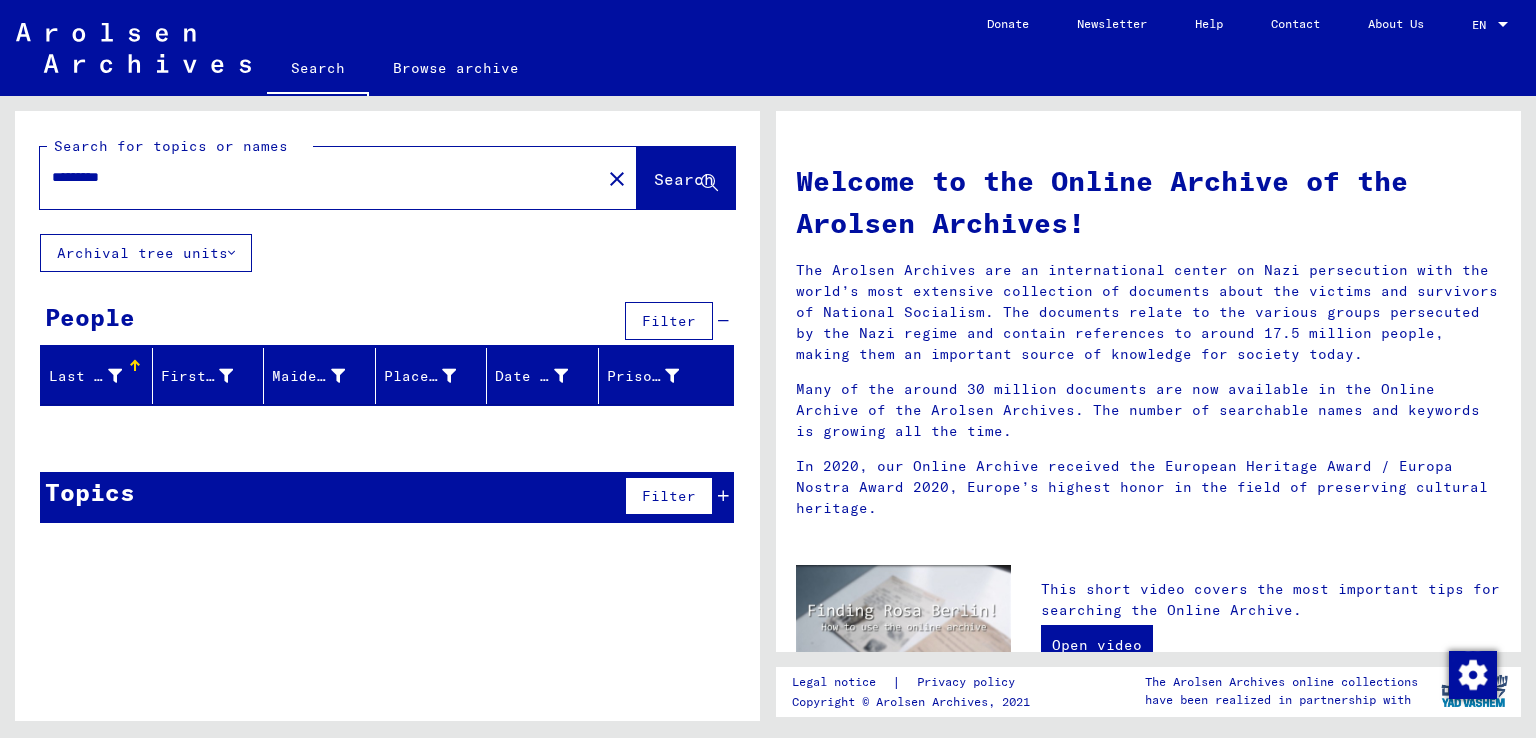 click on "*********" at bounding box center (314, 177) 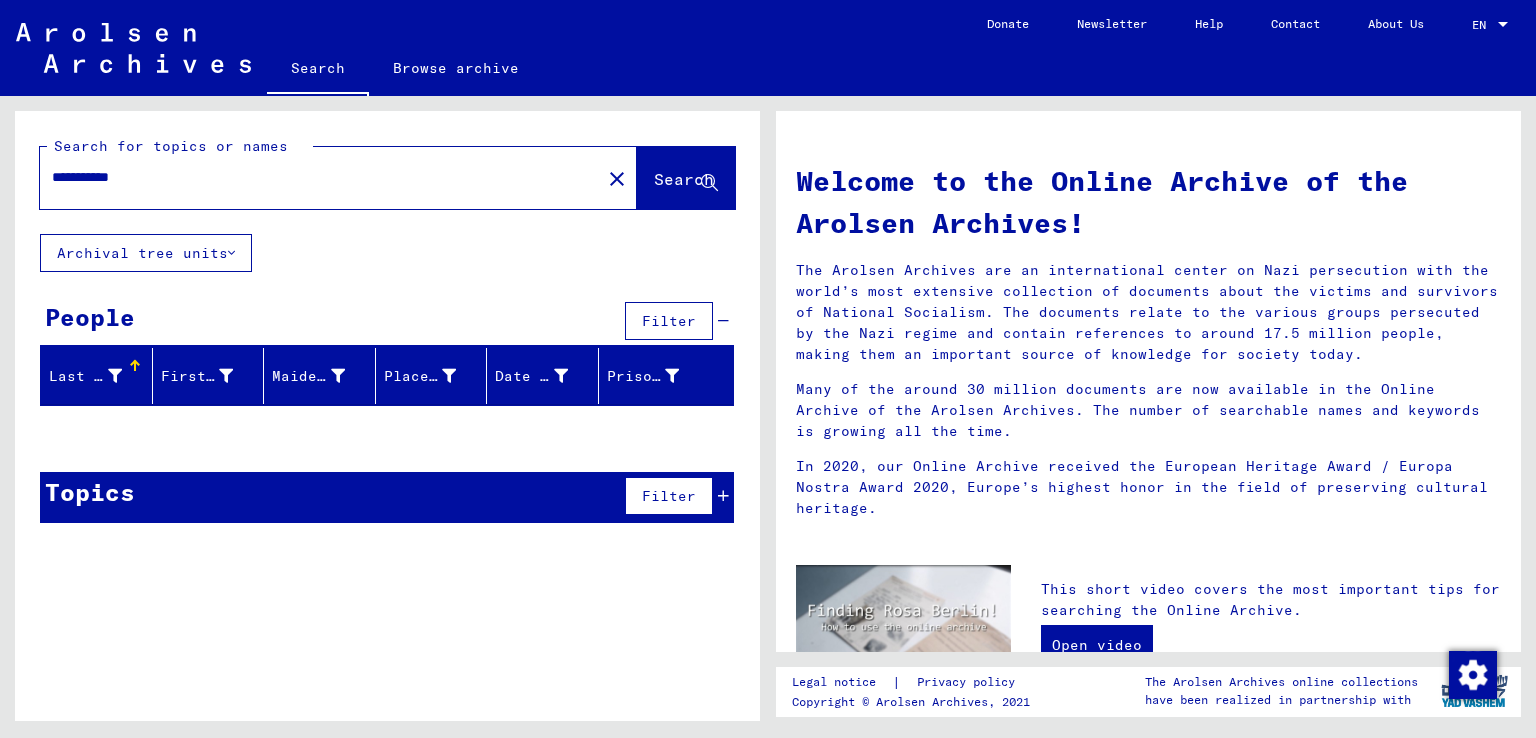 click on "**********" at bounding box center [314, 177] 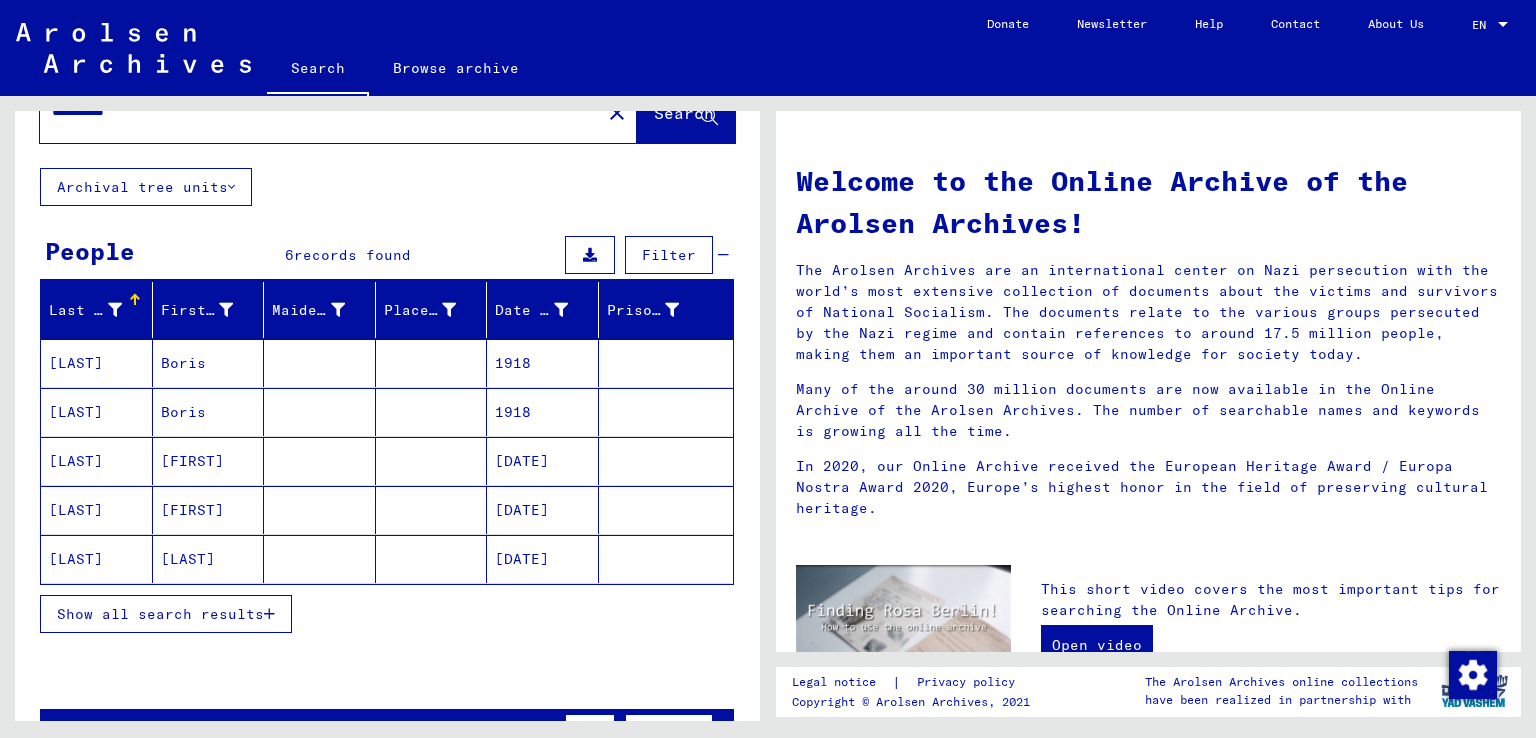 scroll, scrollTop: 100, scrollLeft: 0, axis: vertical 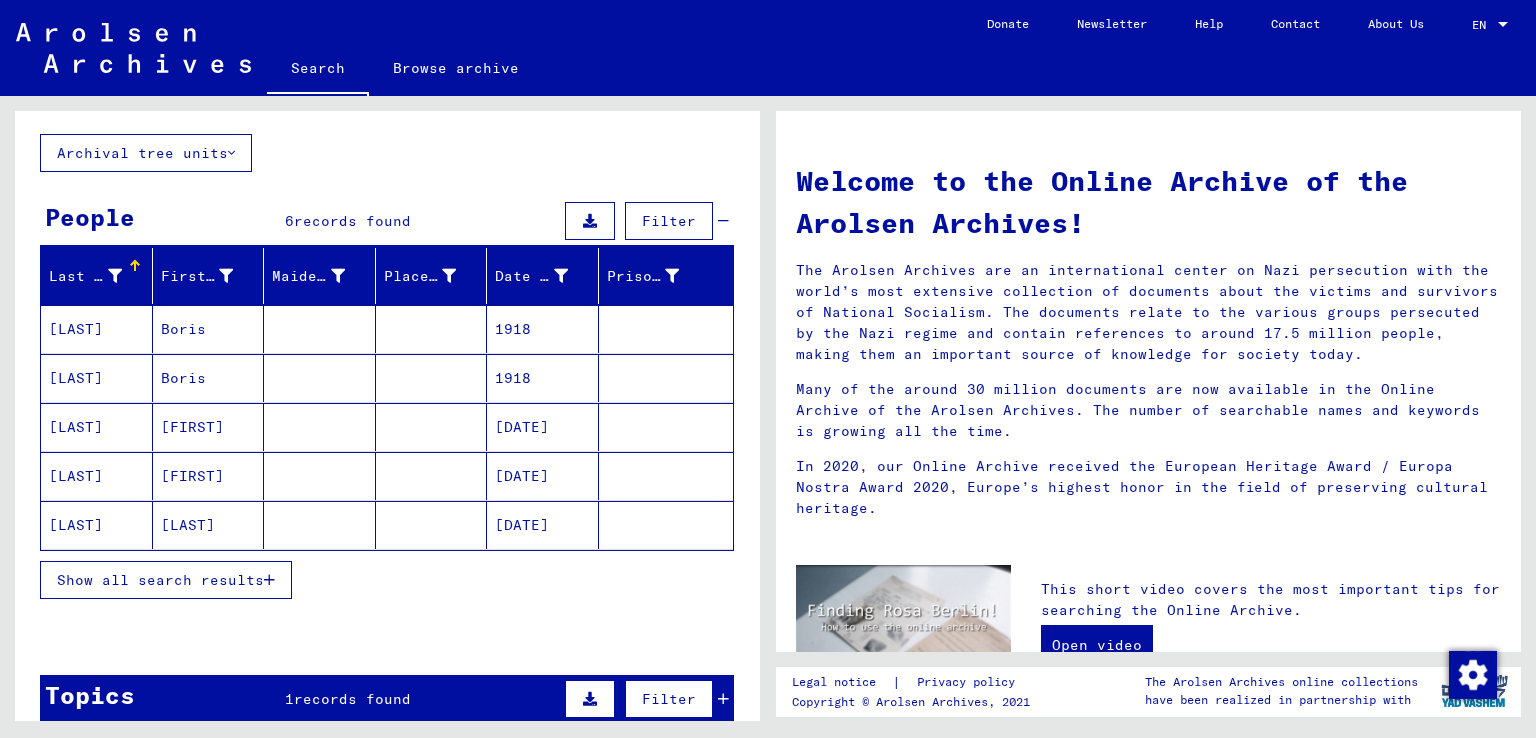 click on "Show all search results" at bounding box center (160, 580) 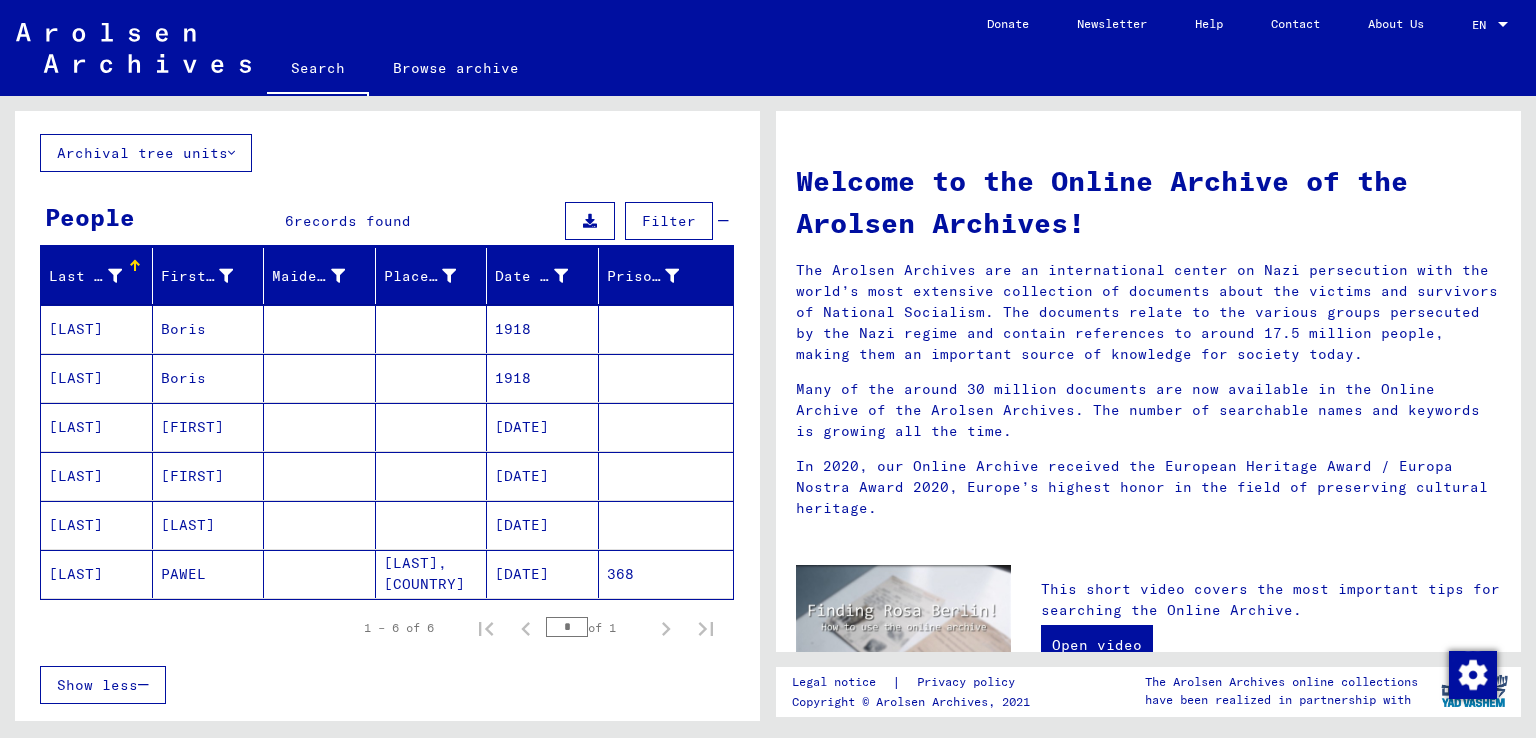 click on "[LAST]" at bounding box center (97, 476) 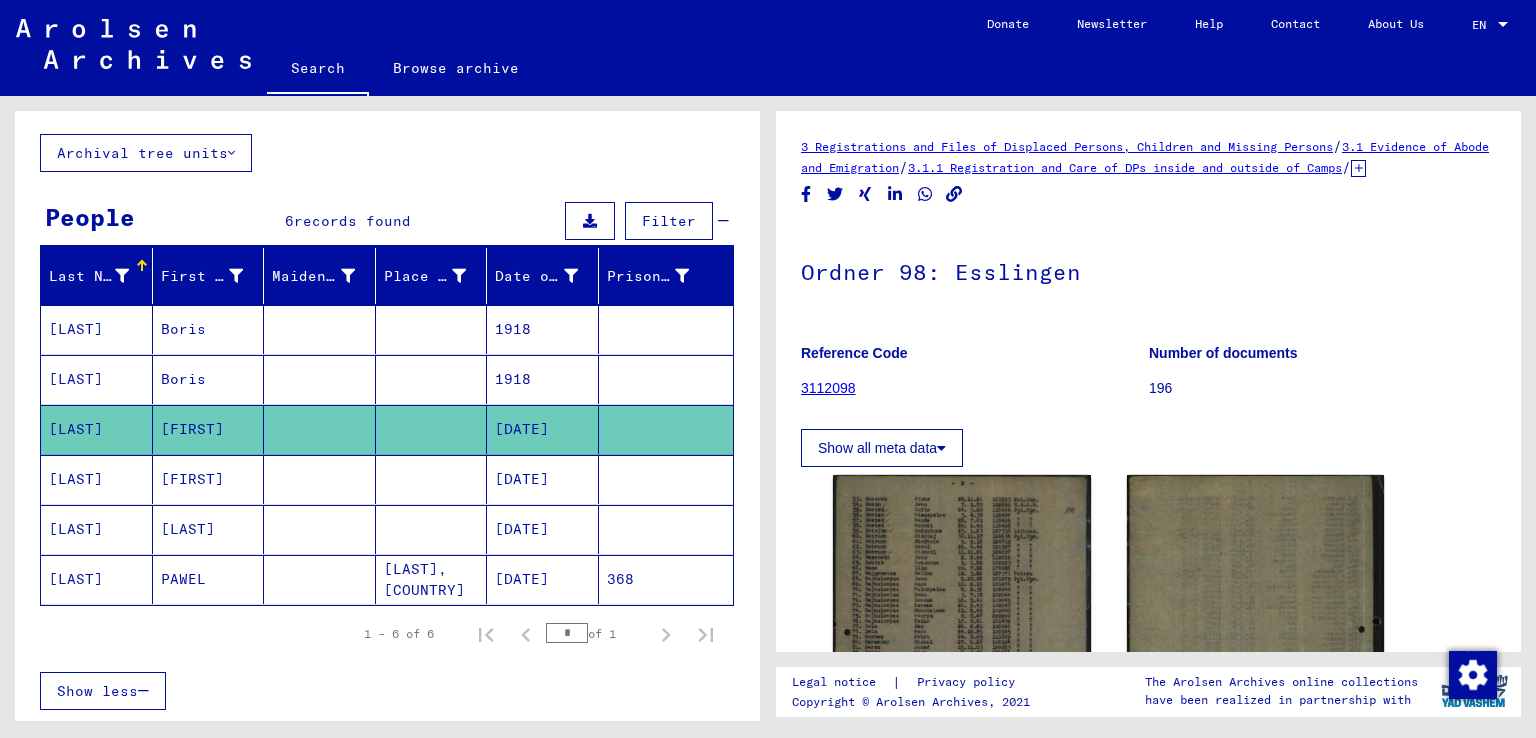 scroll, scrollTop: 100, scrollLeft: 0, axis: vertical 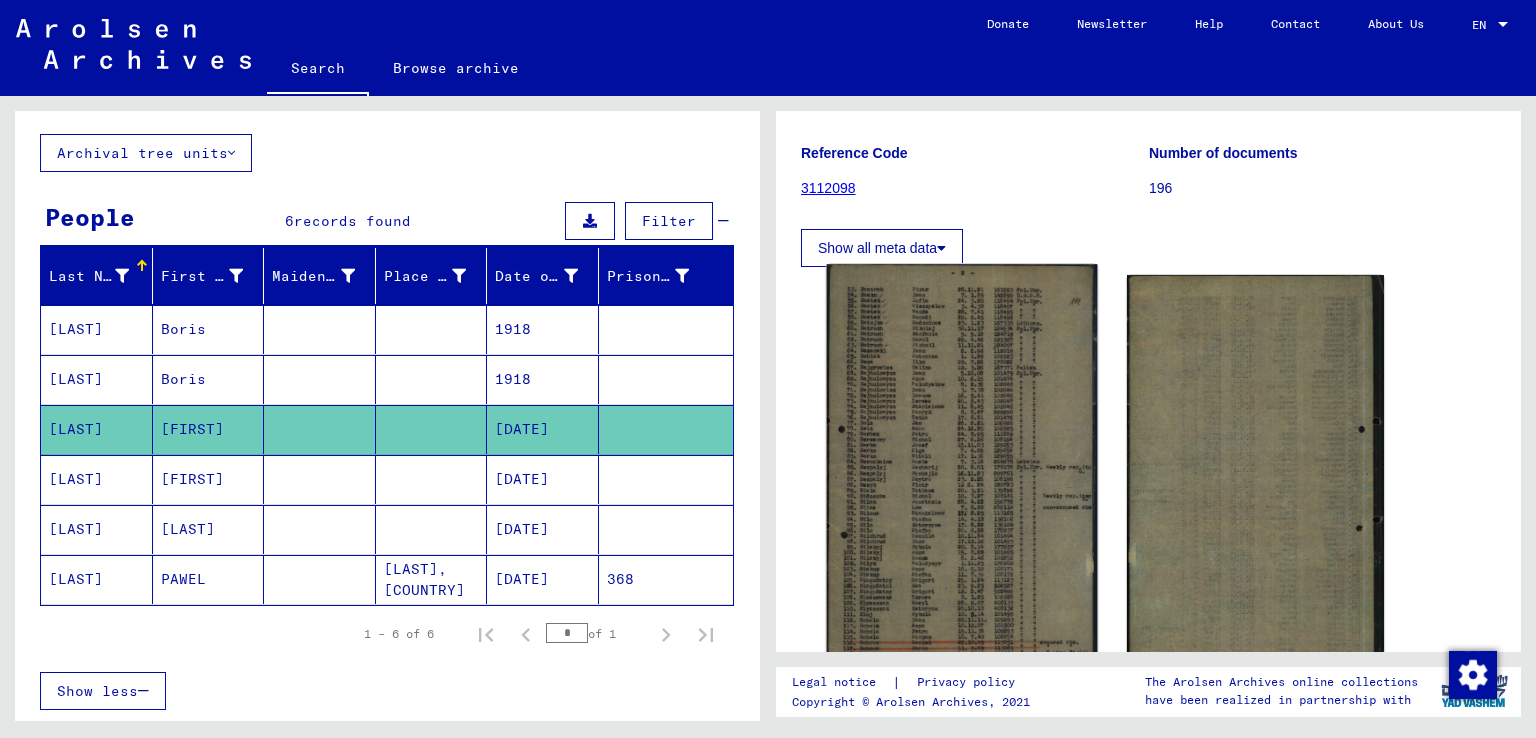 click 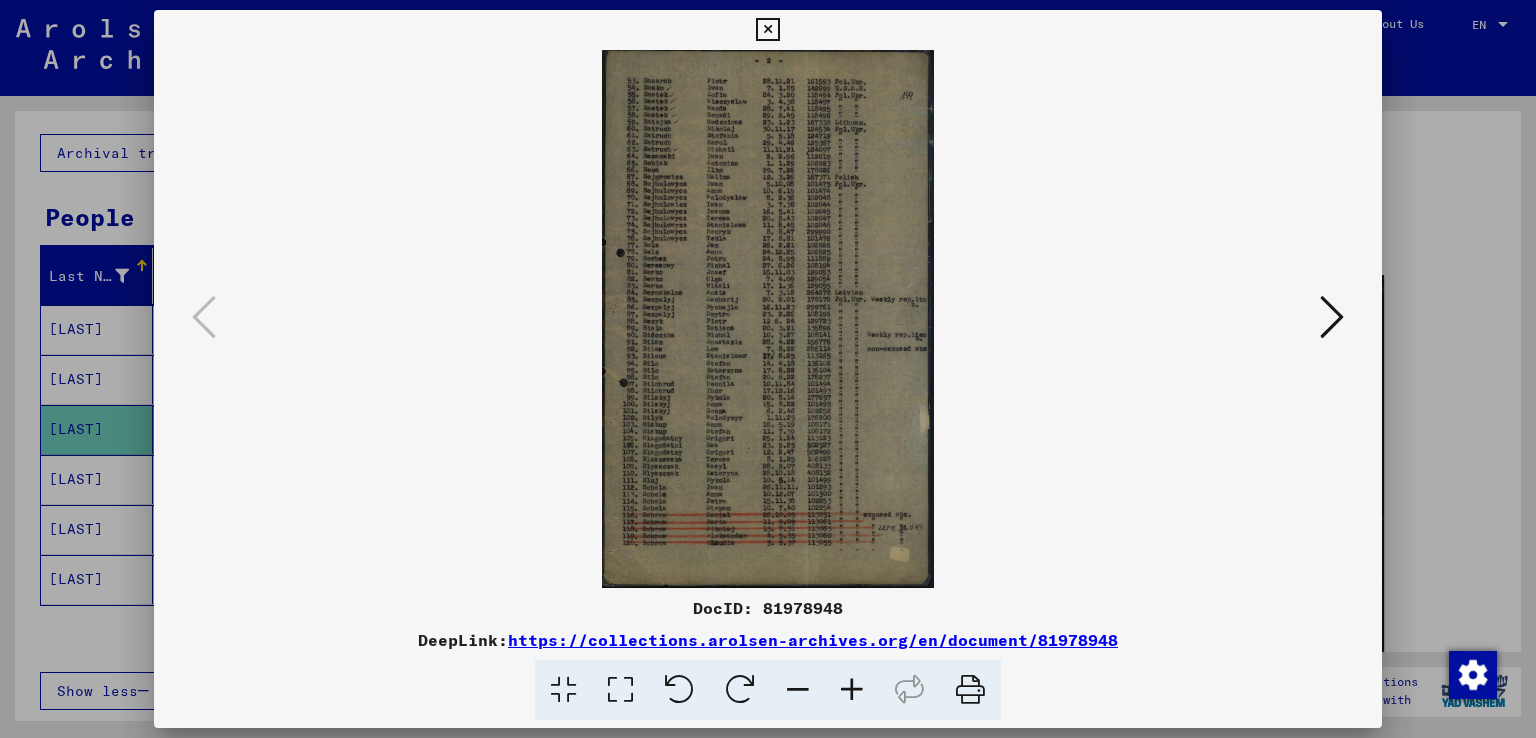 click at bounding box center (852, 690) 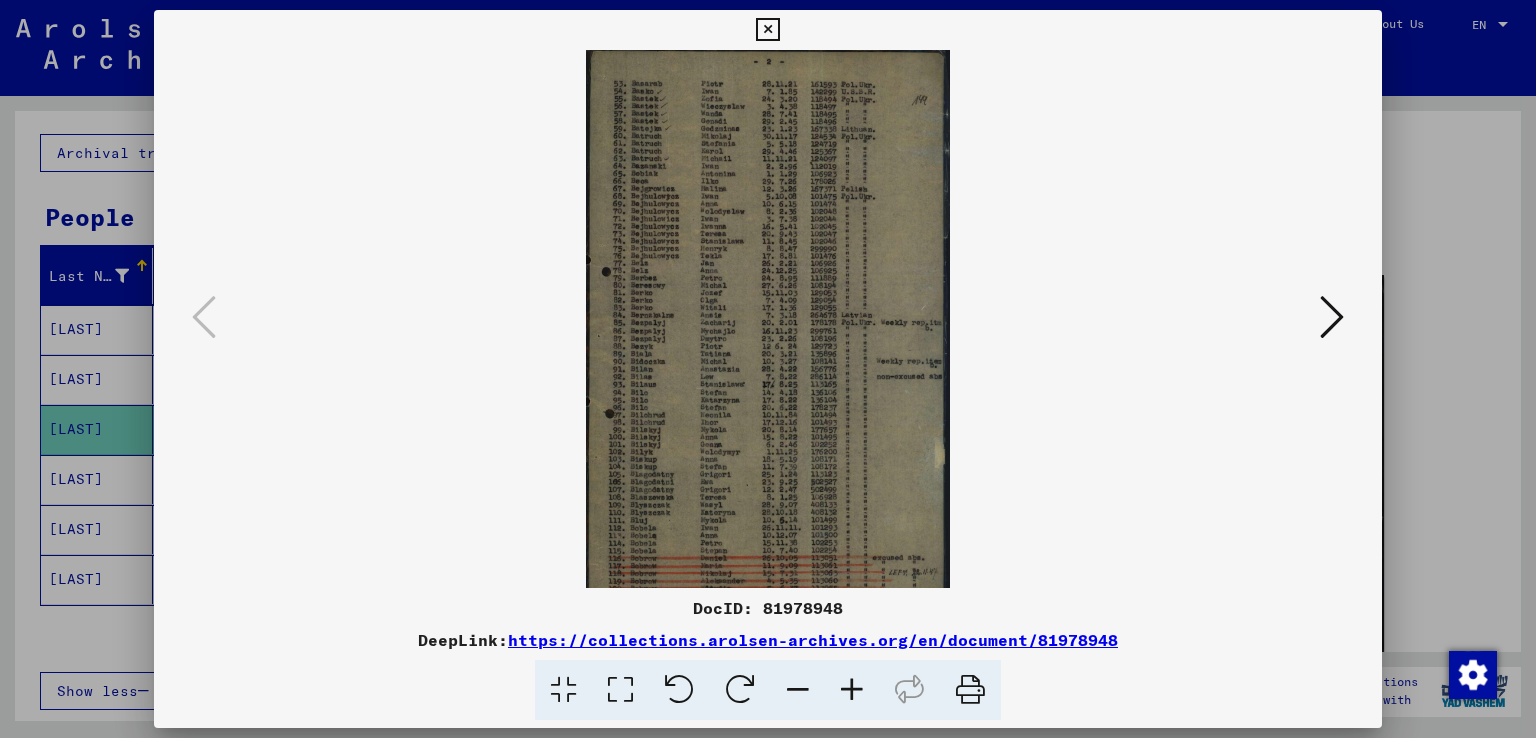 click at bounding box center (852, 690) 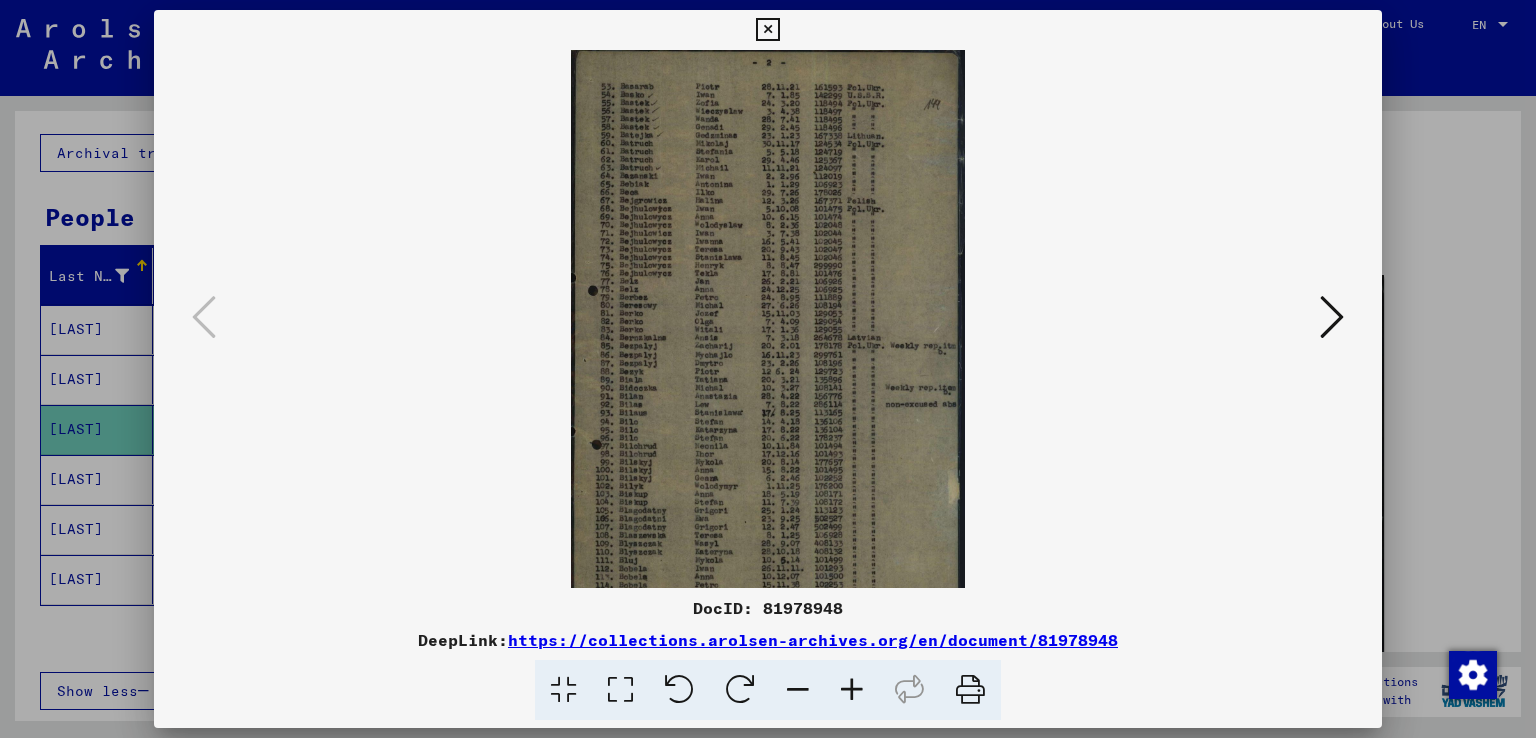 click at bounding box center (852, 690) 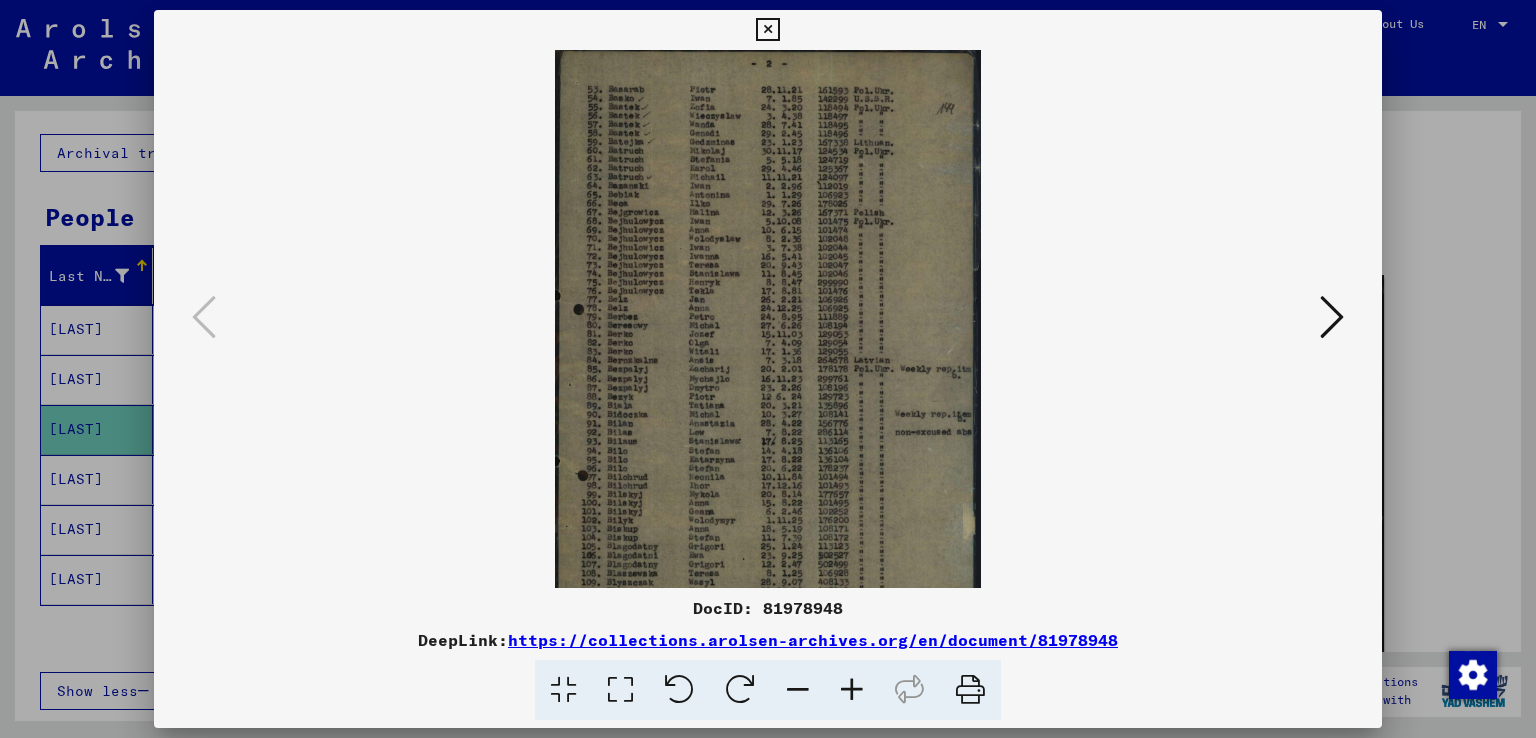 click at bounding box center [852, 690] 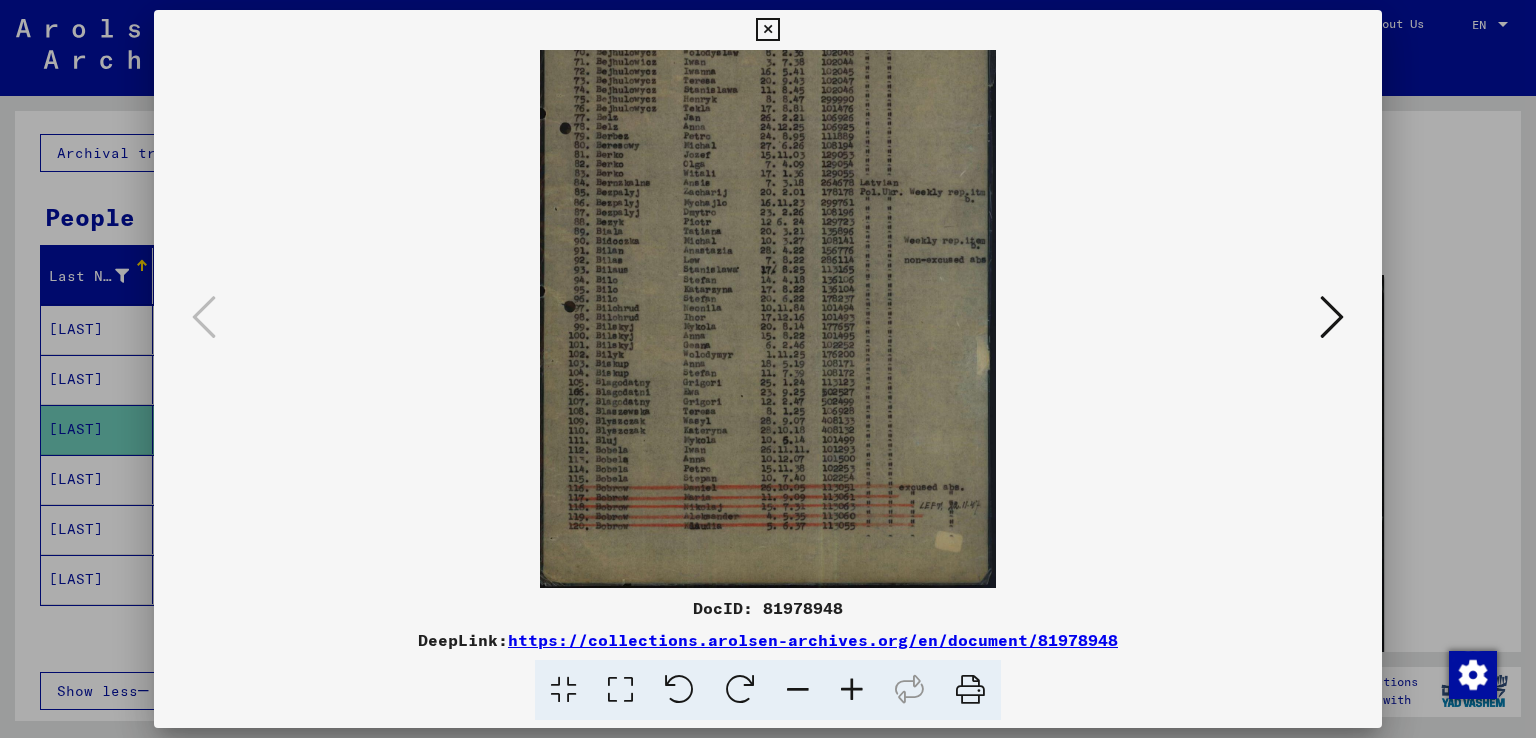 scroll, scrollTop: 196, scrollLeft: 0, axis: vertical 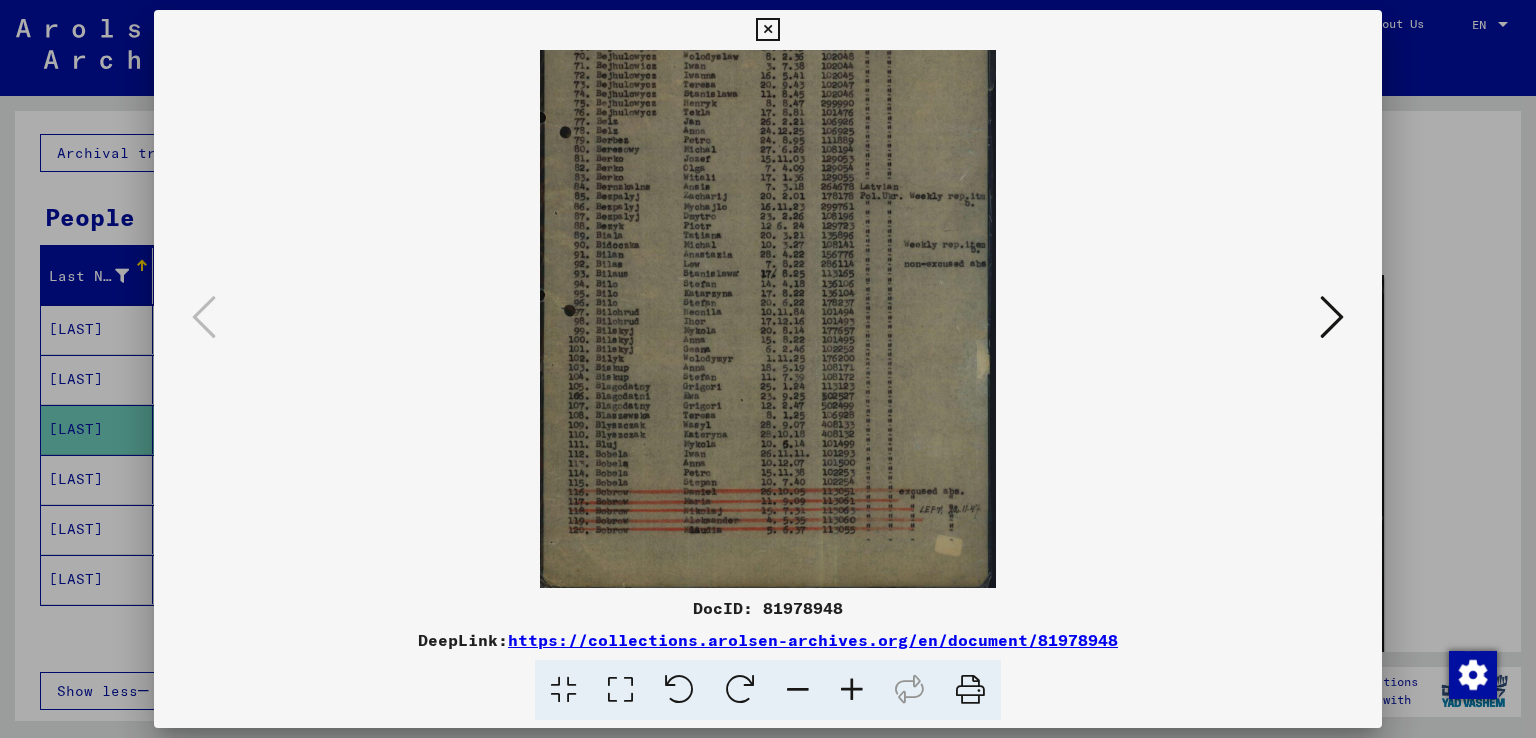 drag, startPoint x: 800, startPoint y: 481, endPoint x: 737, endPoint y: 190, distance: 297.7415 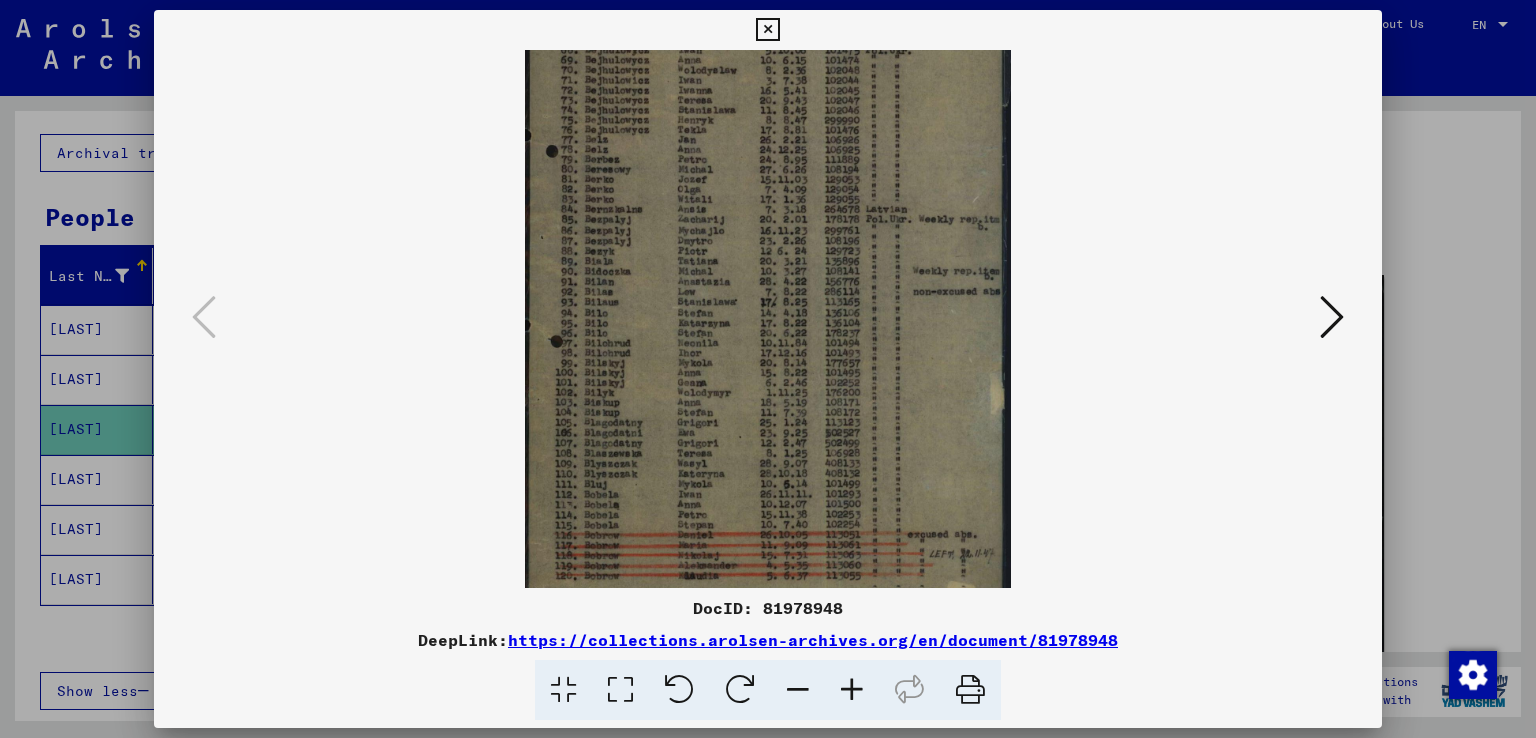 click at bounding box center [852, 690] 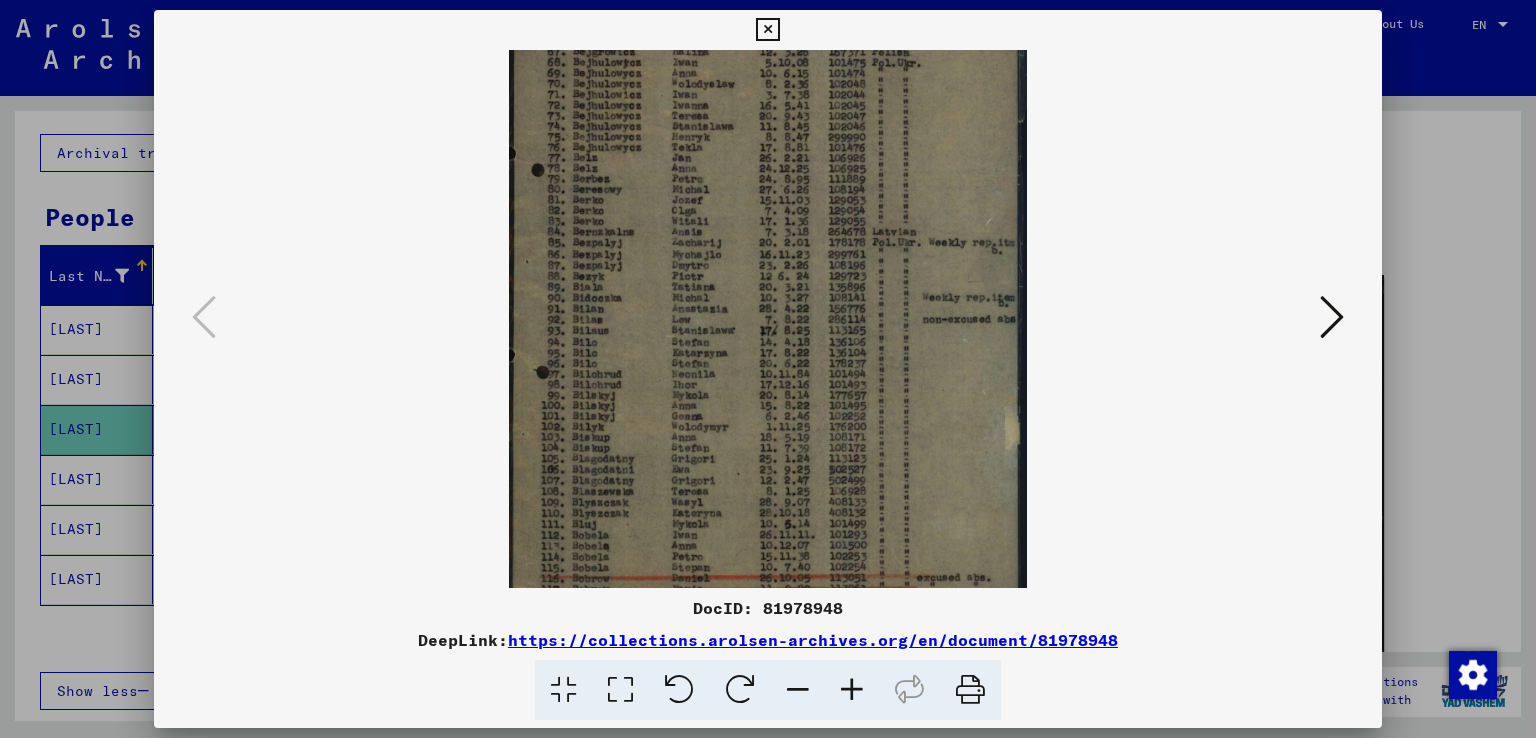 click at bounding box center [852, 690] 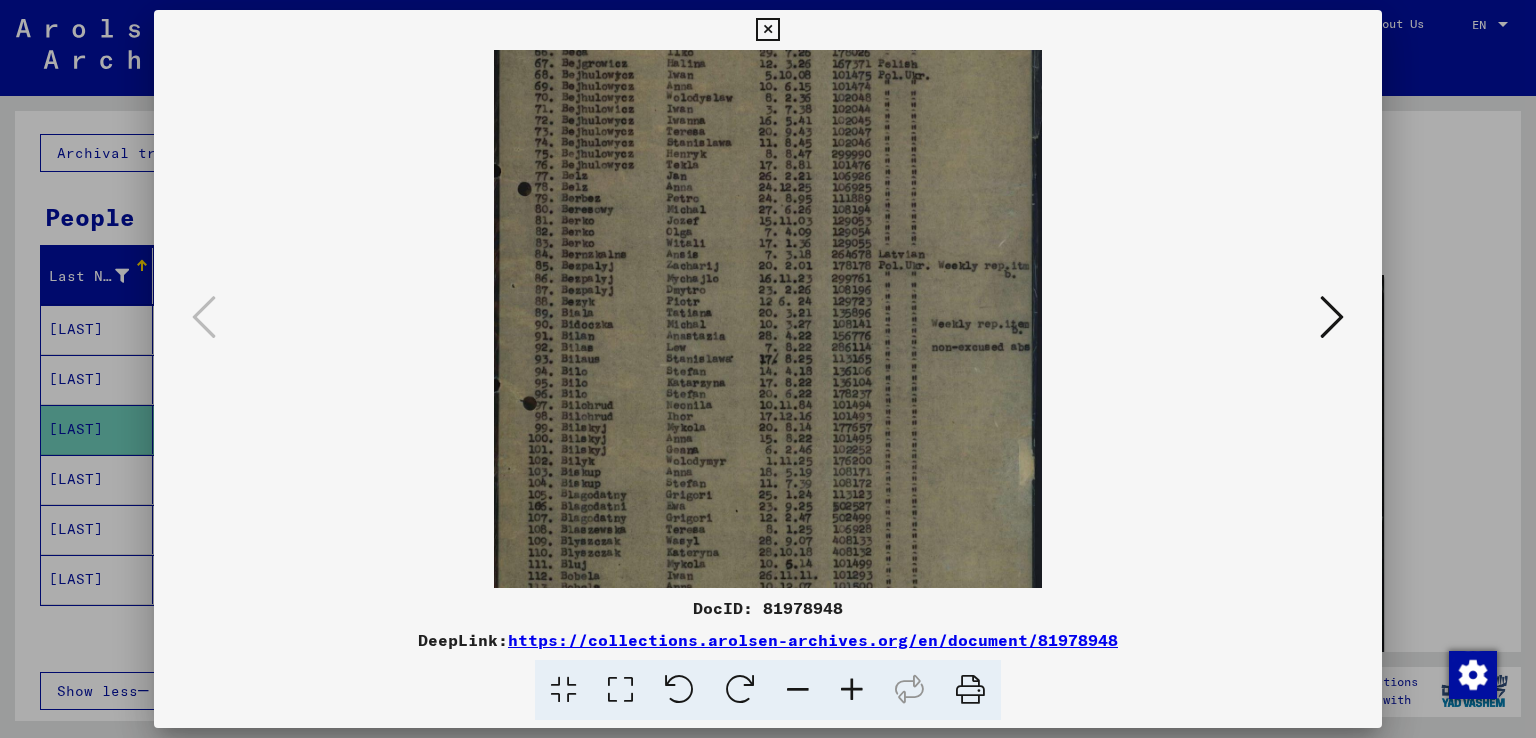 click at bounding box center (852, 690) 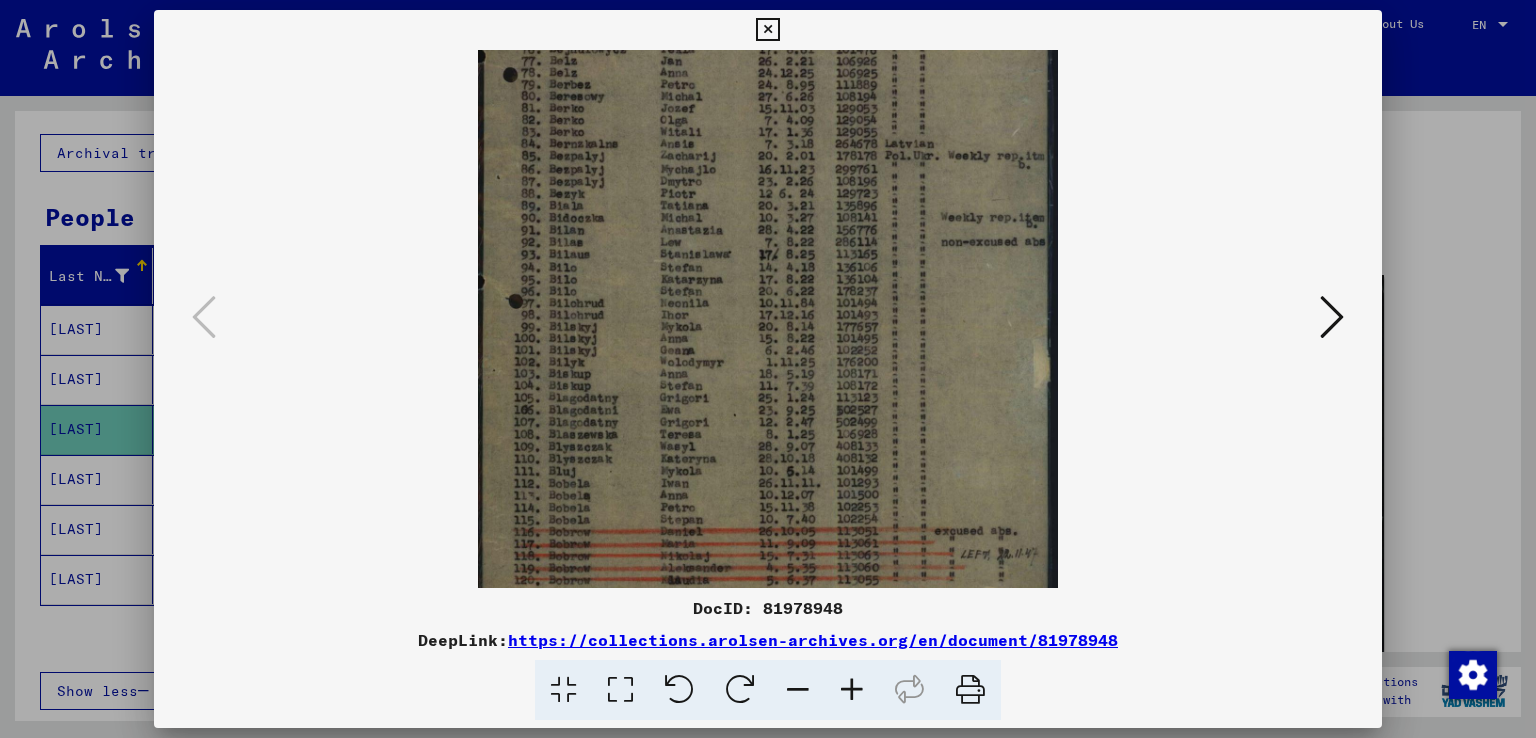 scroll, scrollTop: 333, scrollLeft: 0, axis: vertical 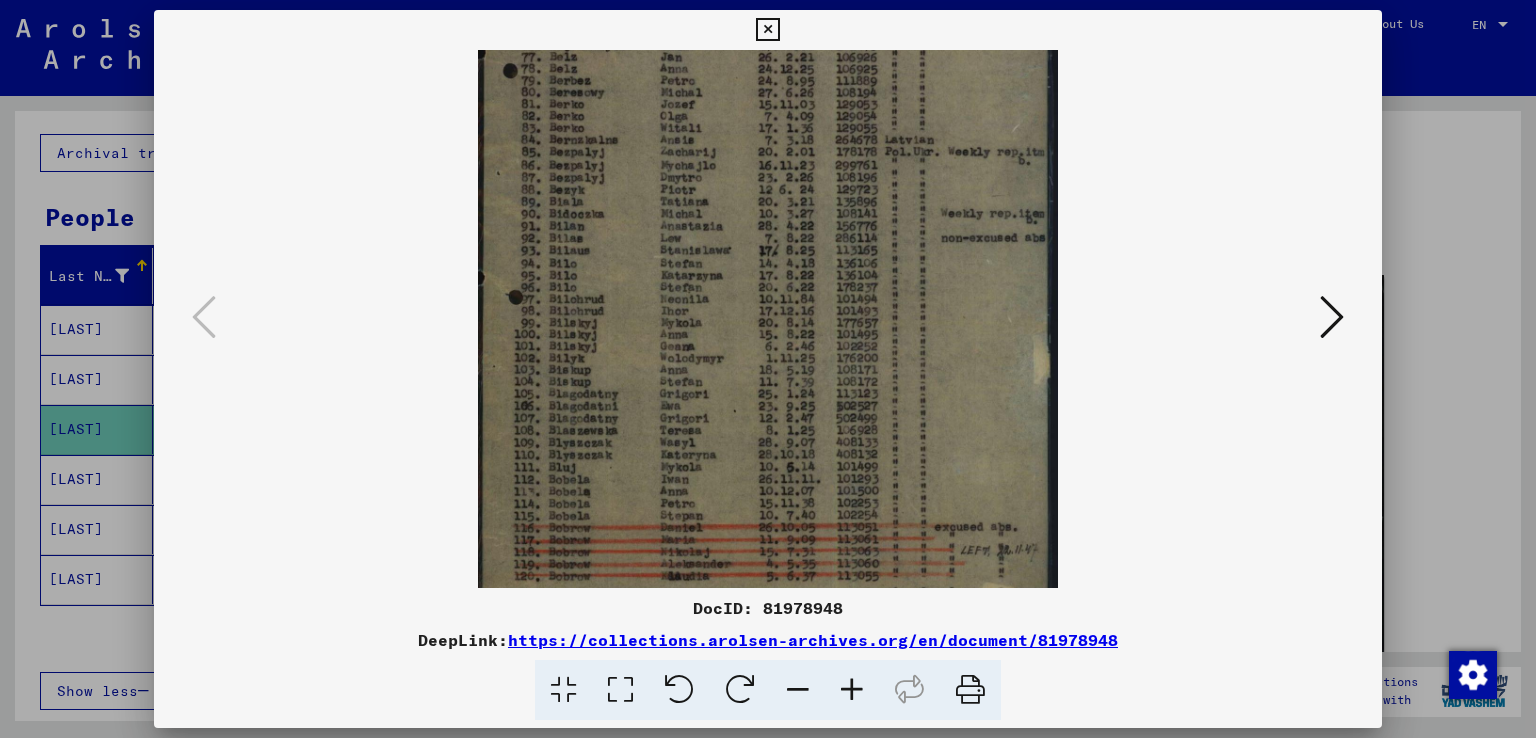 drag, startPoint x: 771, startPoint y: 453, endPoint x: 717, endPoint y: 333, distance: 131.59027 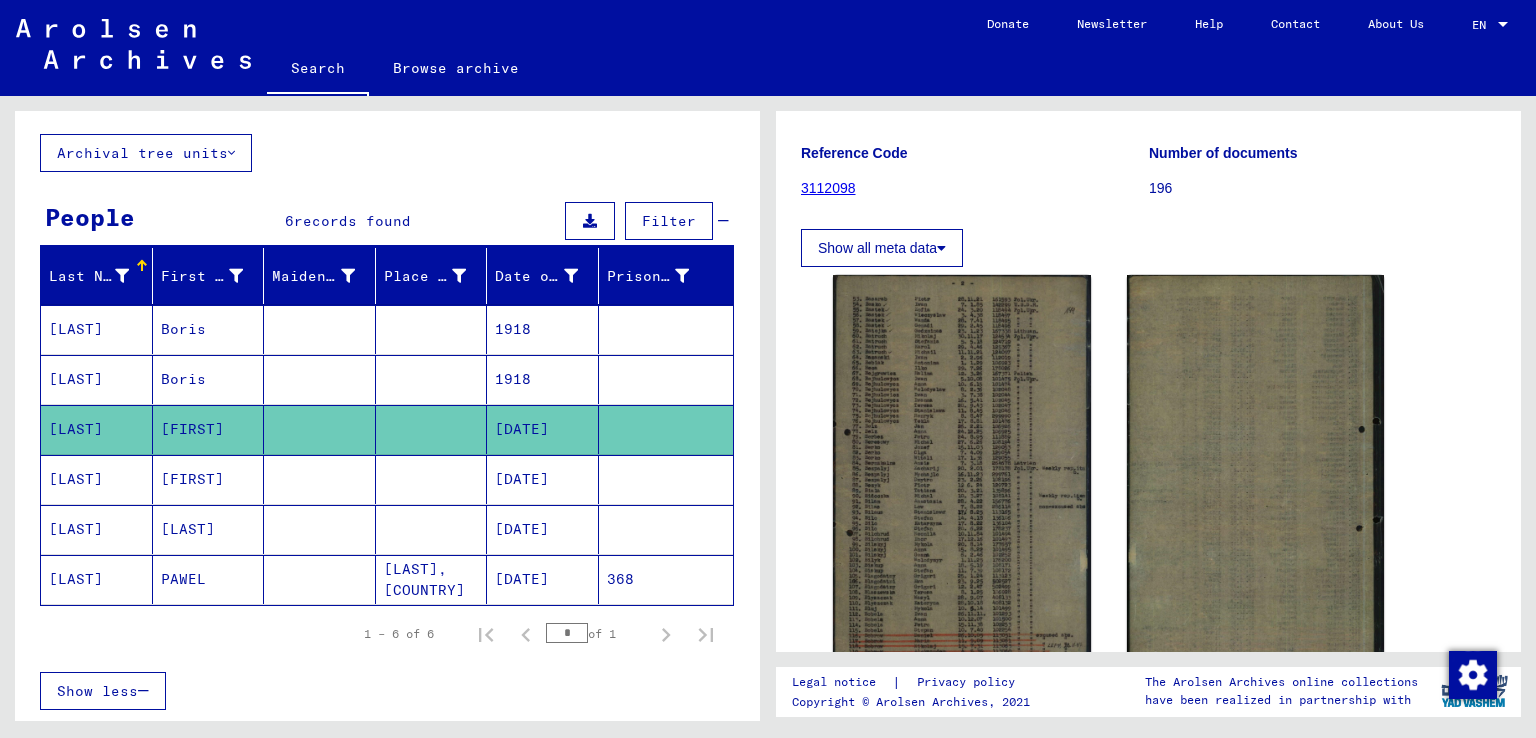 click on "[LAST]" at bounding box center [97, 529] 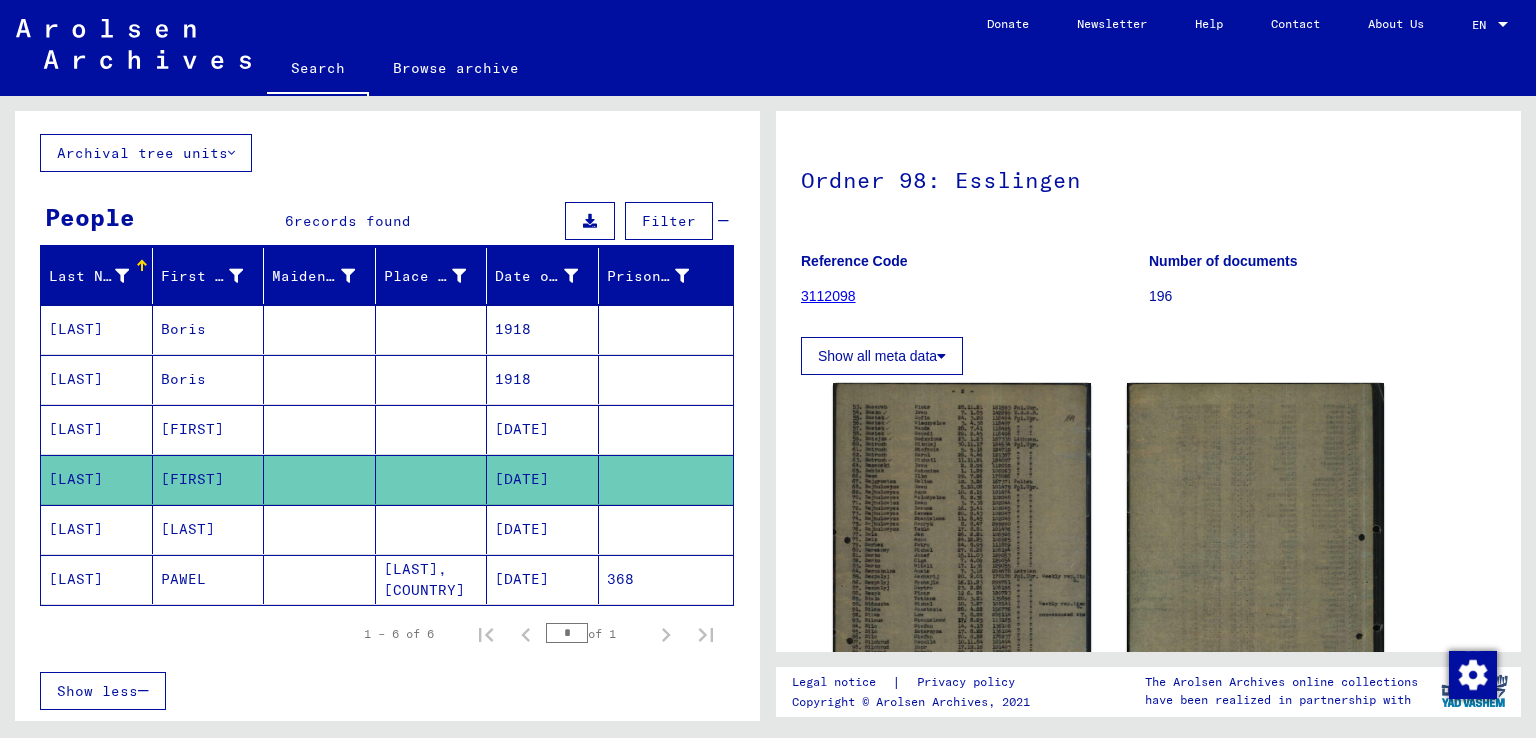 scroll, scrollTop: 200, scrollLeft: 0, axis: vertical 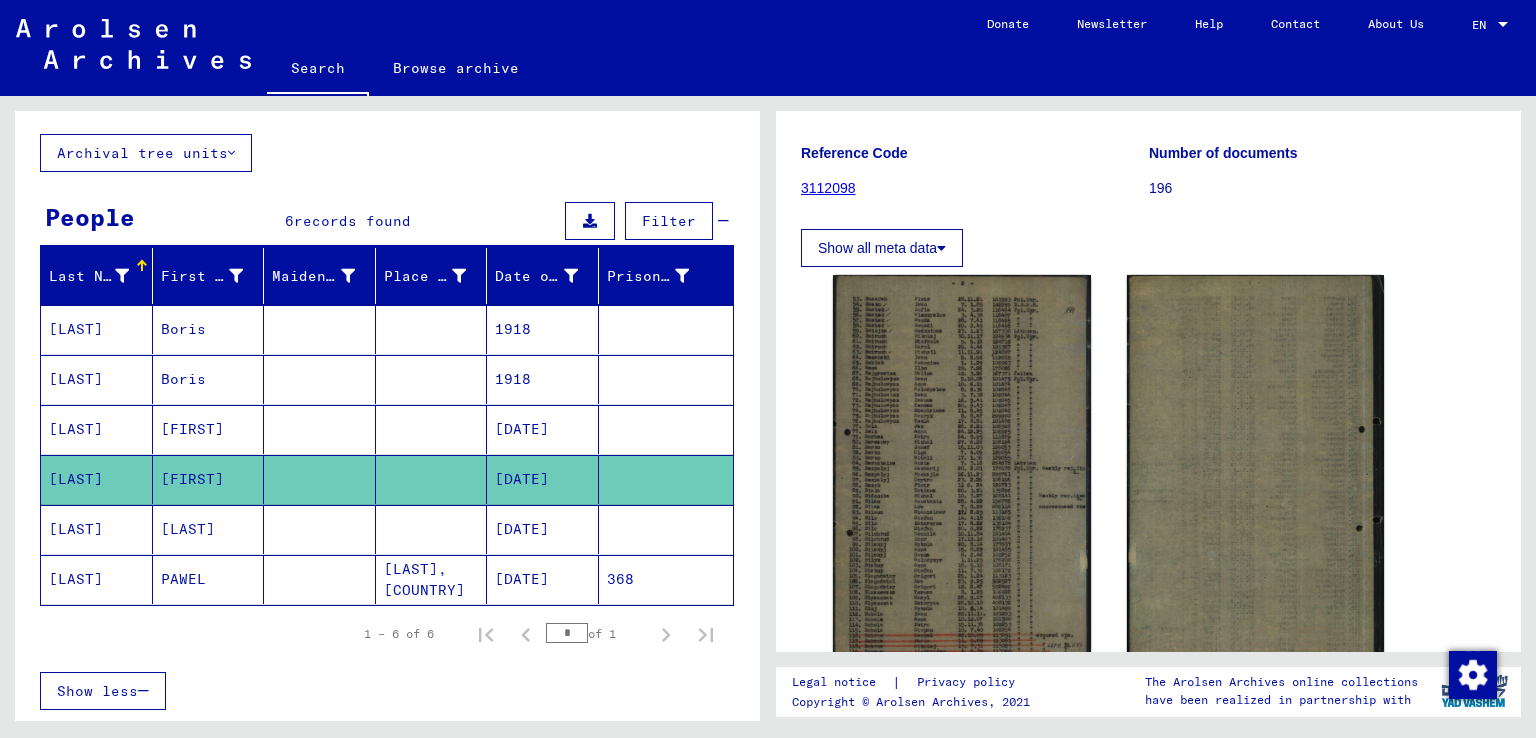 click 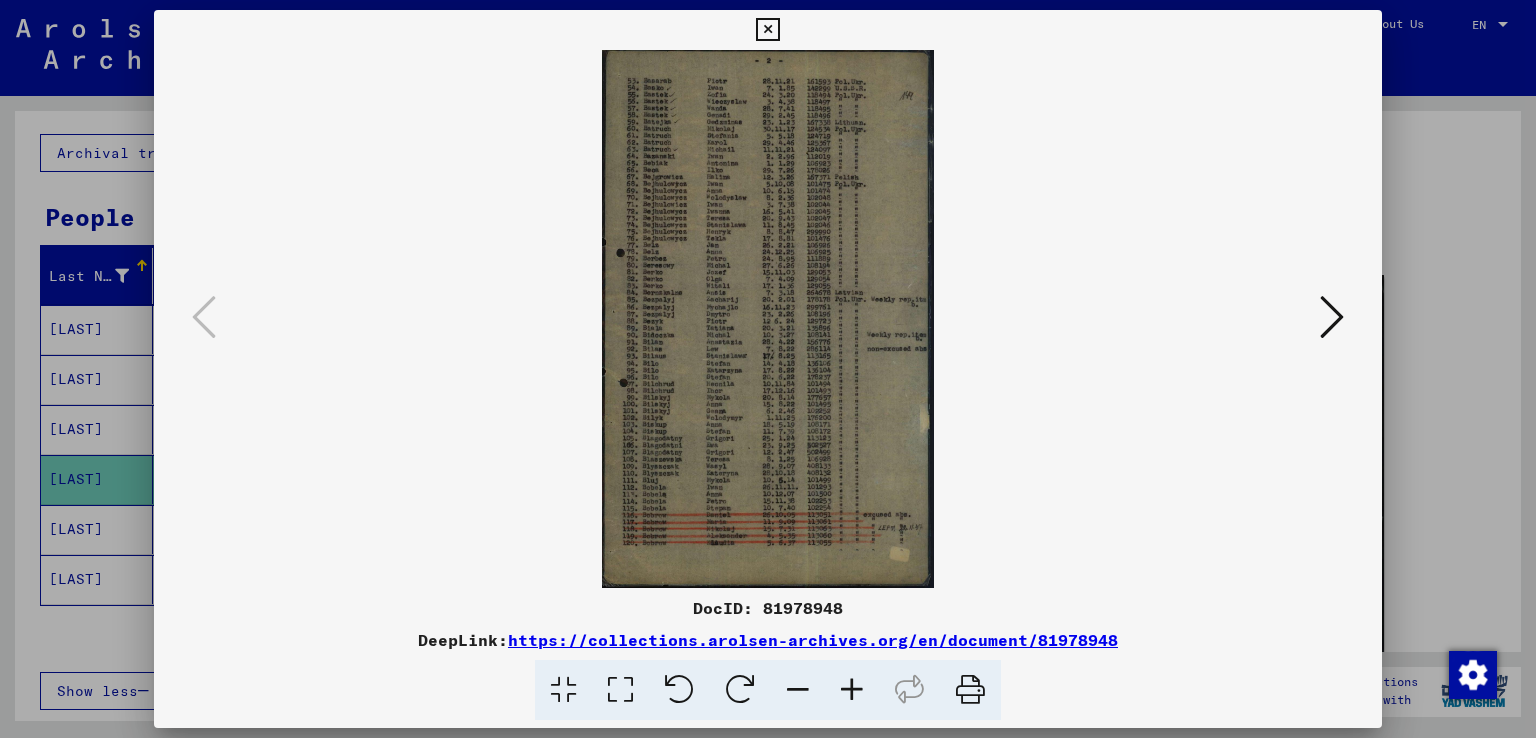 click at bounding box center [768, 369] 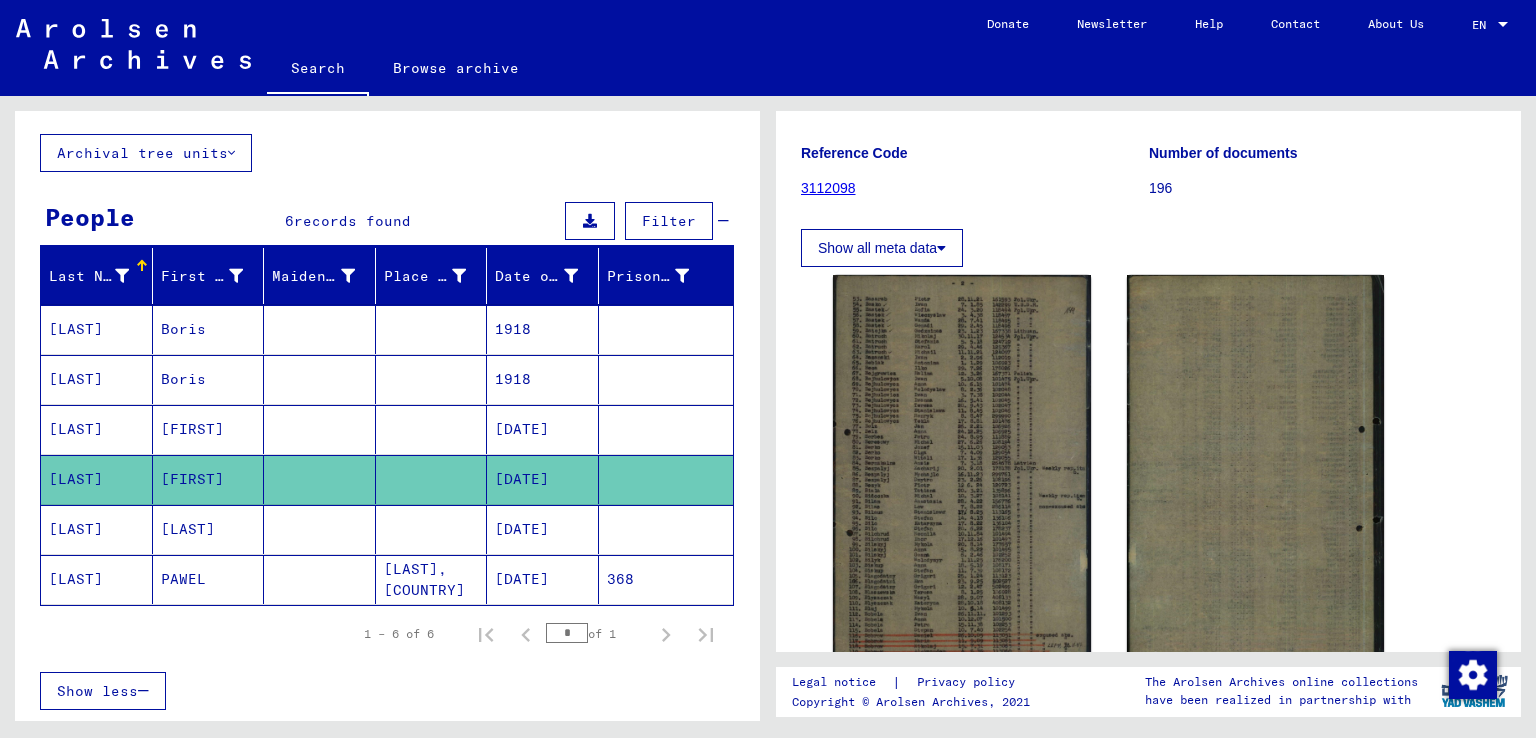 click on "[LAST]" 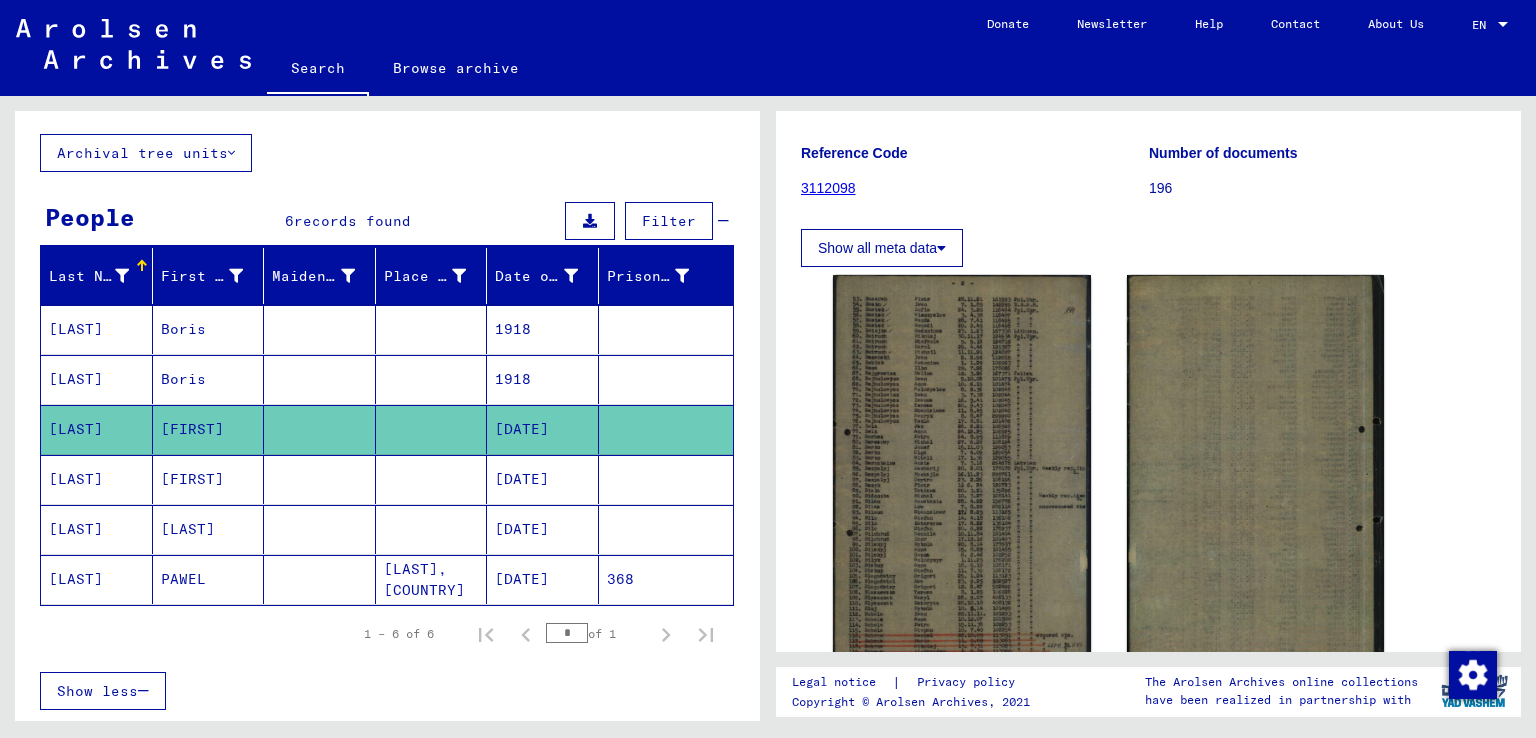 click on "[LAST]" at bounding box center (97, 429) 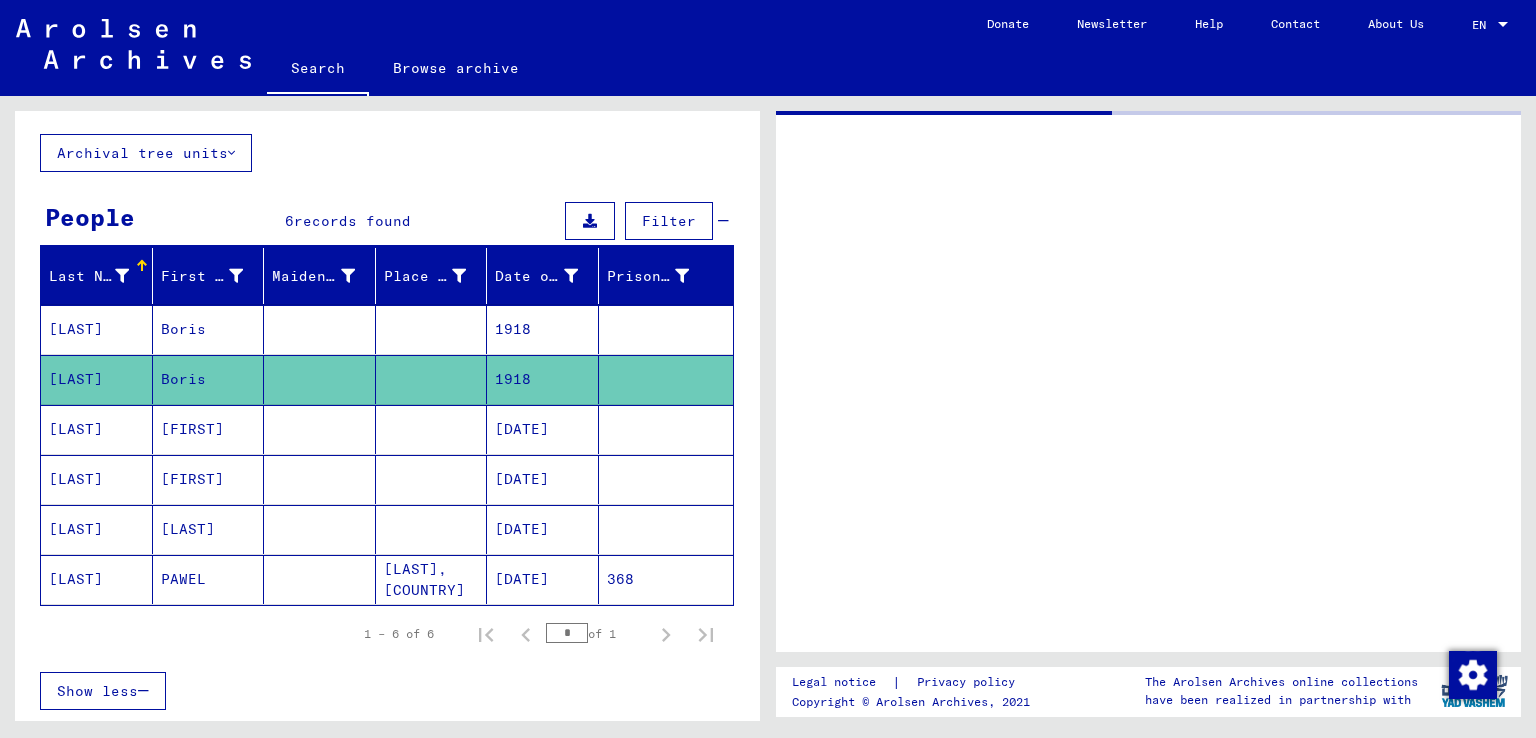 scroll, scrollTop: 0, scrollLeft: 0, axis: both 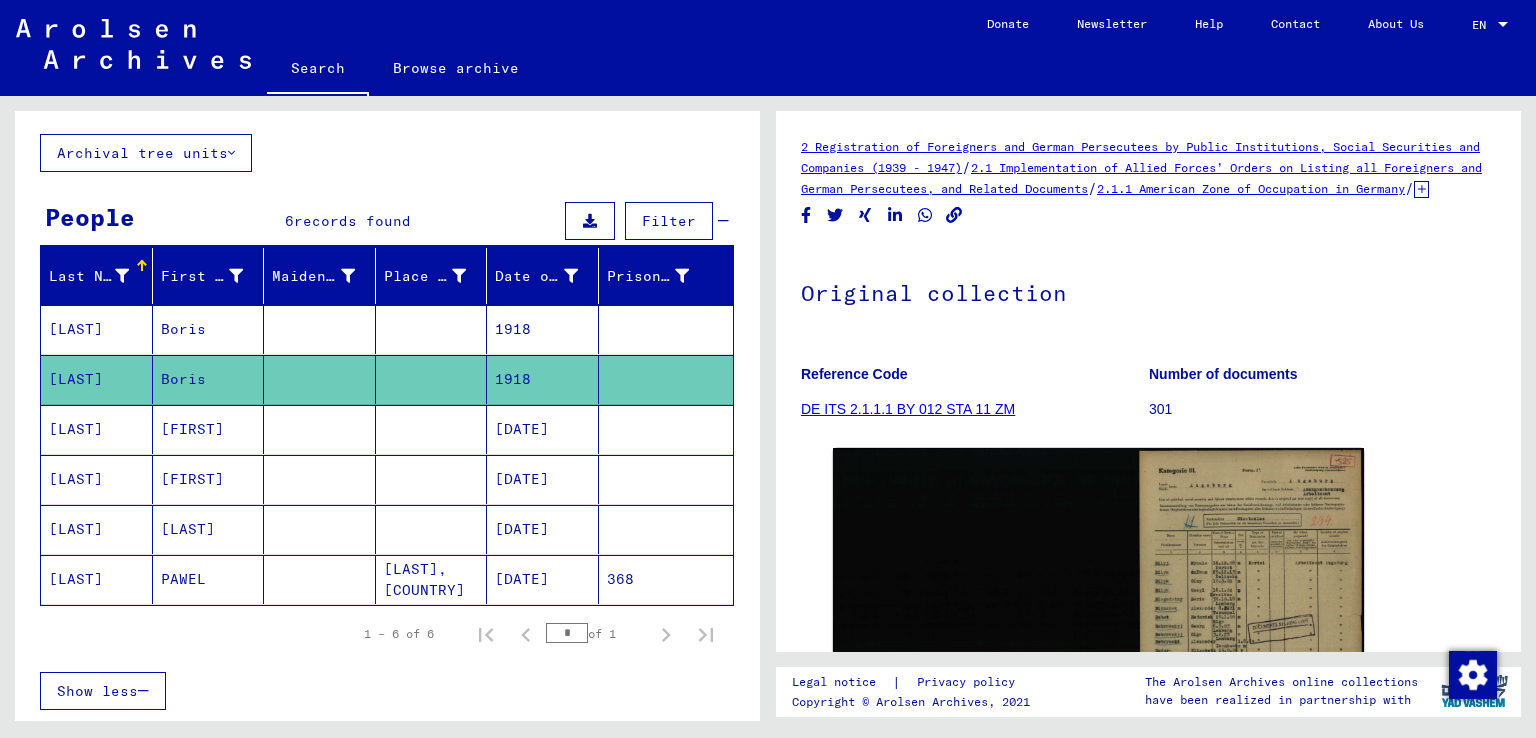 click on "[LAST]" at bounding box center [97, 529] 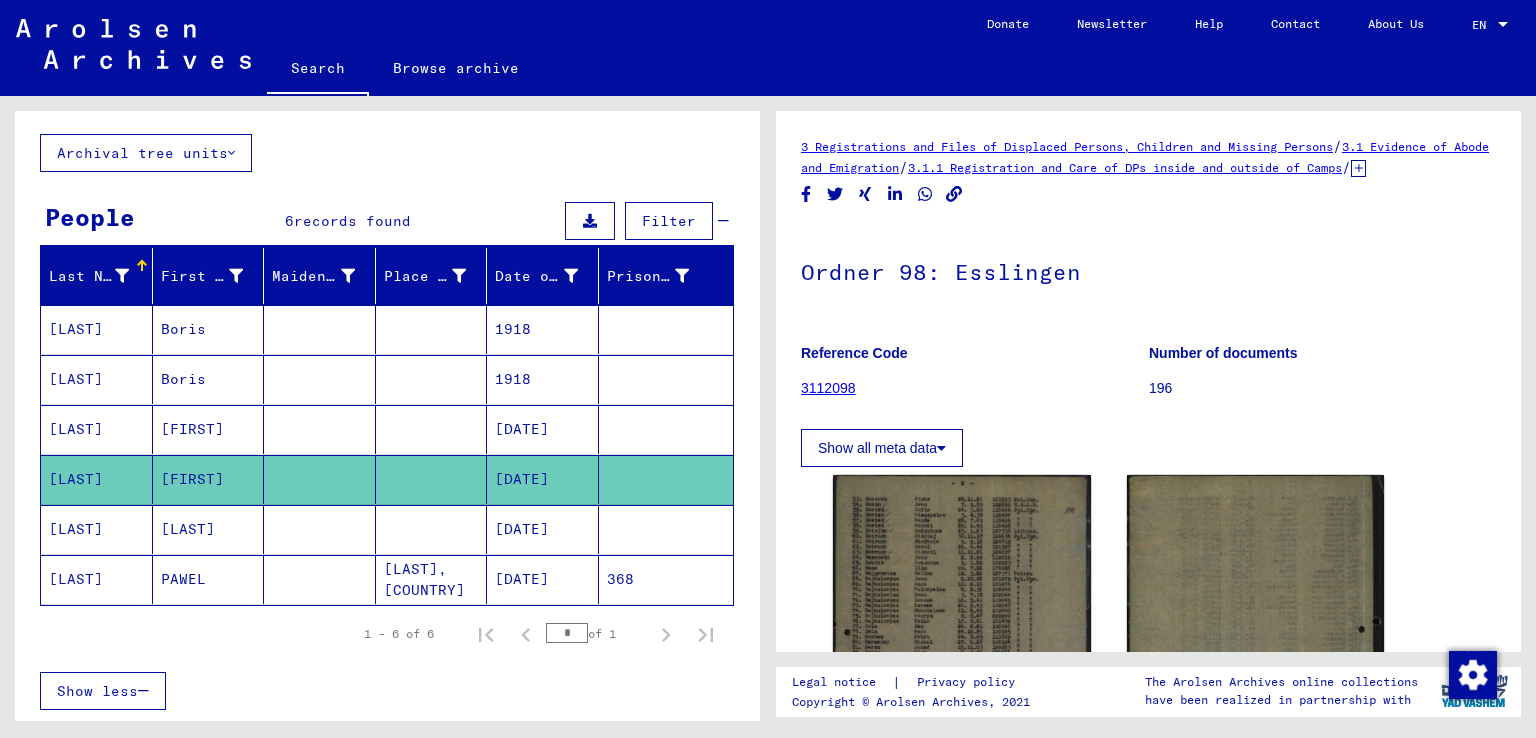 scroll, scrollTop: 0, scrollLeft: 0, axis: both 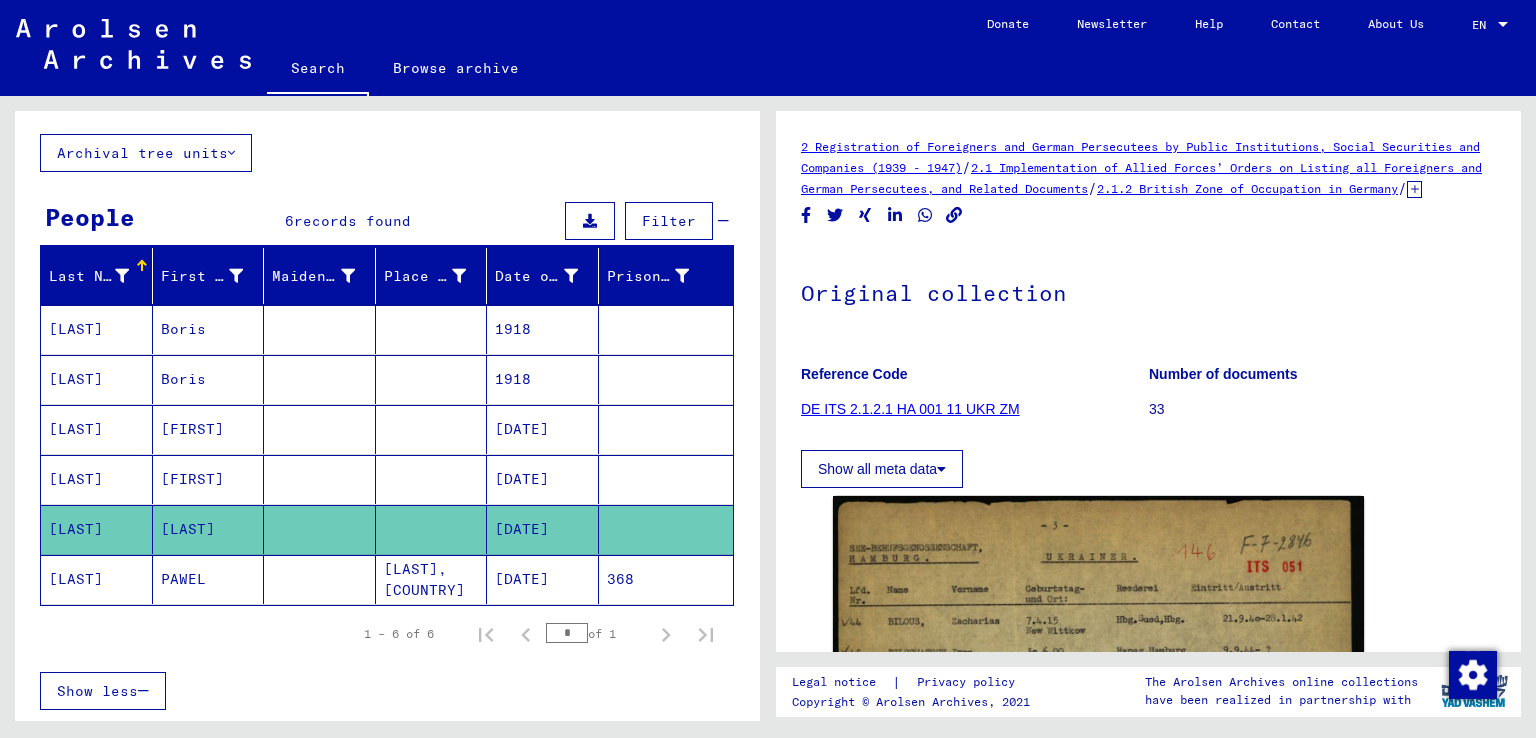 click on "[LAST]" at bounding box center (97, 479) 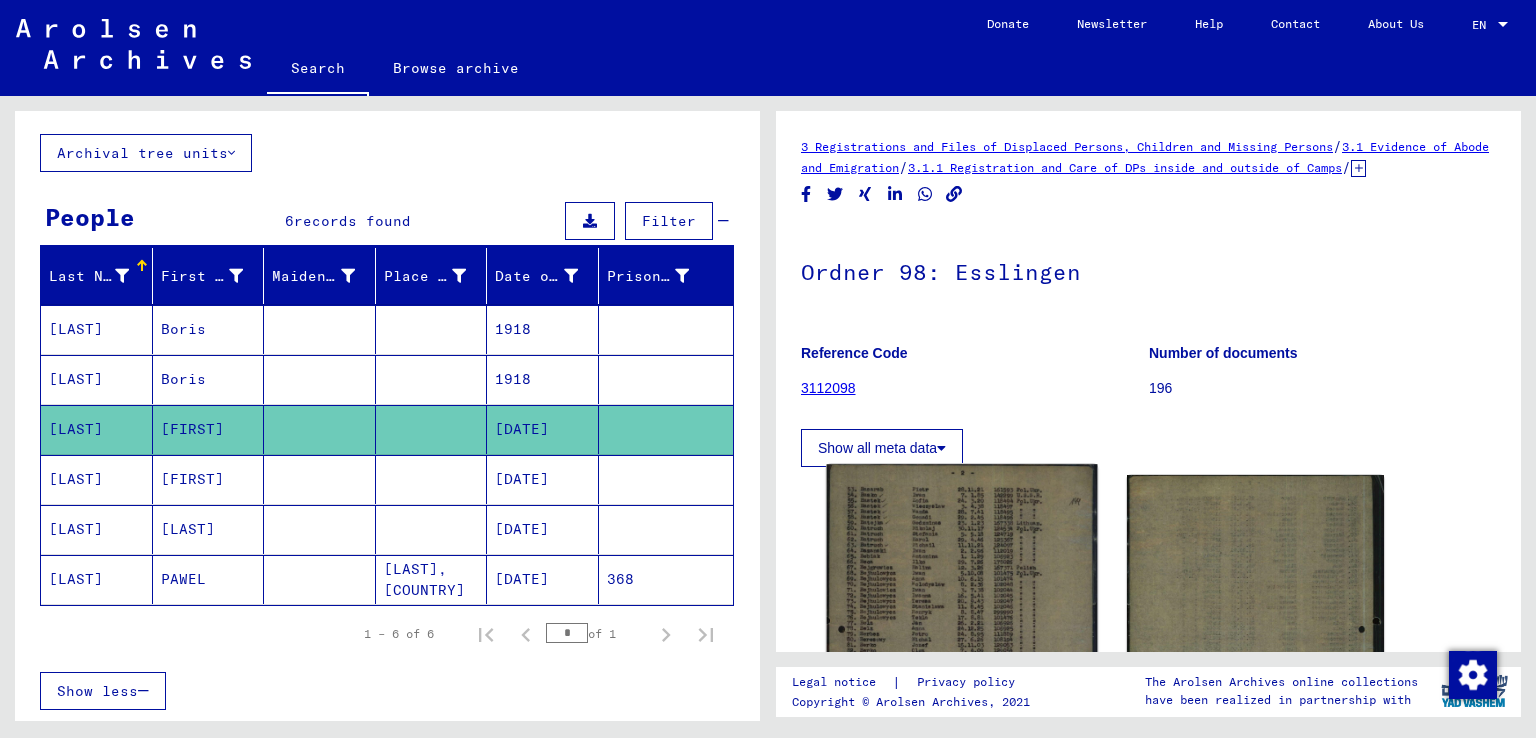 click 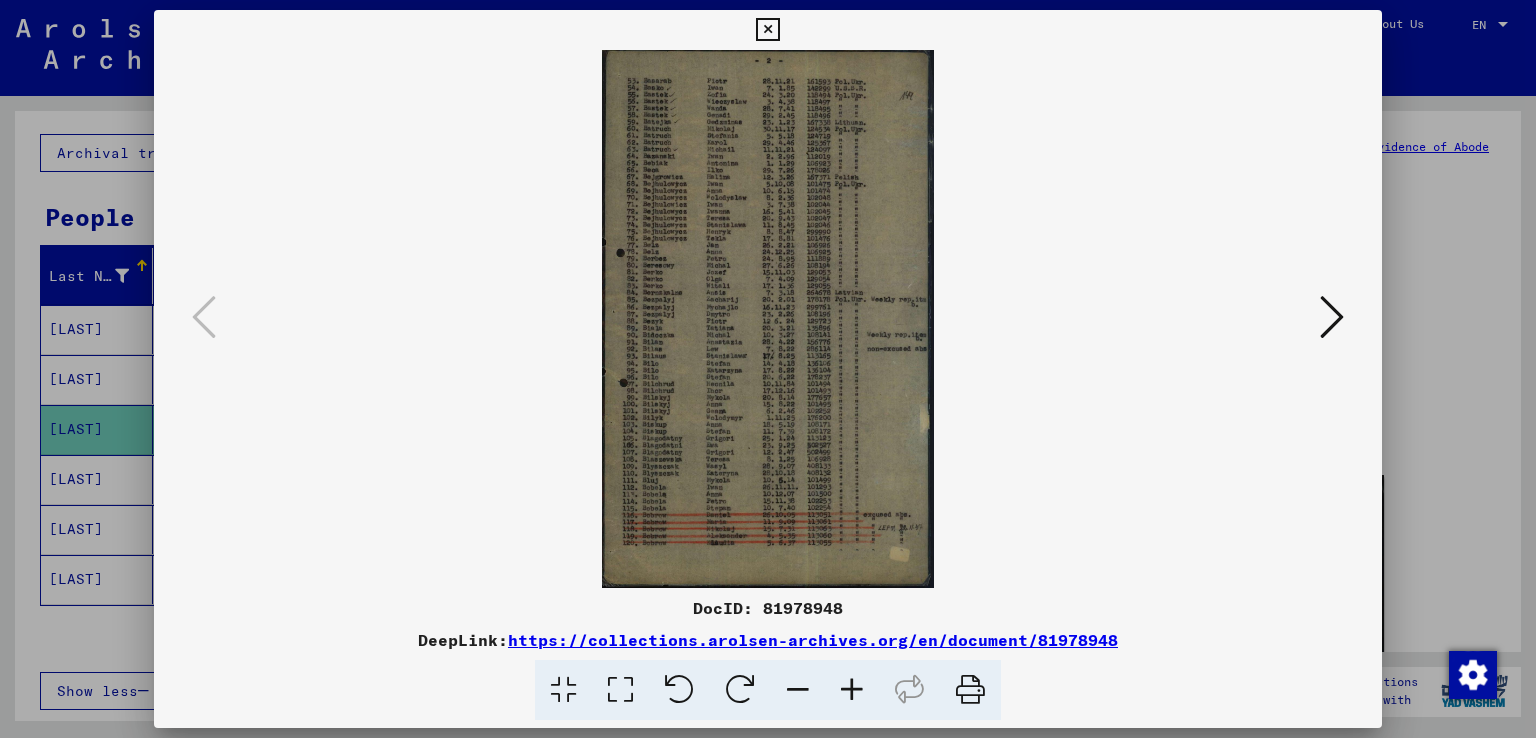 scroll, scrollTop: 0, scrollLeft: 0, axis: both 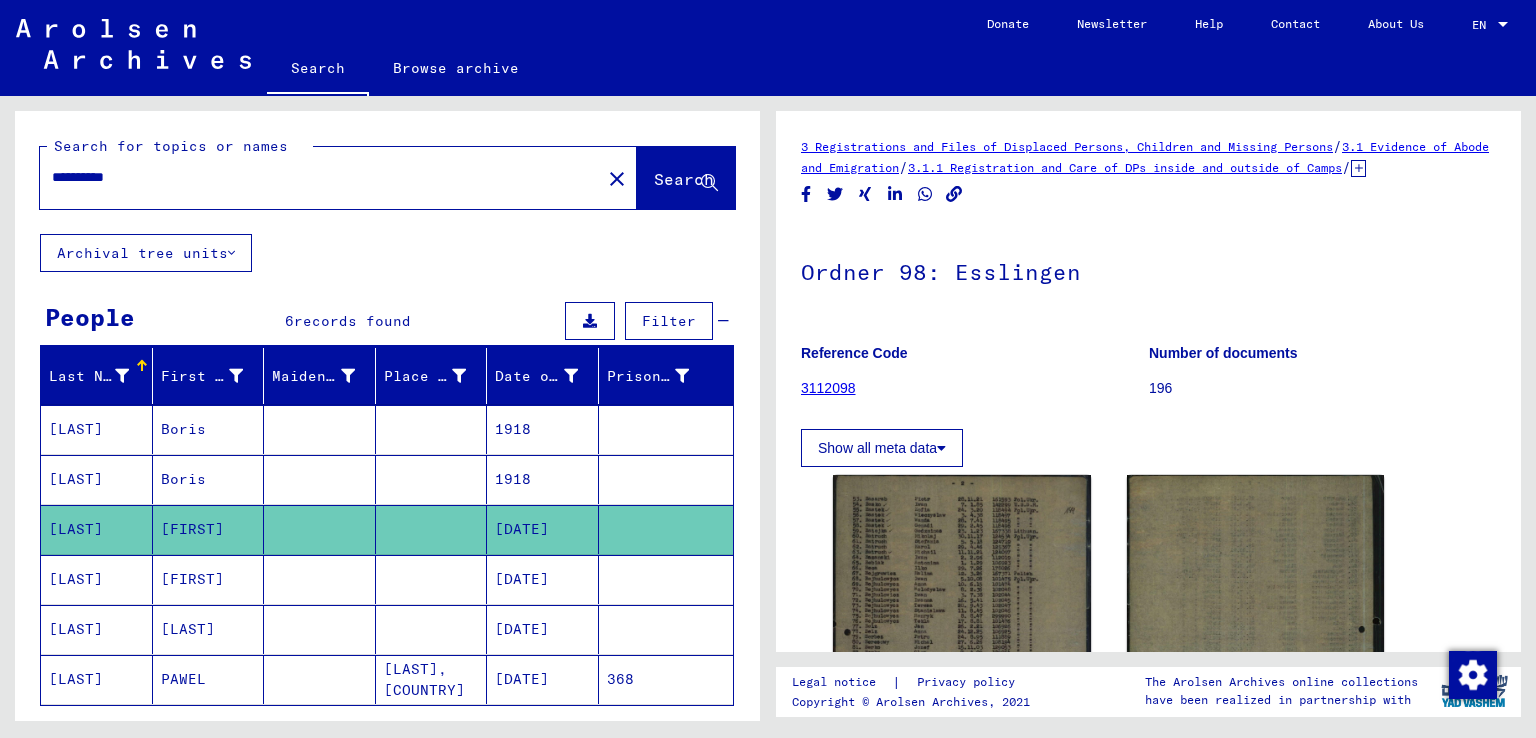 click on "**********" at bounding box center [320, 177] 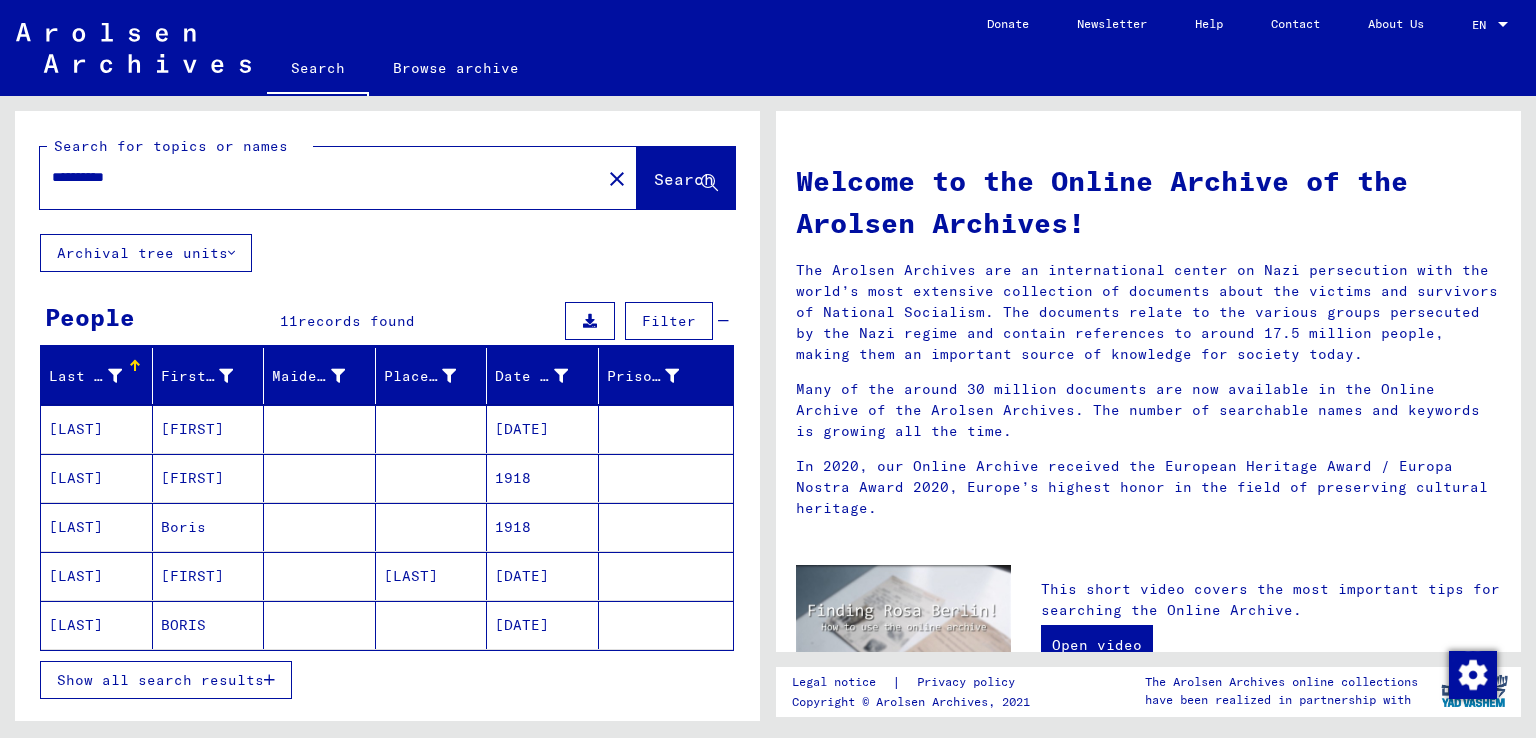 click on "[LAST]" at bounding box center [97, 478] 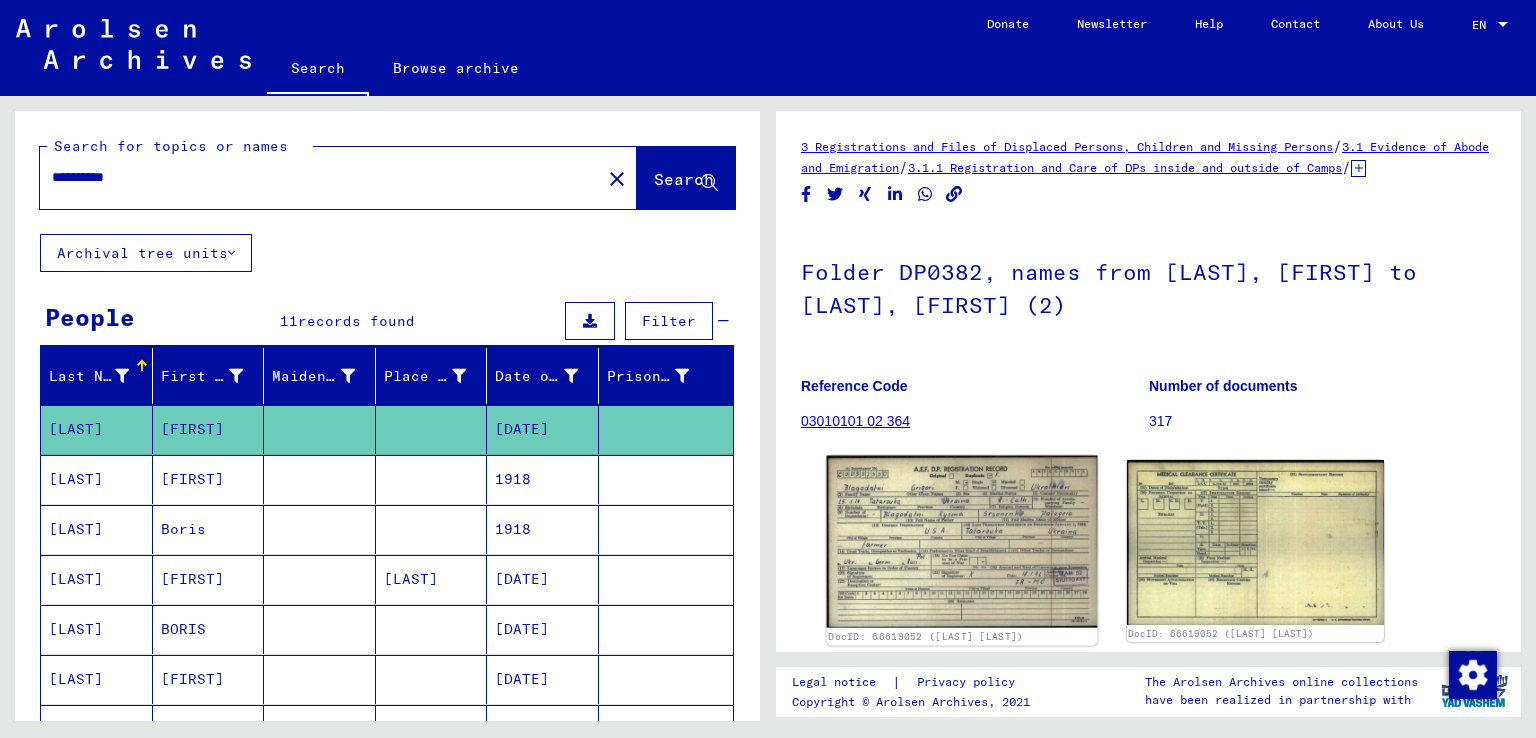 scroll, scrollTop: 0, scrollLeft: 0, axis: both 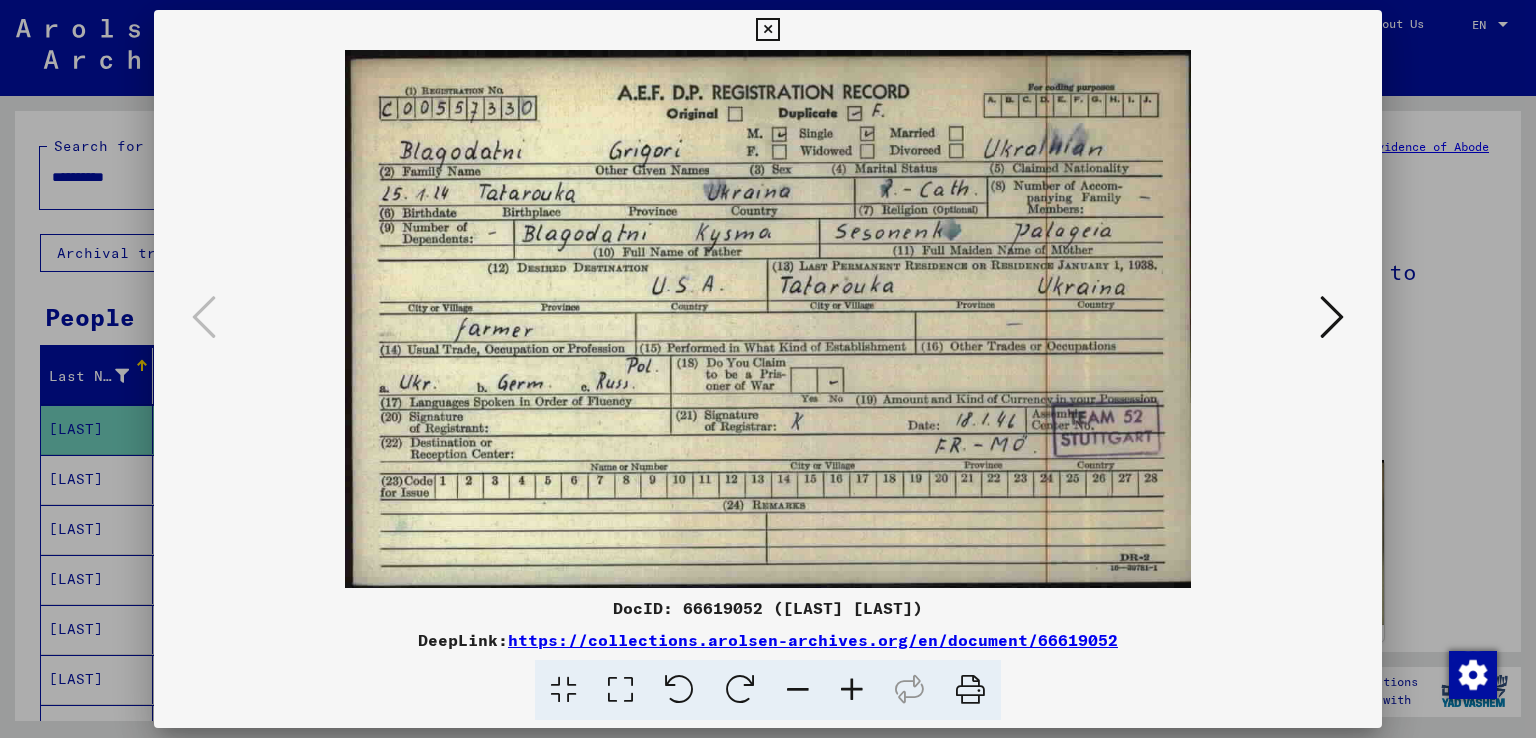 click at bounding box center (768, 369) 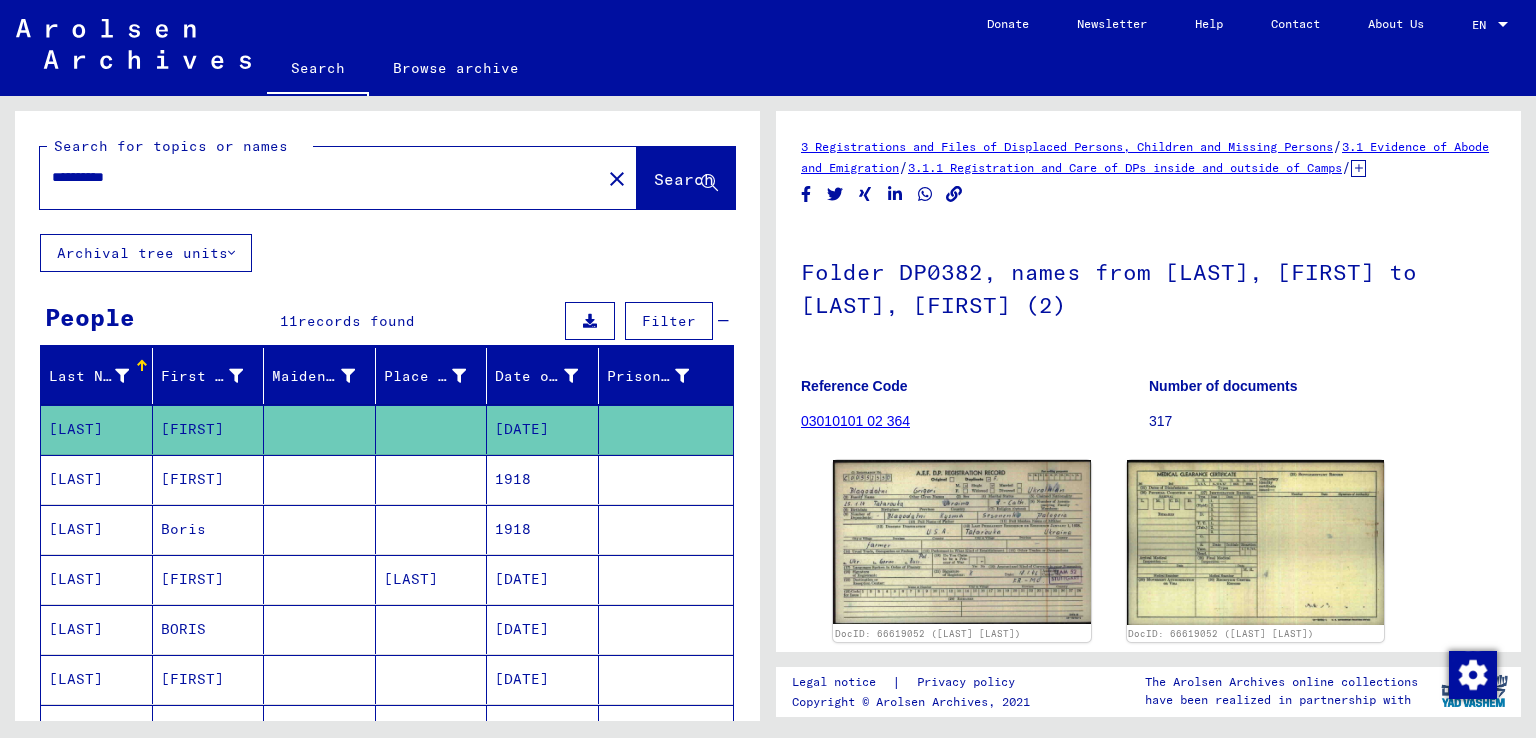 click on "[LAST]" at bounding box center [97, 629] 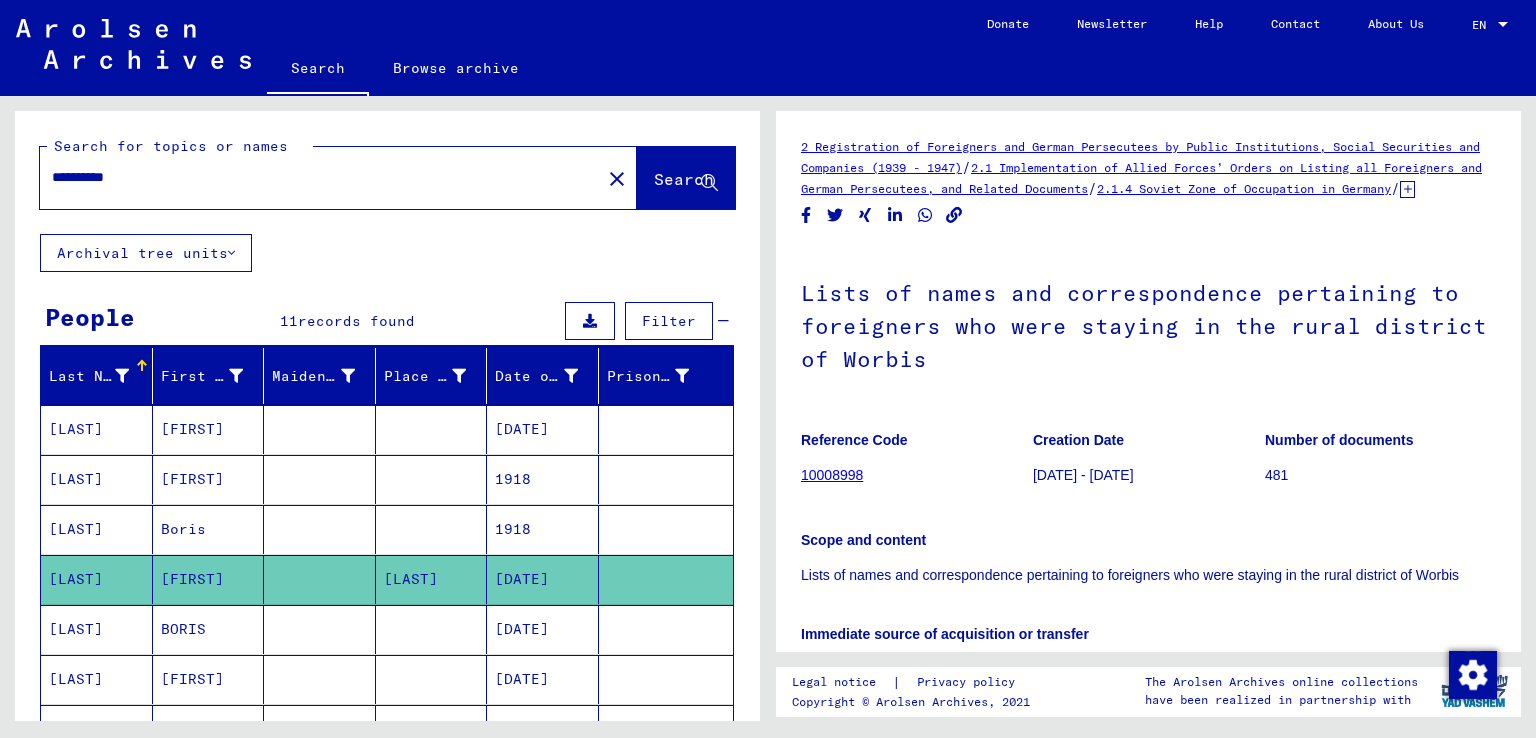 scroll, scrollTop: 0, scrollLeft: 0, axis: both 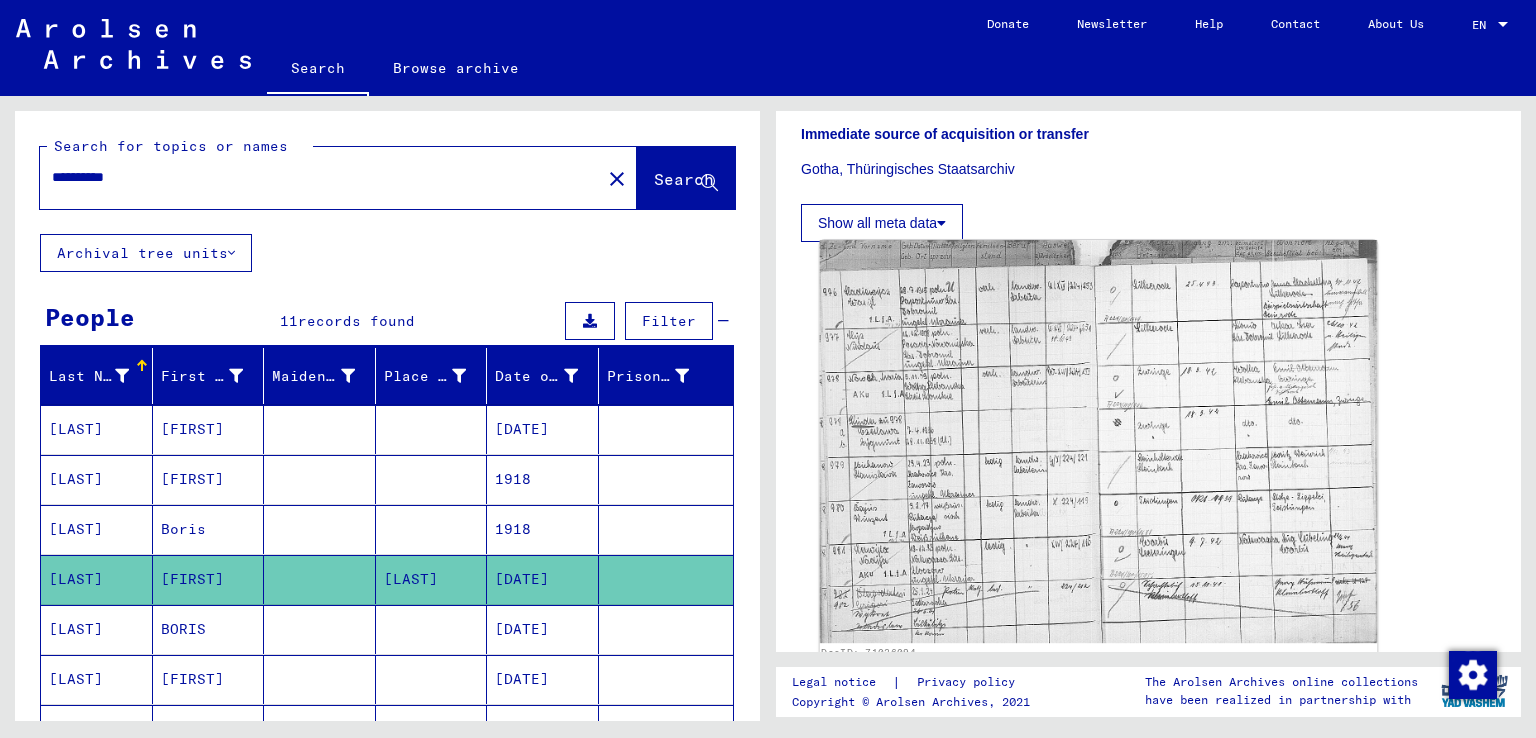 click 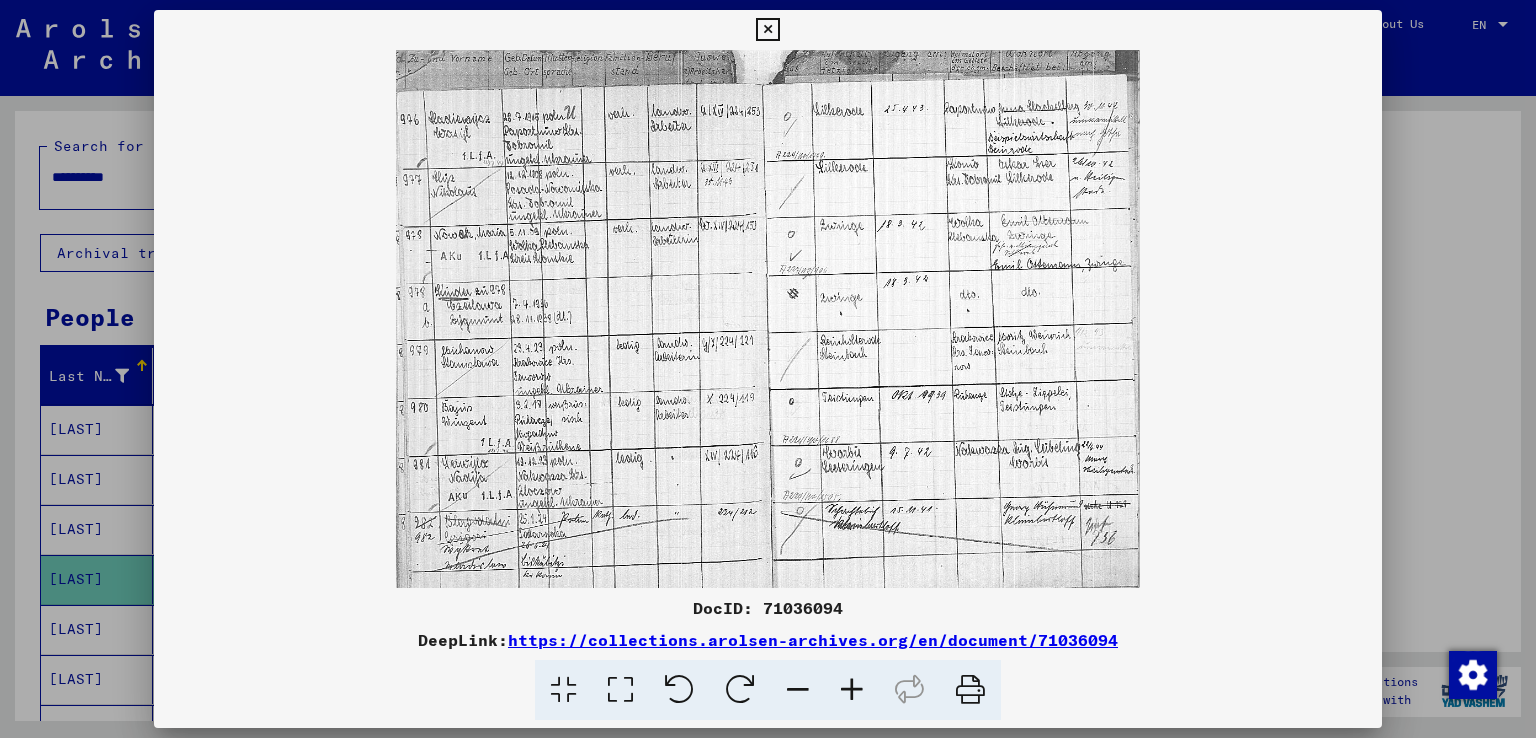 click at bounding box center [852, 690] 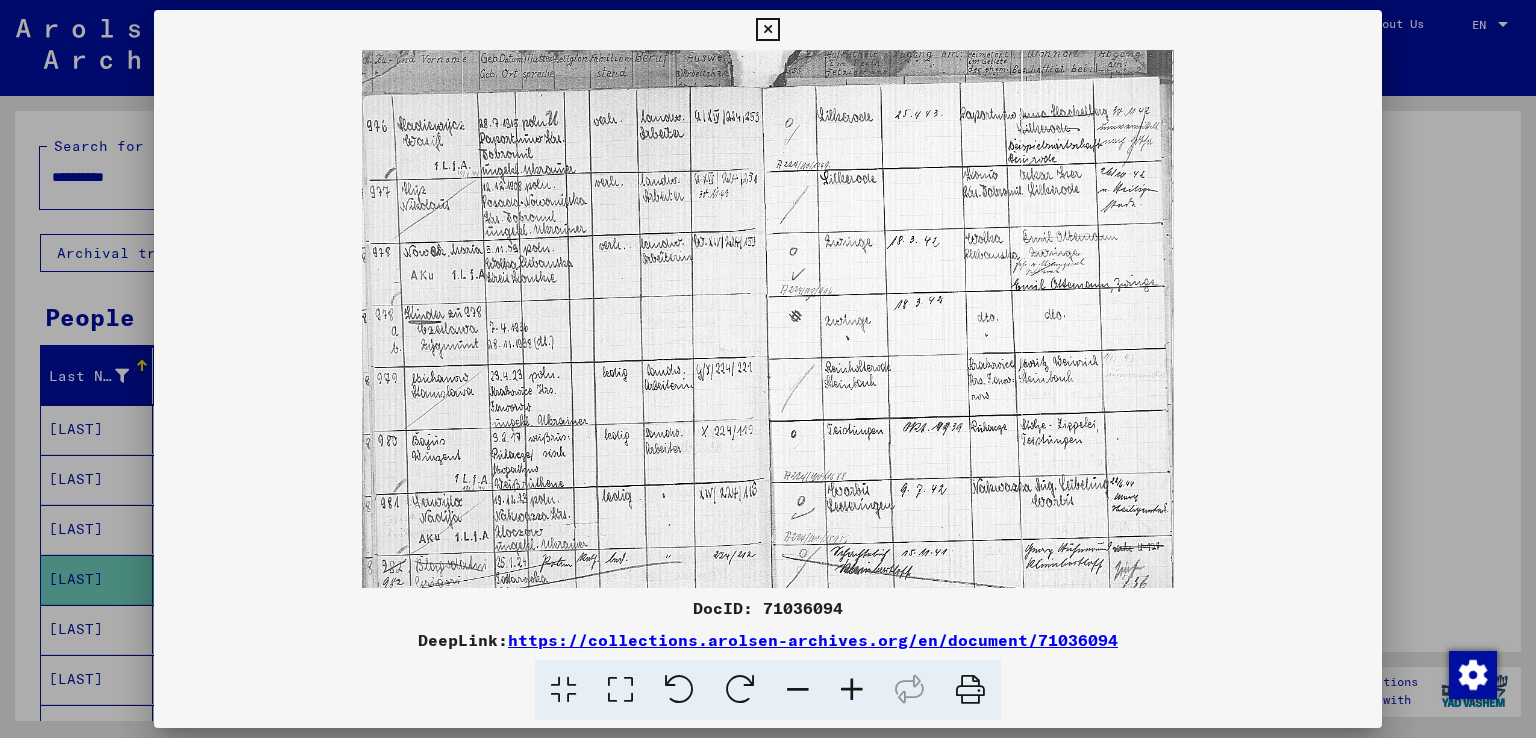 click at bounding box center (852, 690) 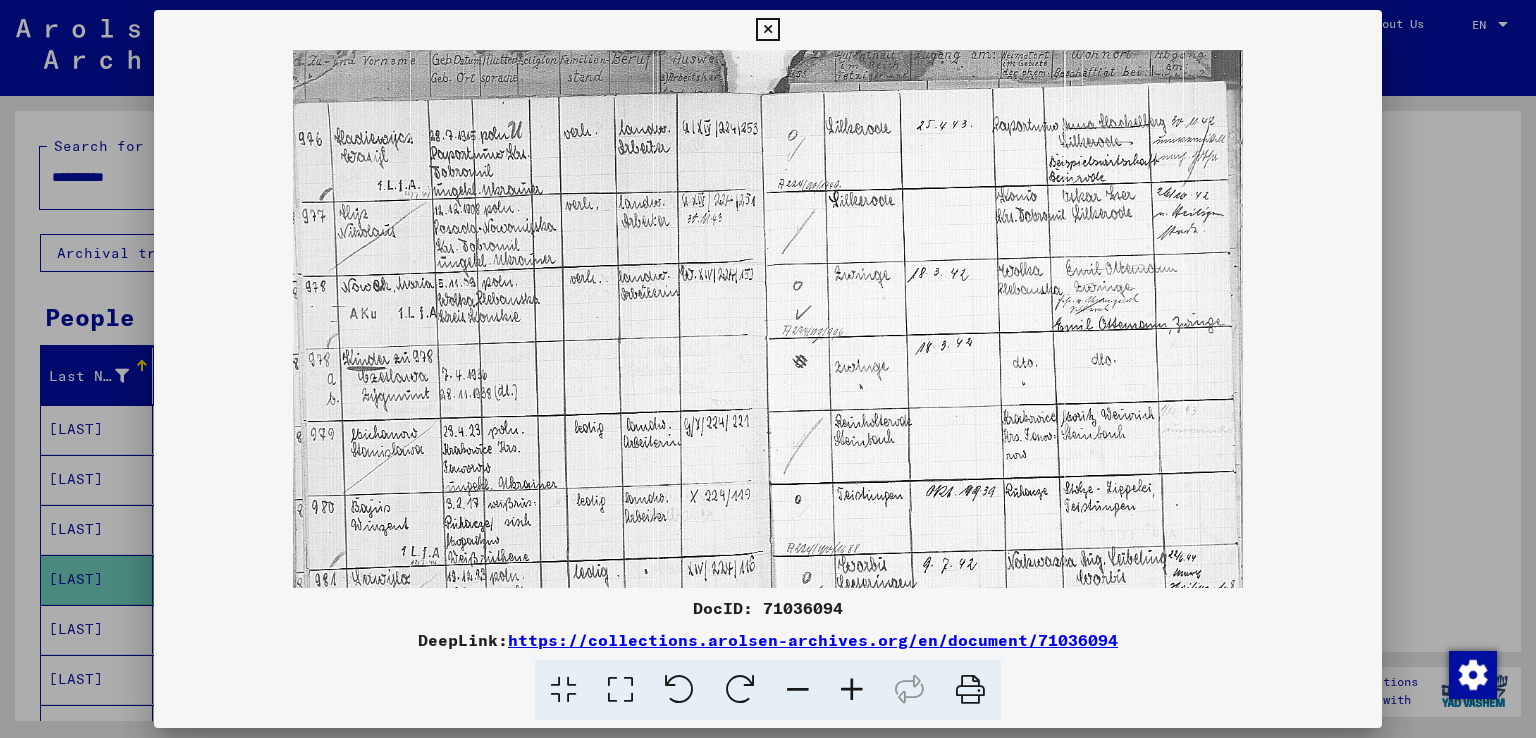 drag, startPoint x: 569, startPoint y: 279, endPoint x: 589, endPoint y: 337, distance: 61.351448 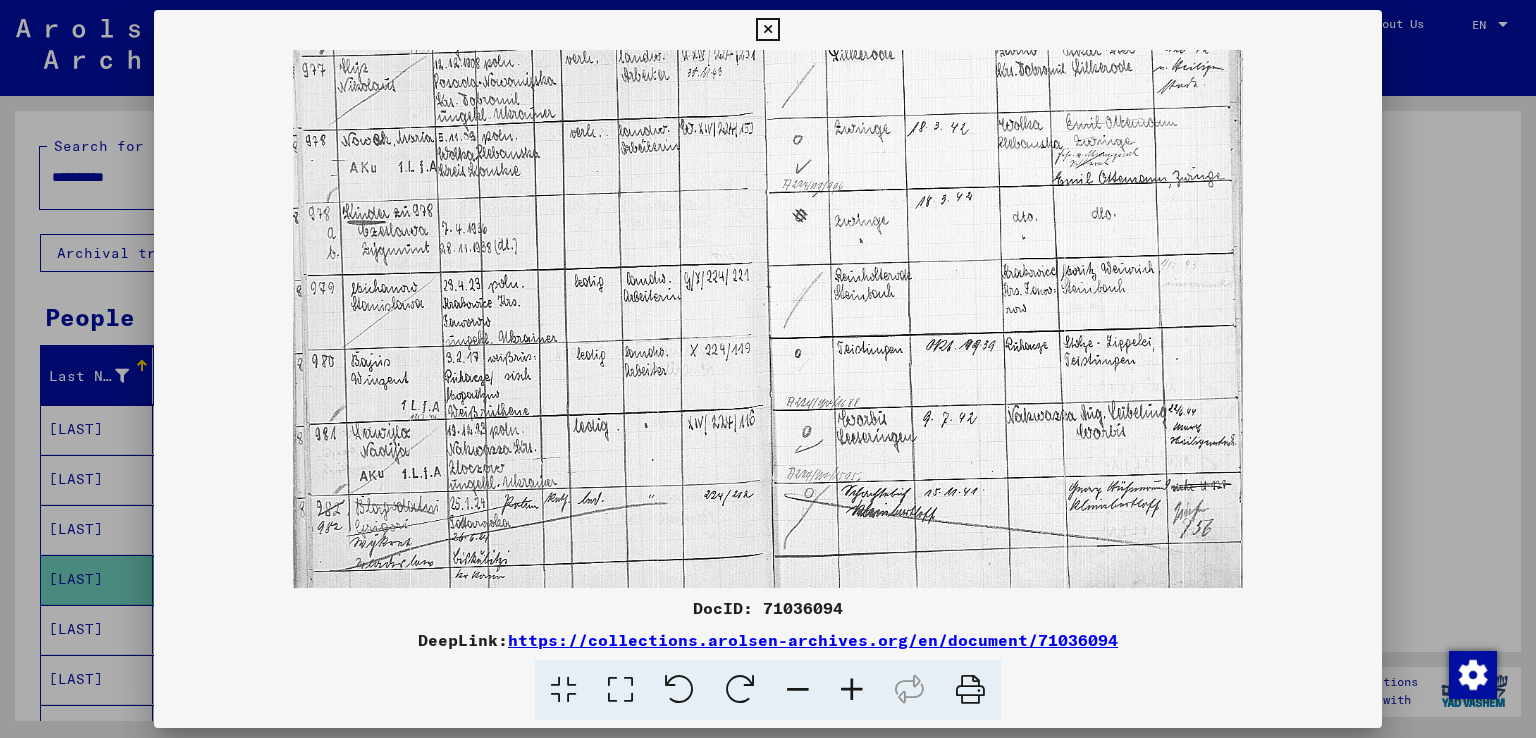 scroll, scrollTop: 149, scrollLeft: 0, axis: vertical 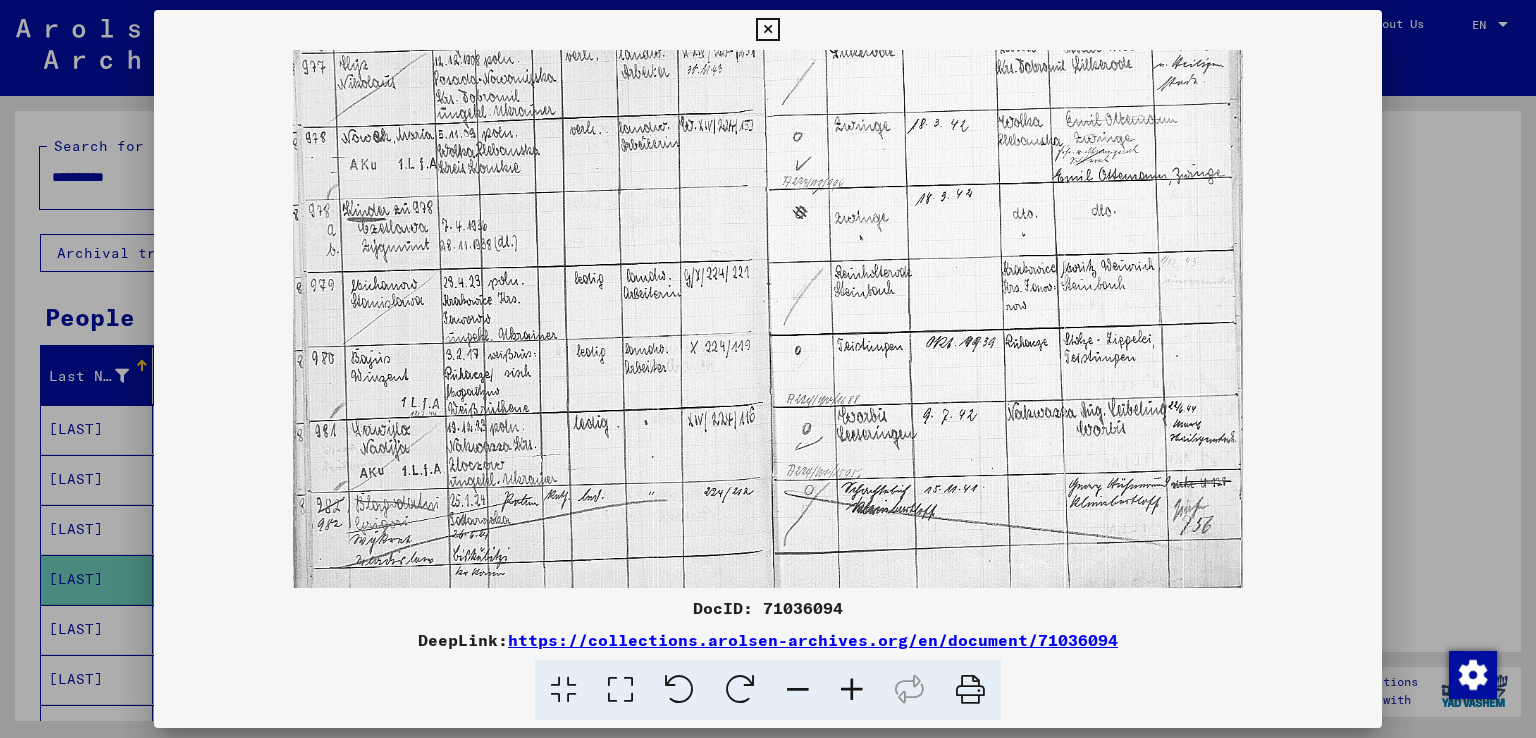 drag, startPoint x: 596, startPoint y: 477, endPoint x: 610, endPoint y: 295, distance: 182.53767 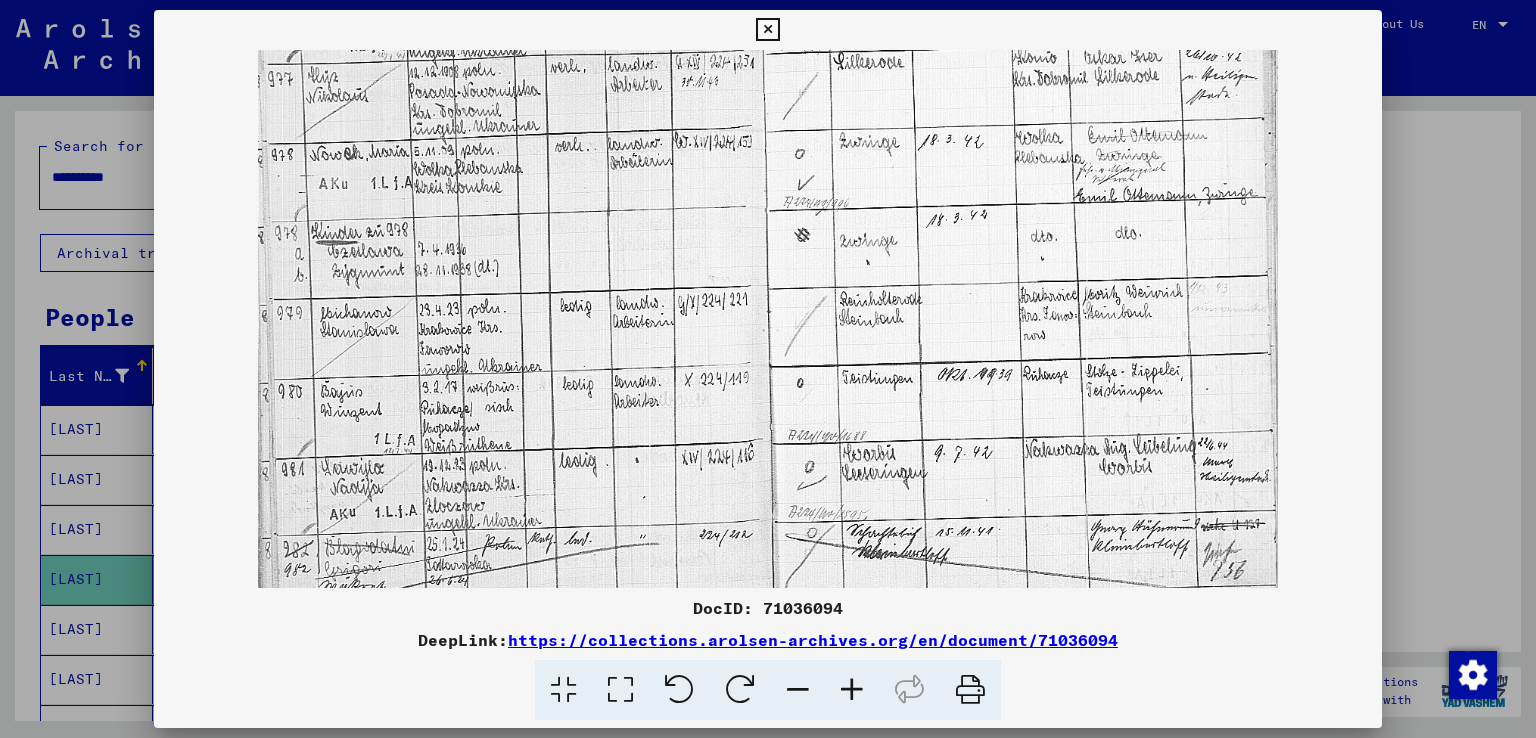 click at bounding box center (852, 690) 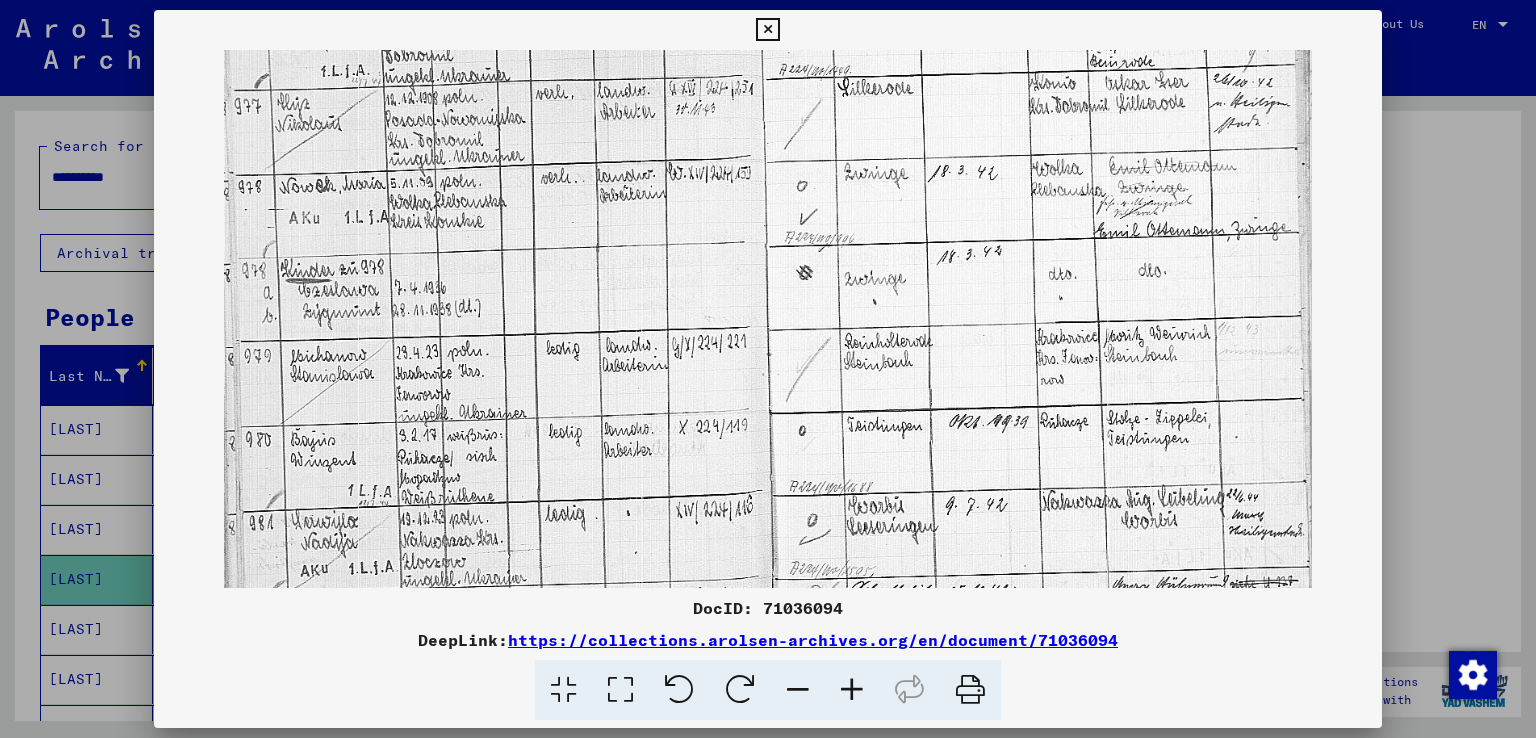 scroll, scrollTop: 249, scrollLeft: 0, axis: vertical 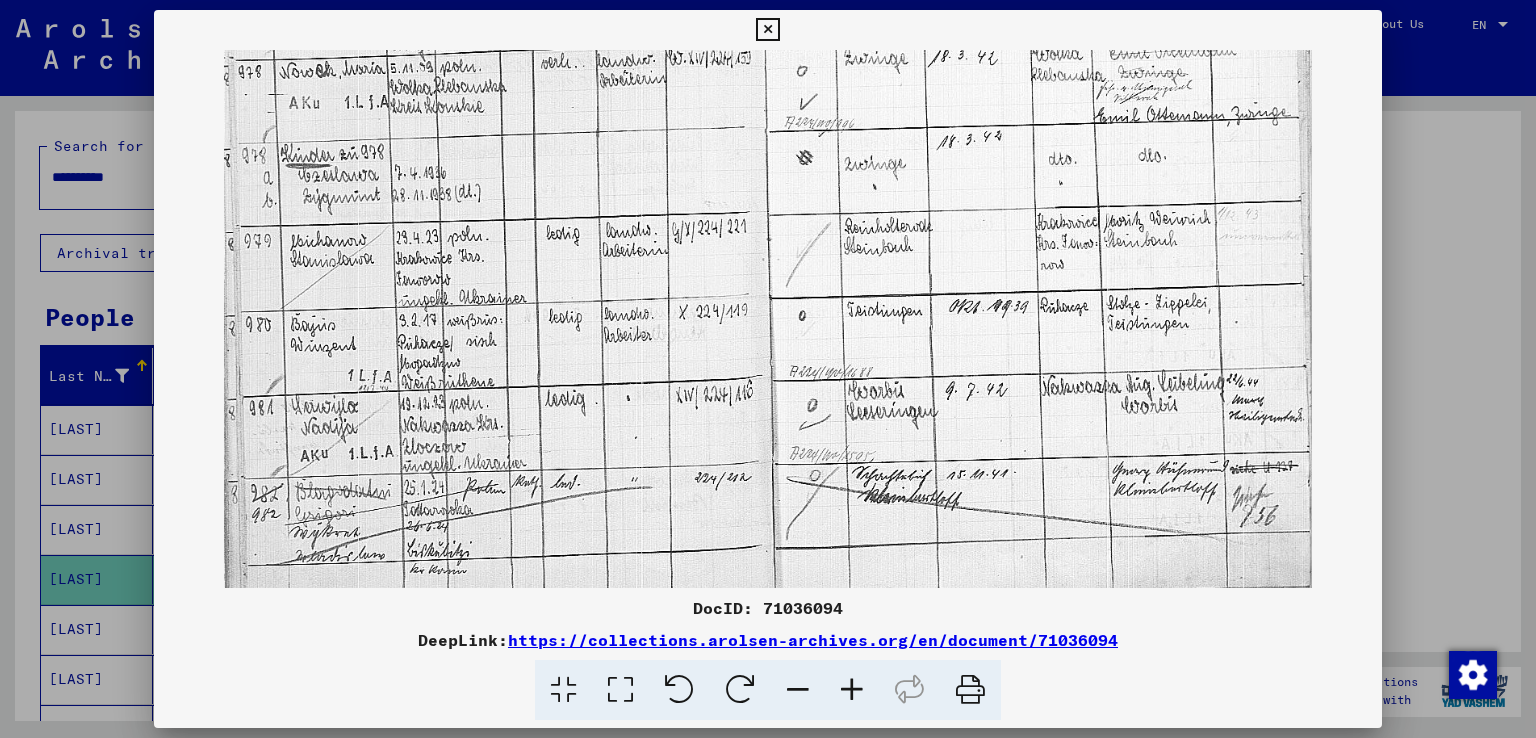 drag, startPoint x: 568, startPoint y: 445, endPoint x: 541, endPoint y: 328, distance: 120.074974 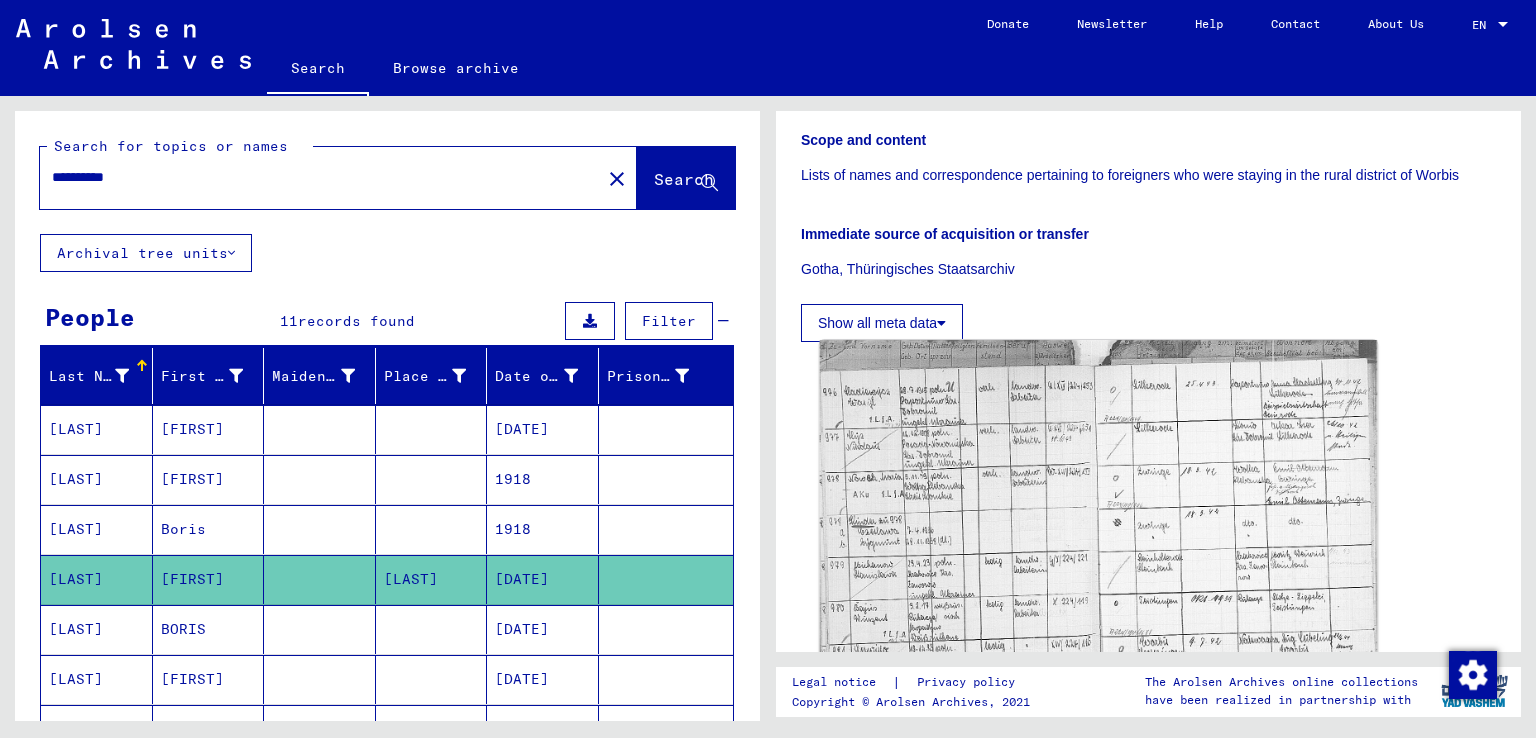 scroll, scrollTop: 200, scrollLeft: 0, axis: vertical 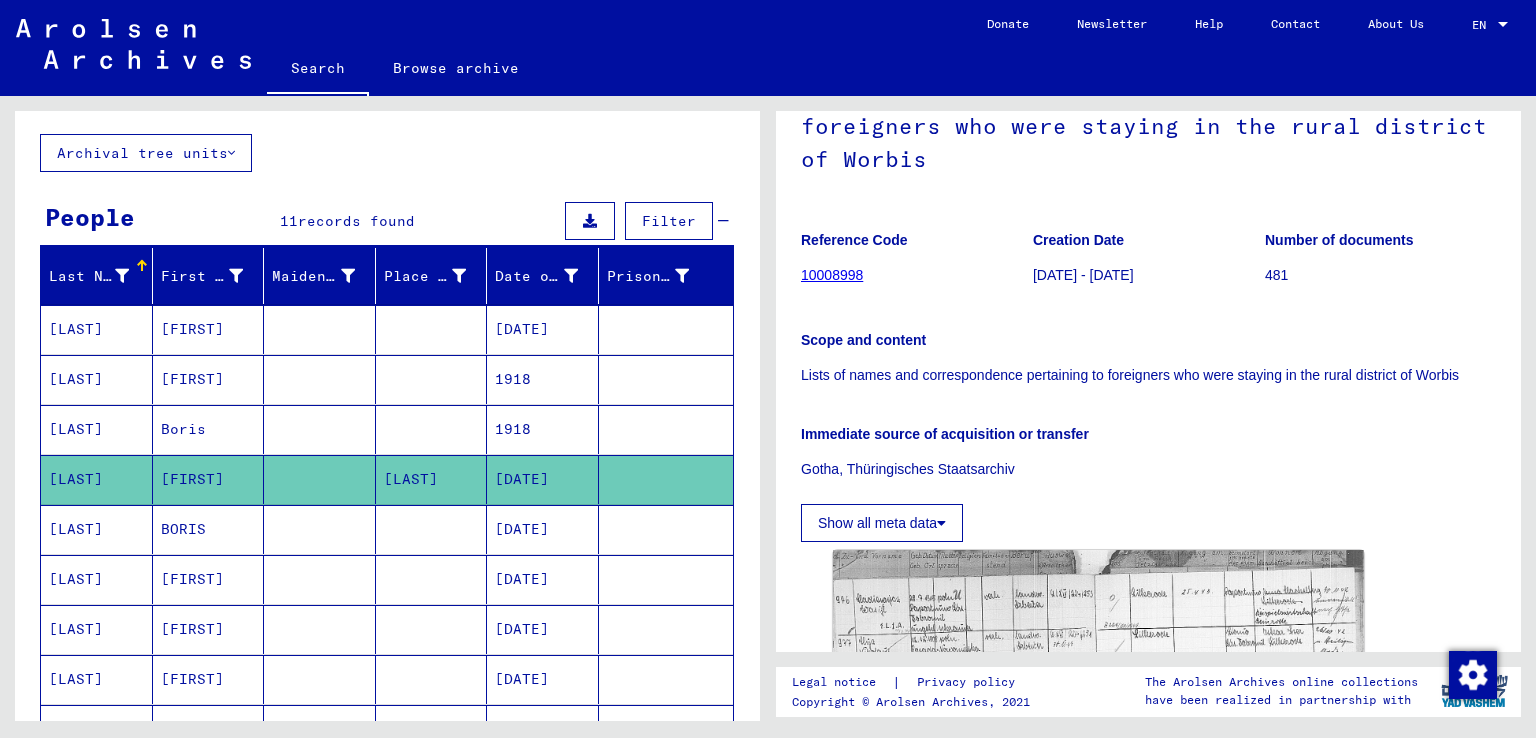 click on "[LAST]" at bounding box center (97, 629) 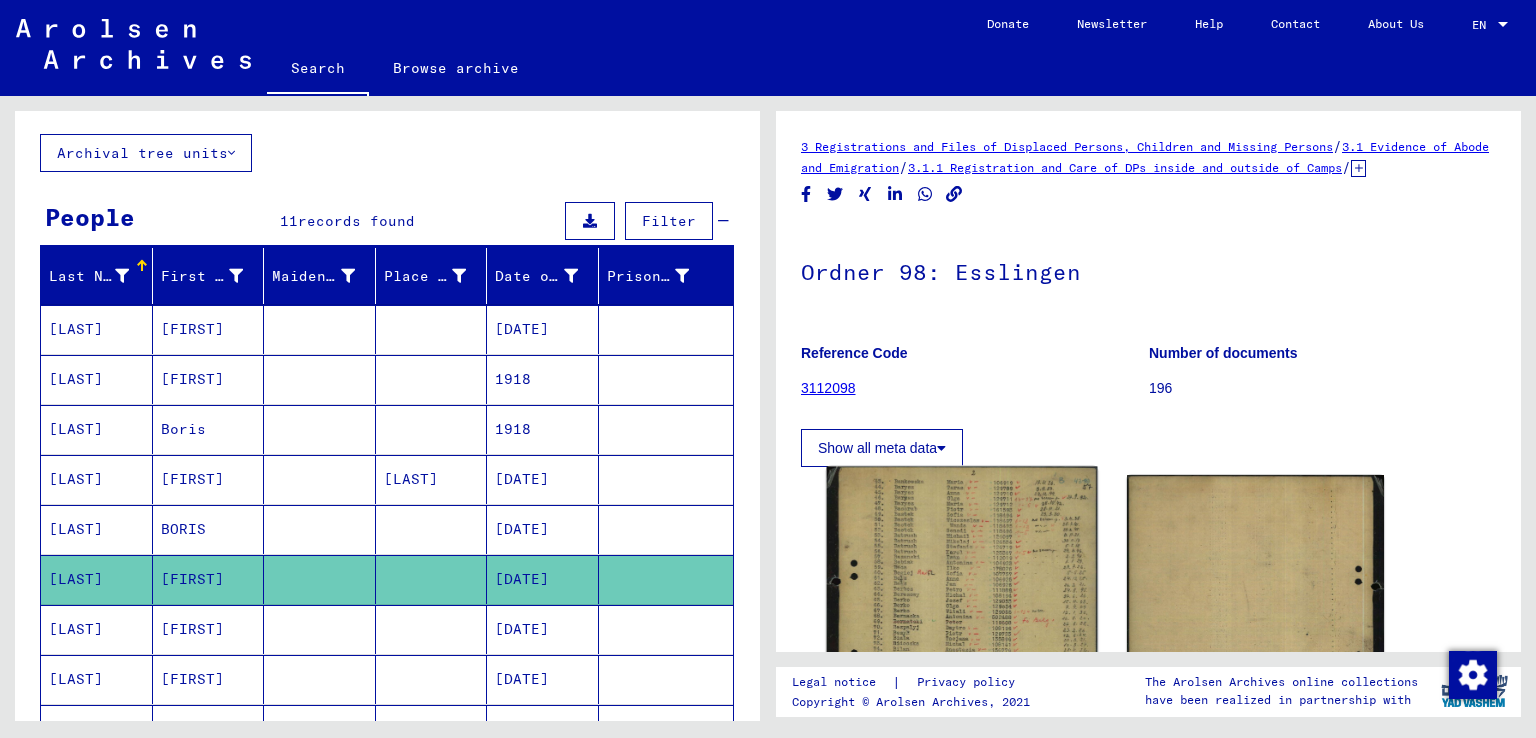 scroll, scrollTop: 100, scrollLeft: 0, axis: vertical 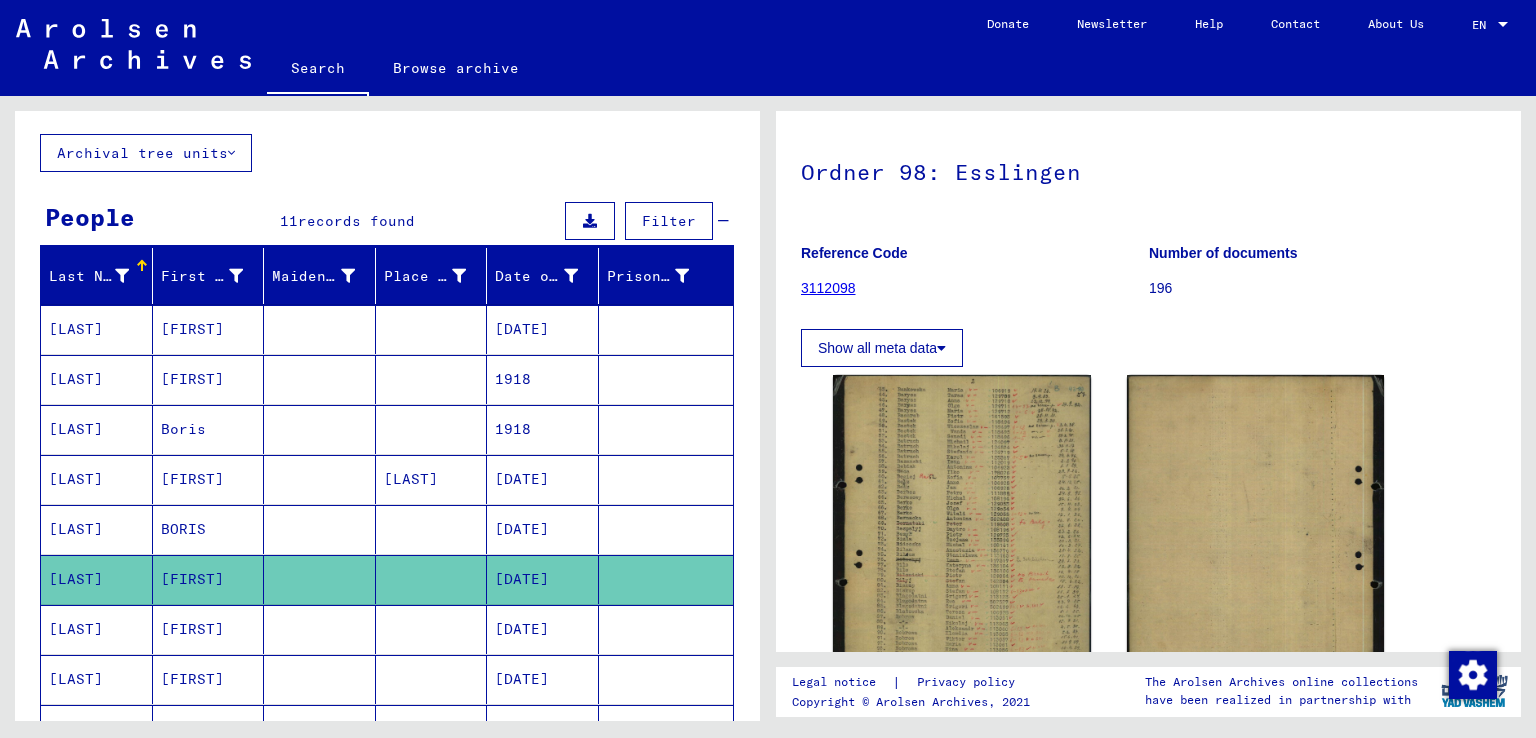 click 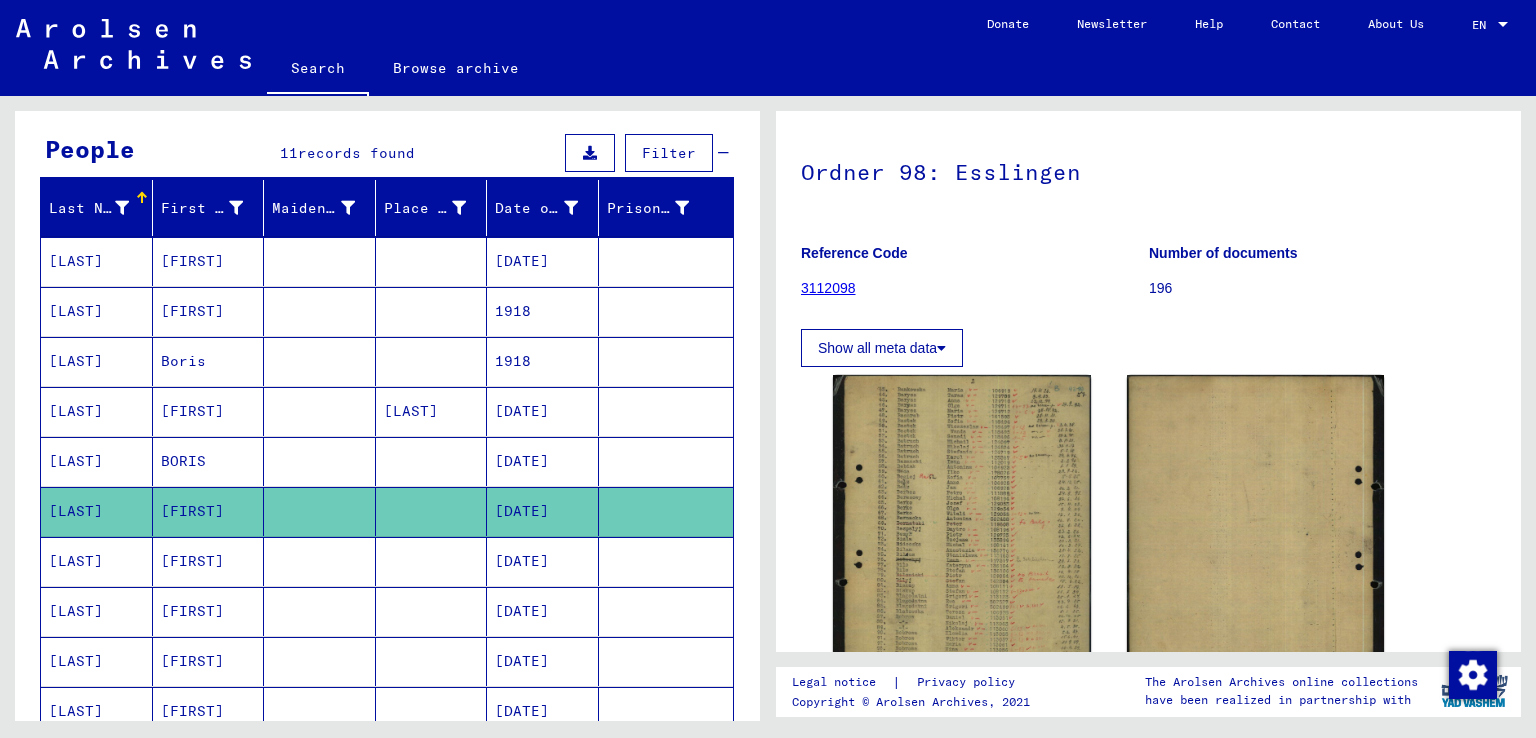 scroll, scrollTop: 200, scrollLeft: 0, axis: vertical 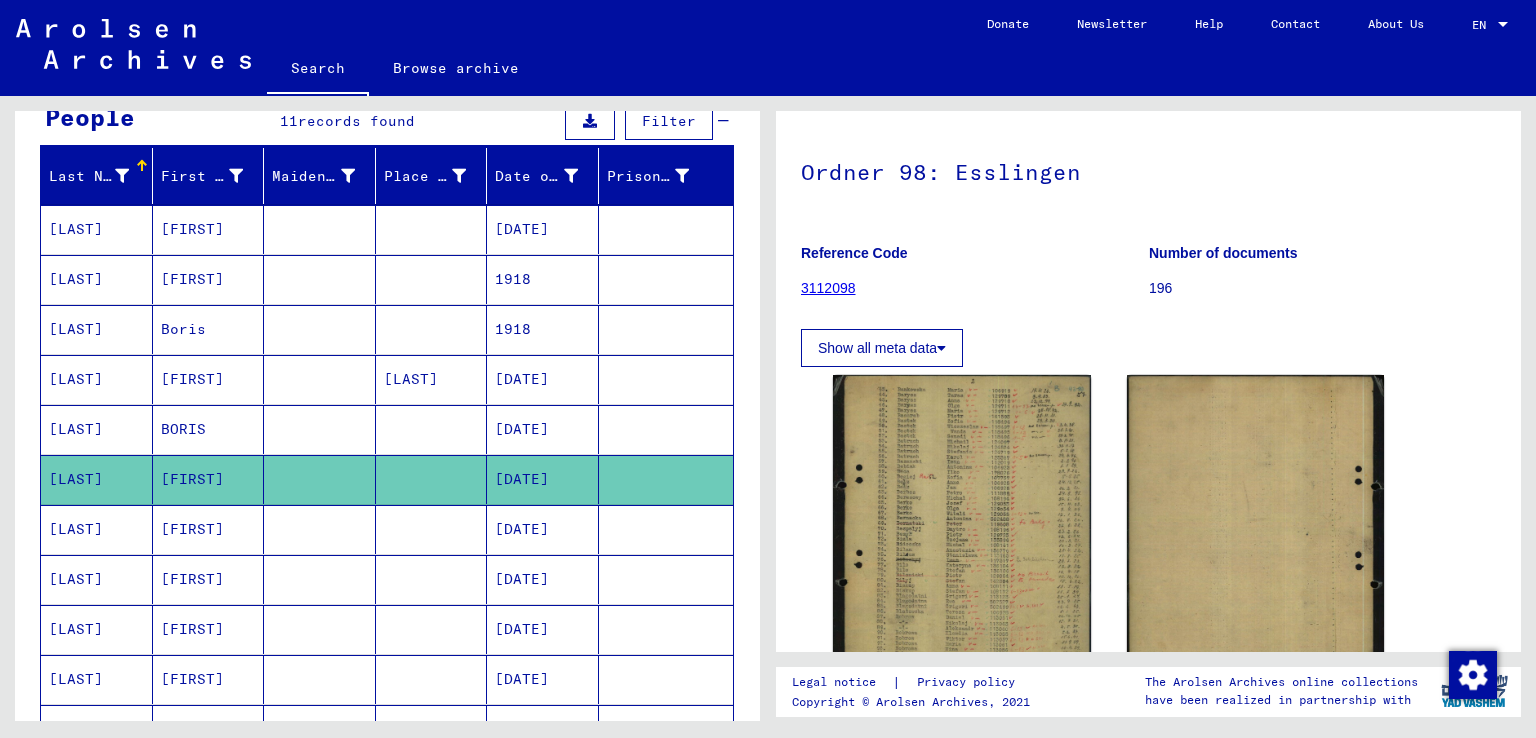 click on "[LAST]" at bounding box center [97, 579] 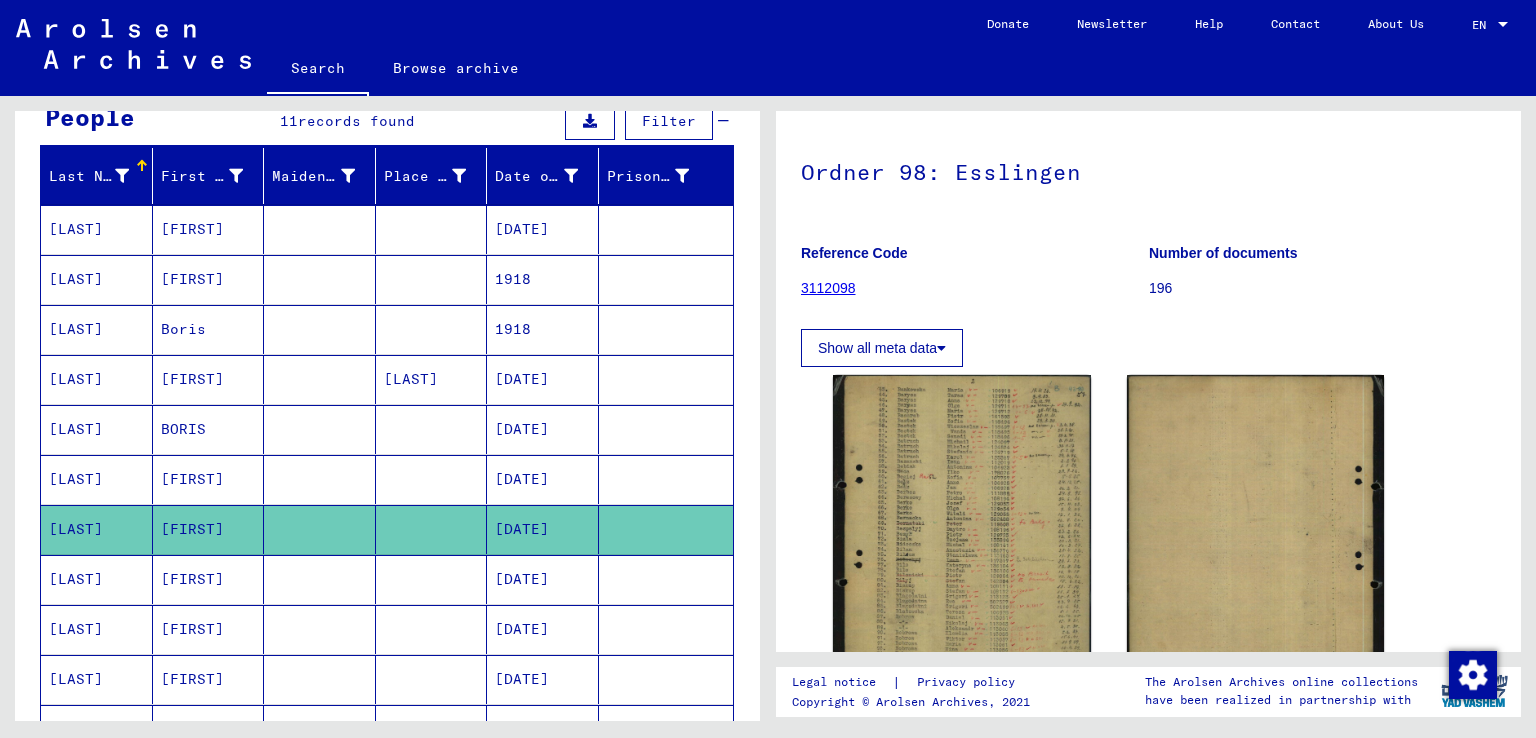 click on "[LAST]" at bounding box center (97, 629) 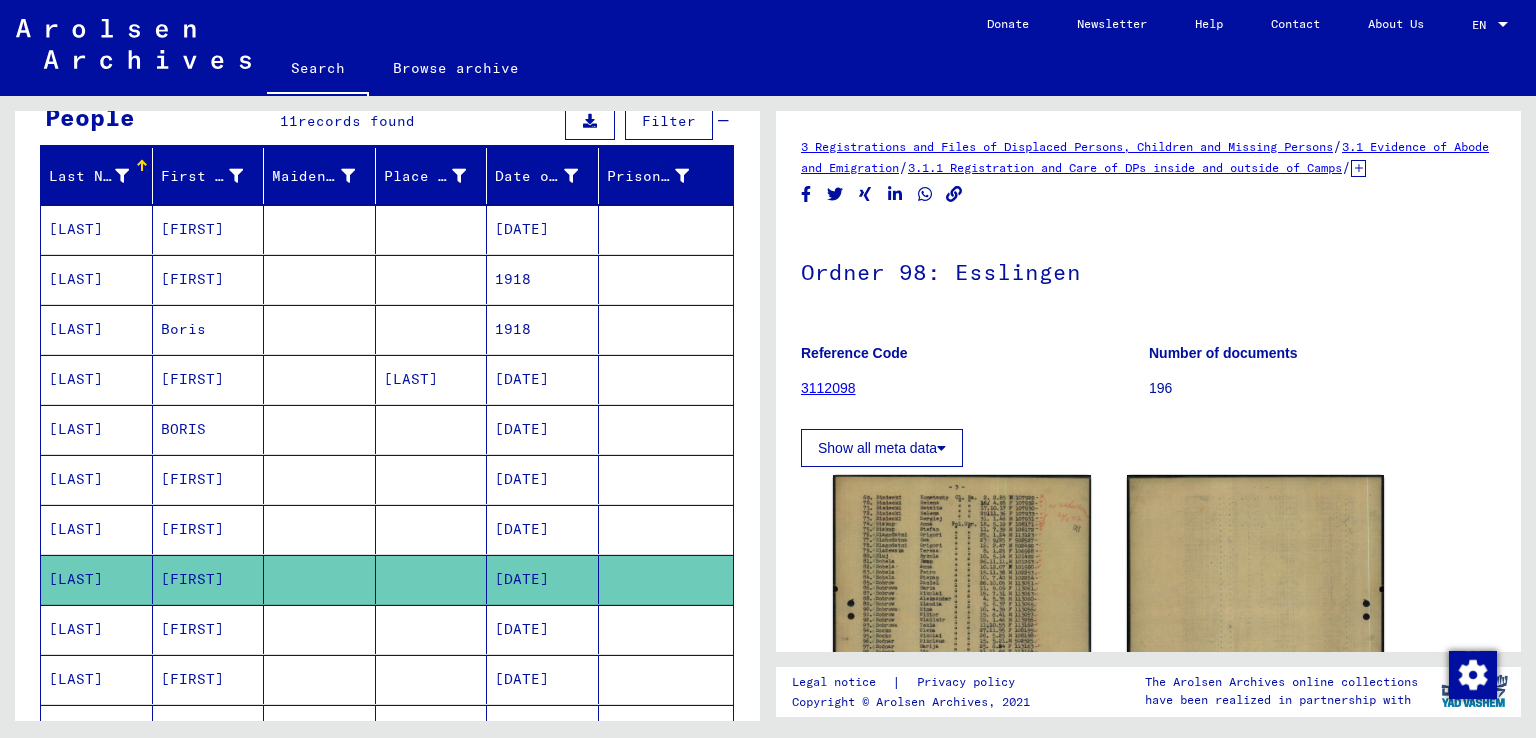 scroll, scrollTop: 0, scrollLeft: 0, axis: both 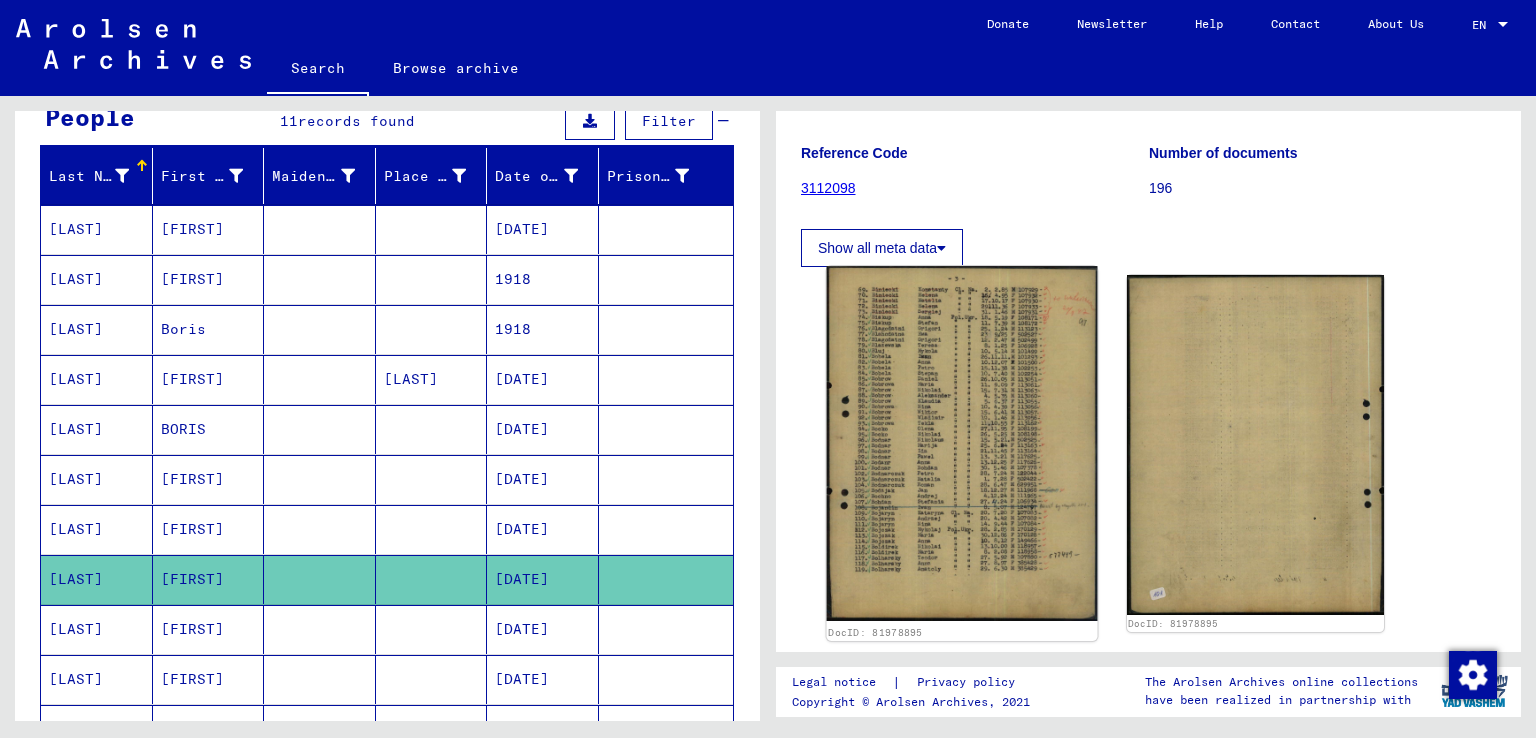 click 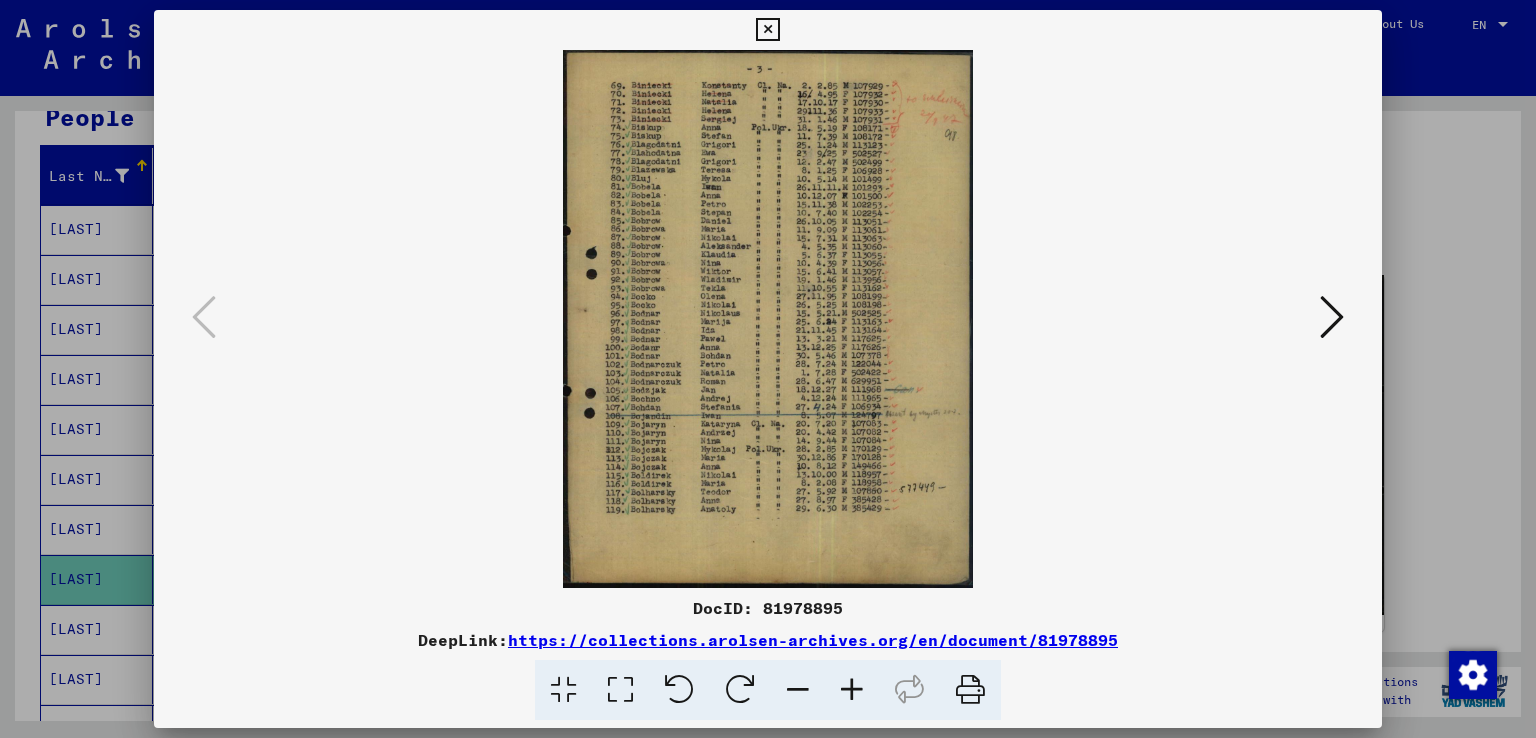 click at bounding box center [768, 369] 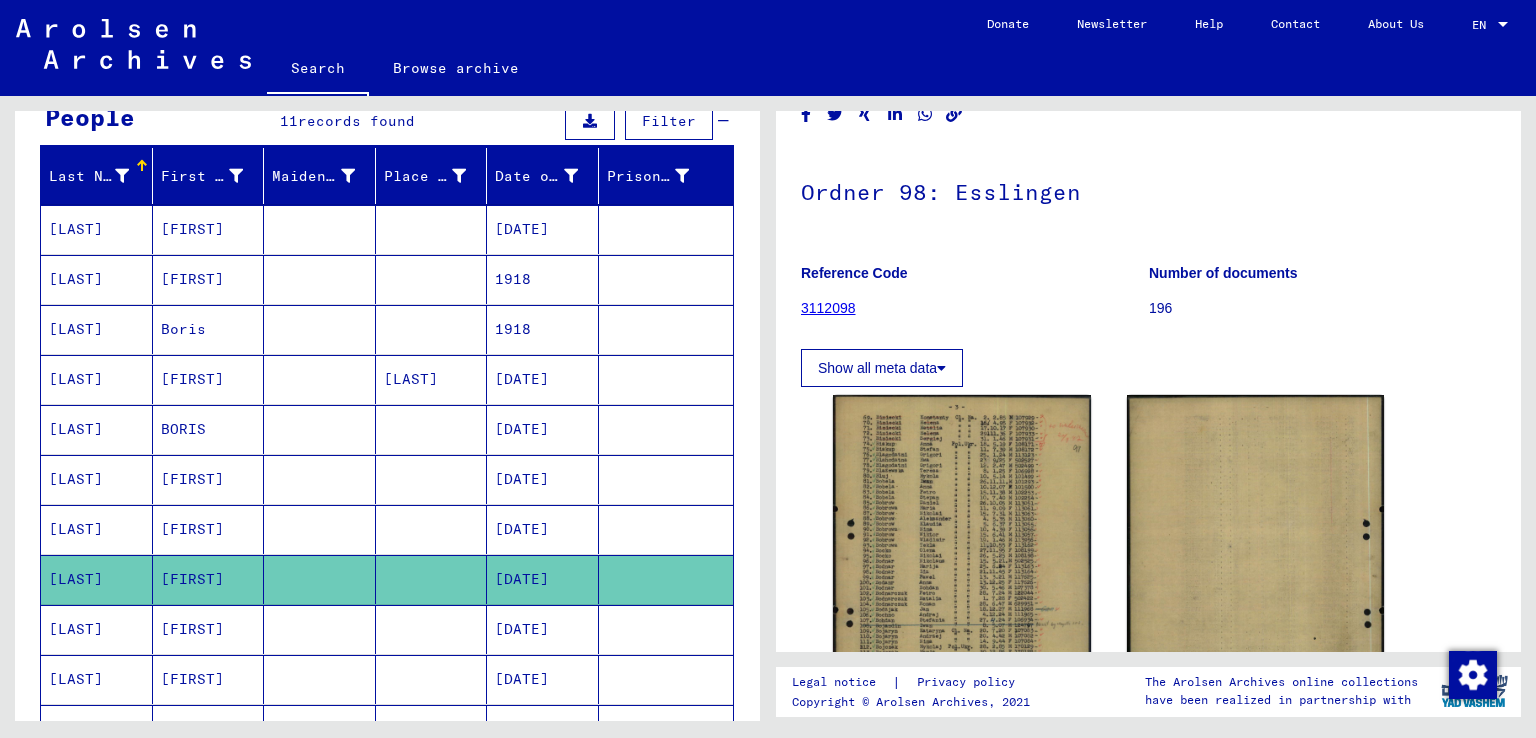 scroll, scrollTop: 0, scrollLeft: 0, axis: both 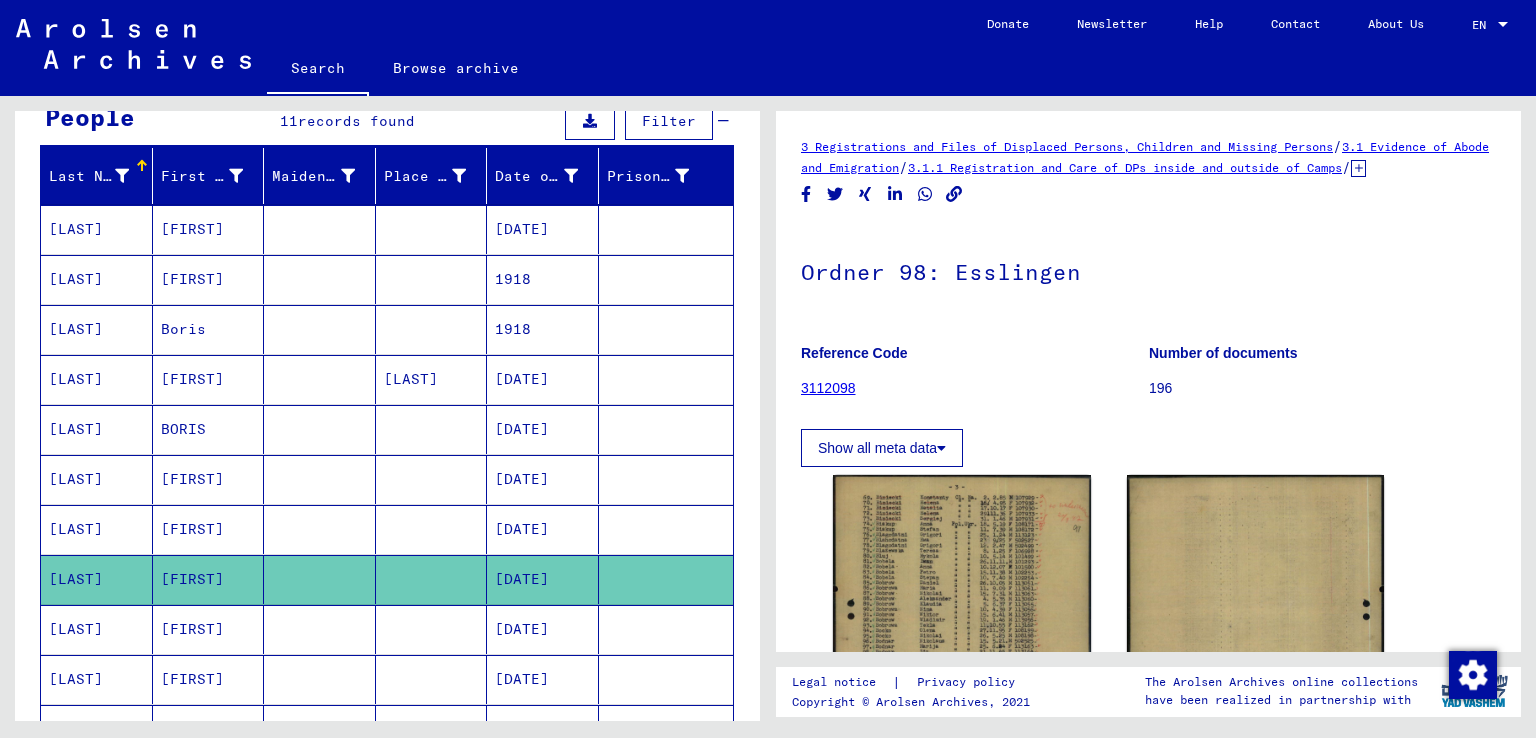 click 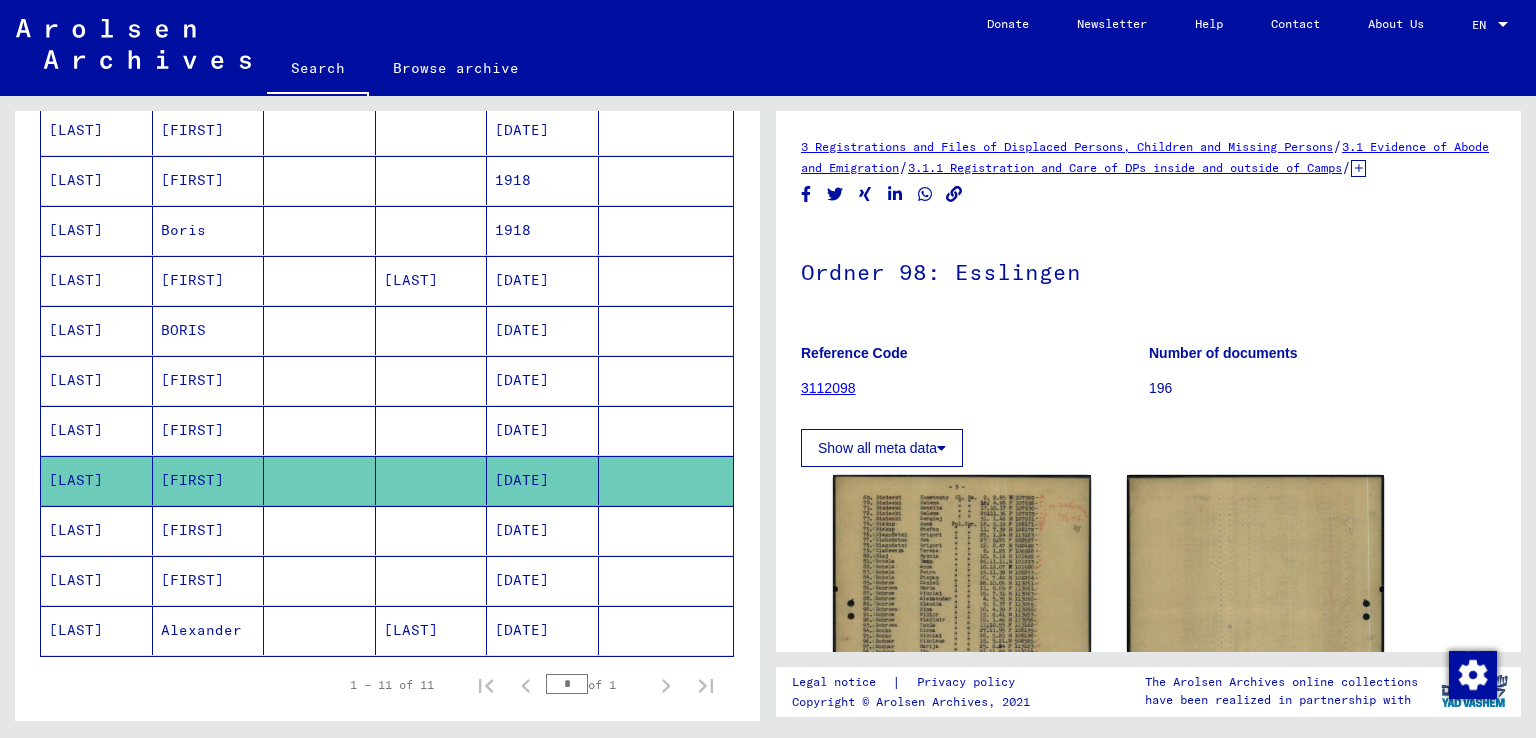 scroll, scrollTop: 300, scrollLeft: 0, axis: vertical 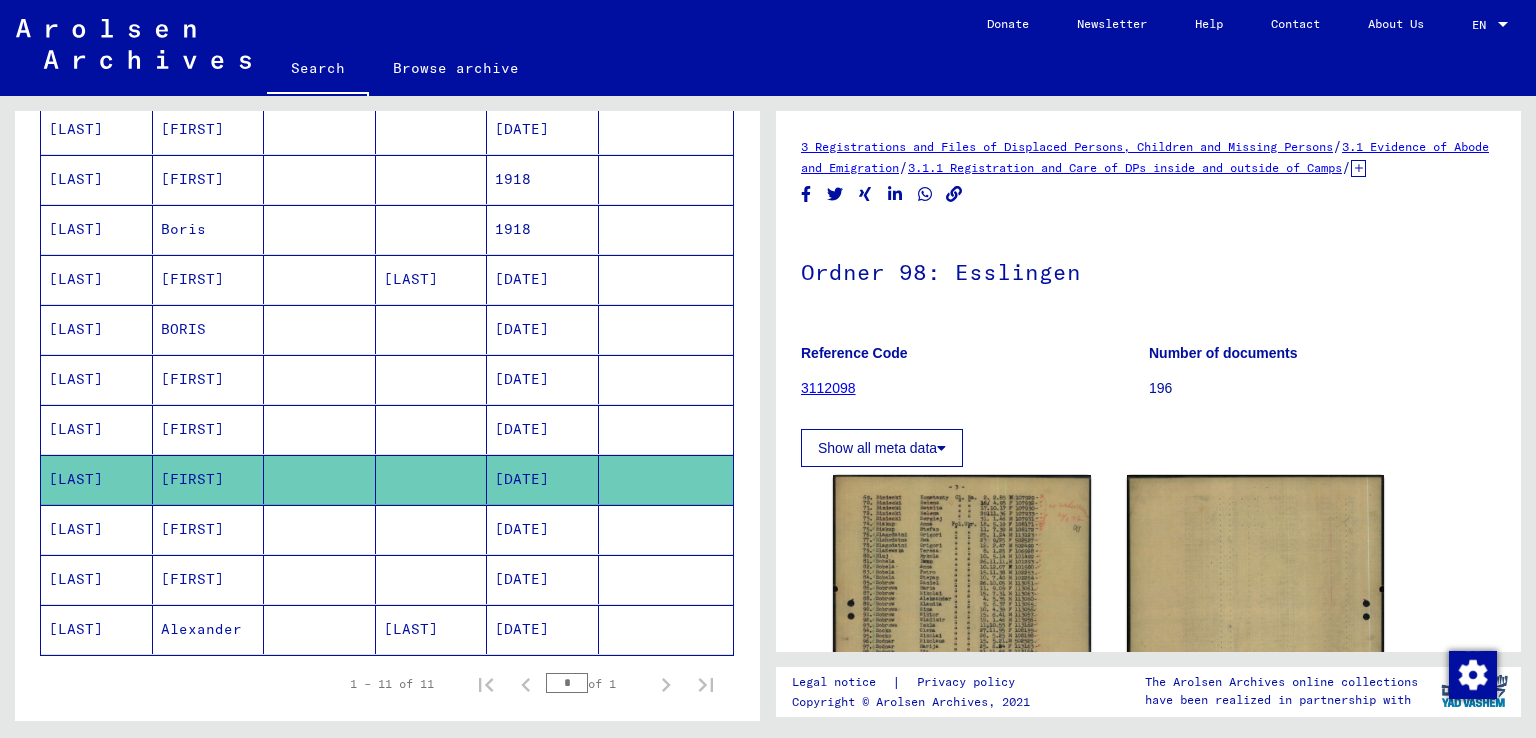 click on "[LAST]" at bounding box center [97, 629] 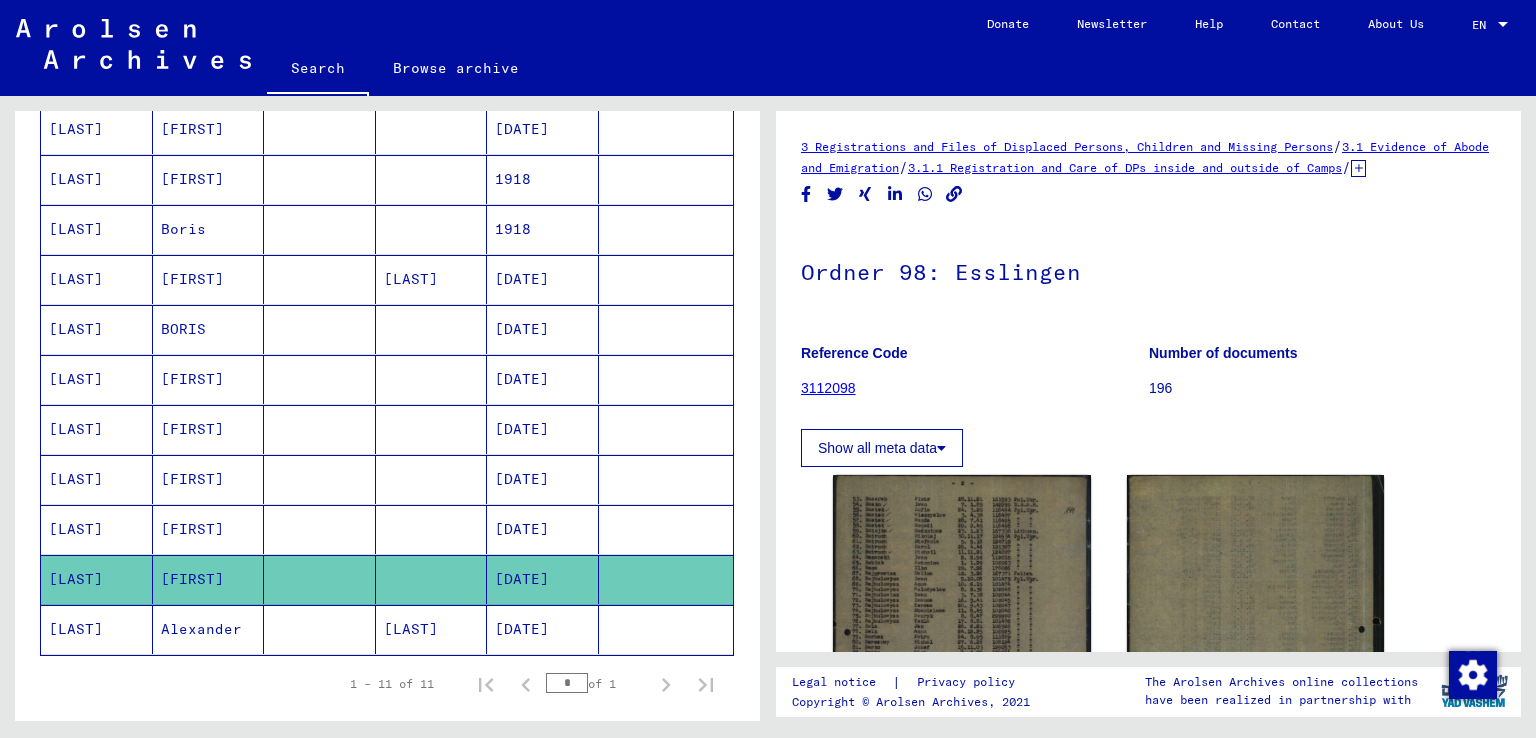 scroll, scrollTop: 0, scrollLeft: 0, axis: both 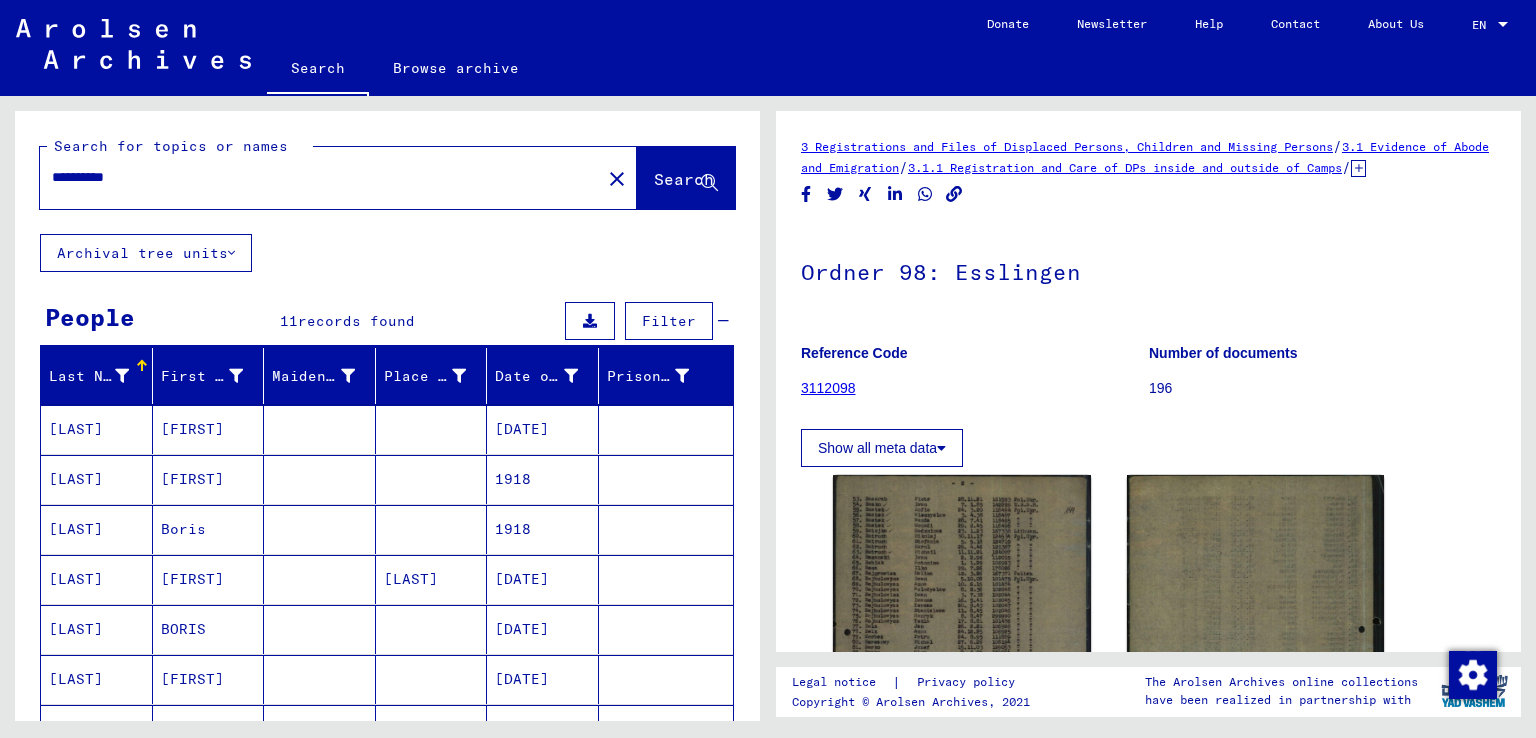 click on "**********" at bounding box center (320, 177) 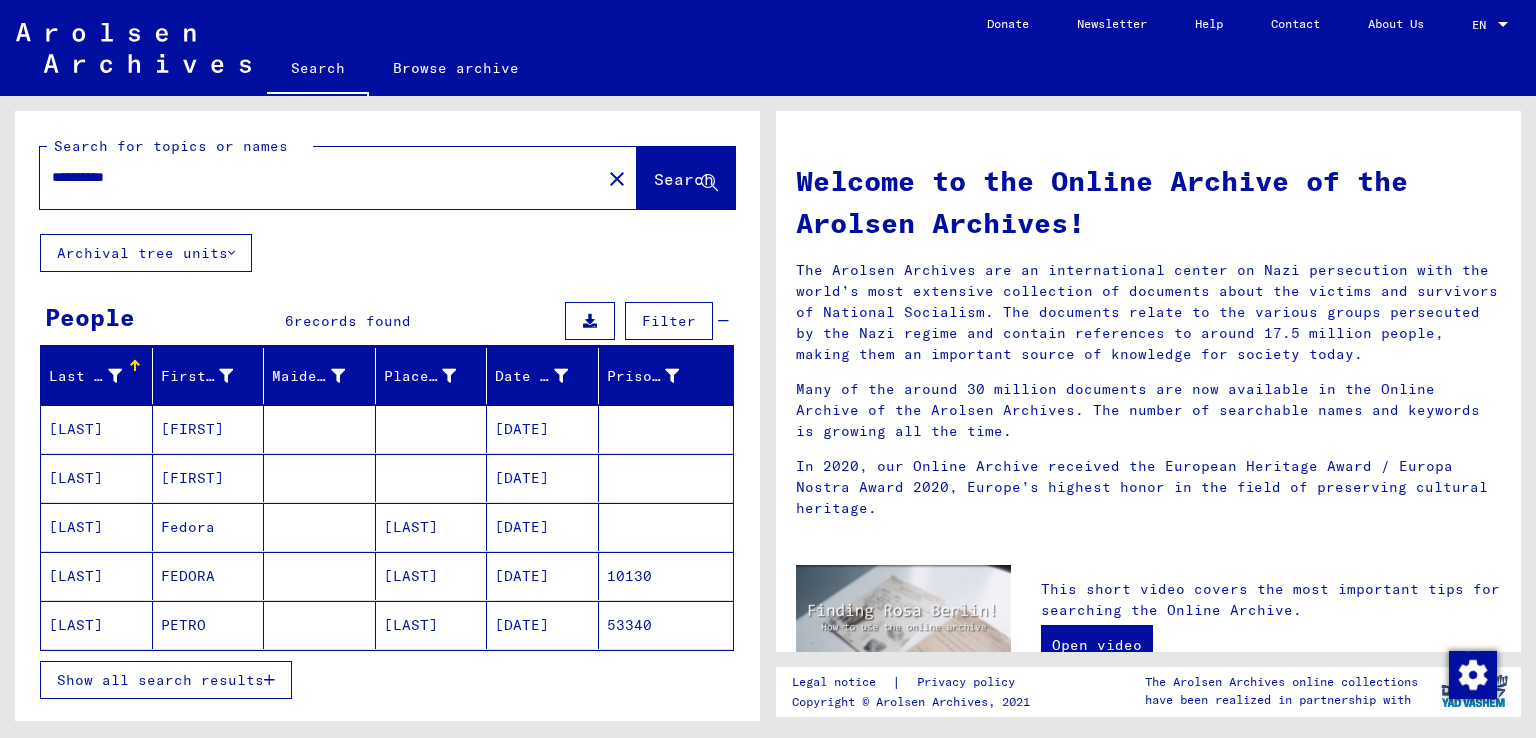 click on "[LAST]" at bounding box center (97, 478) 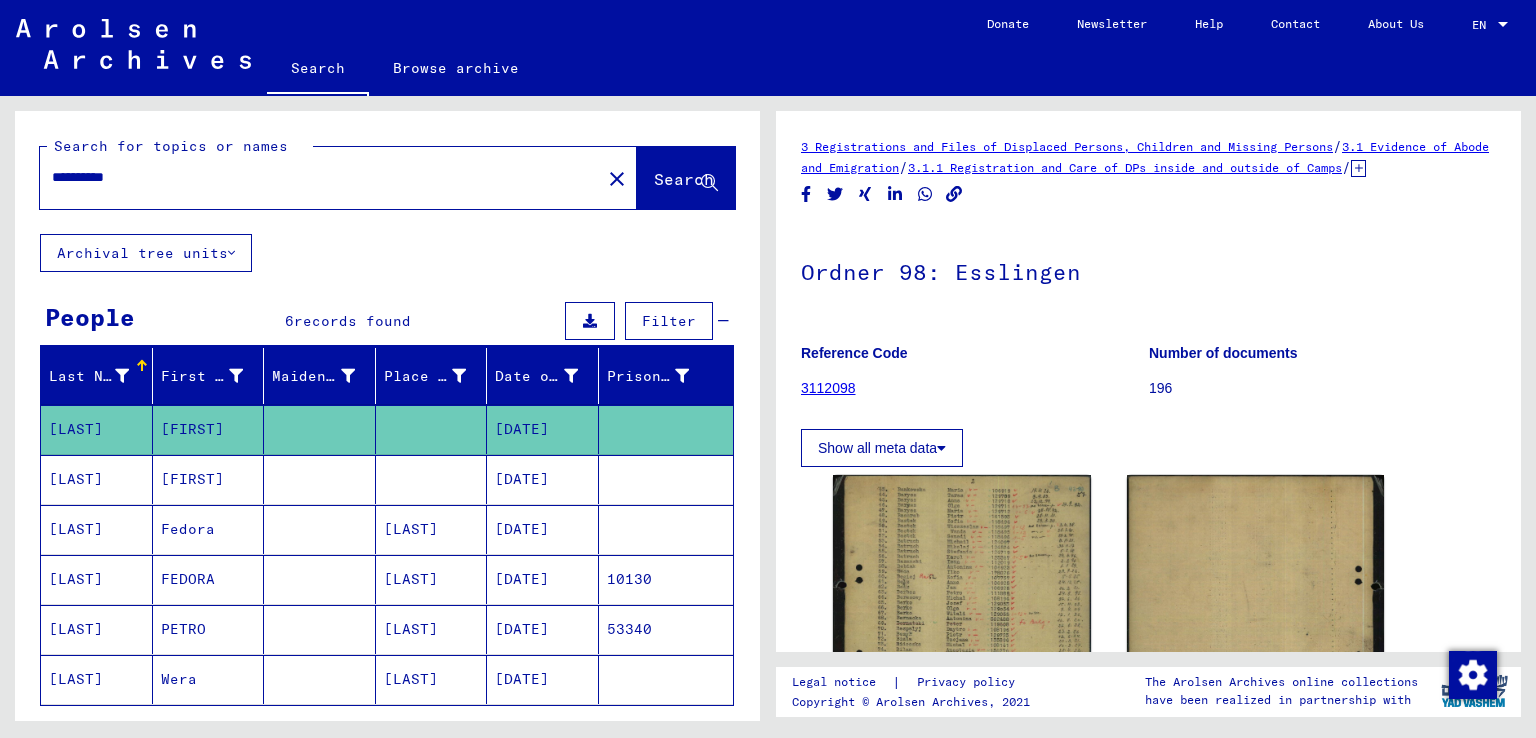 scroll, scrollTop: 0, scrollLeft: 0, axis: both 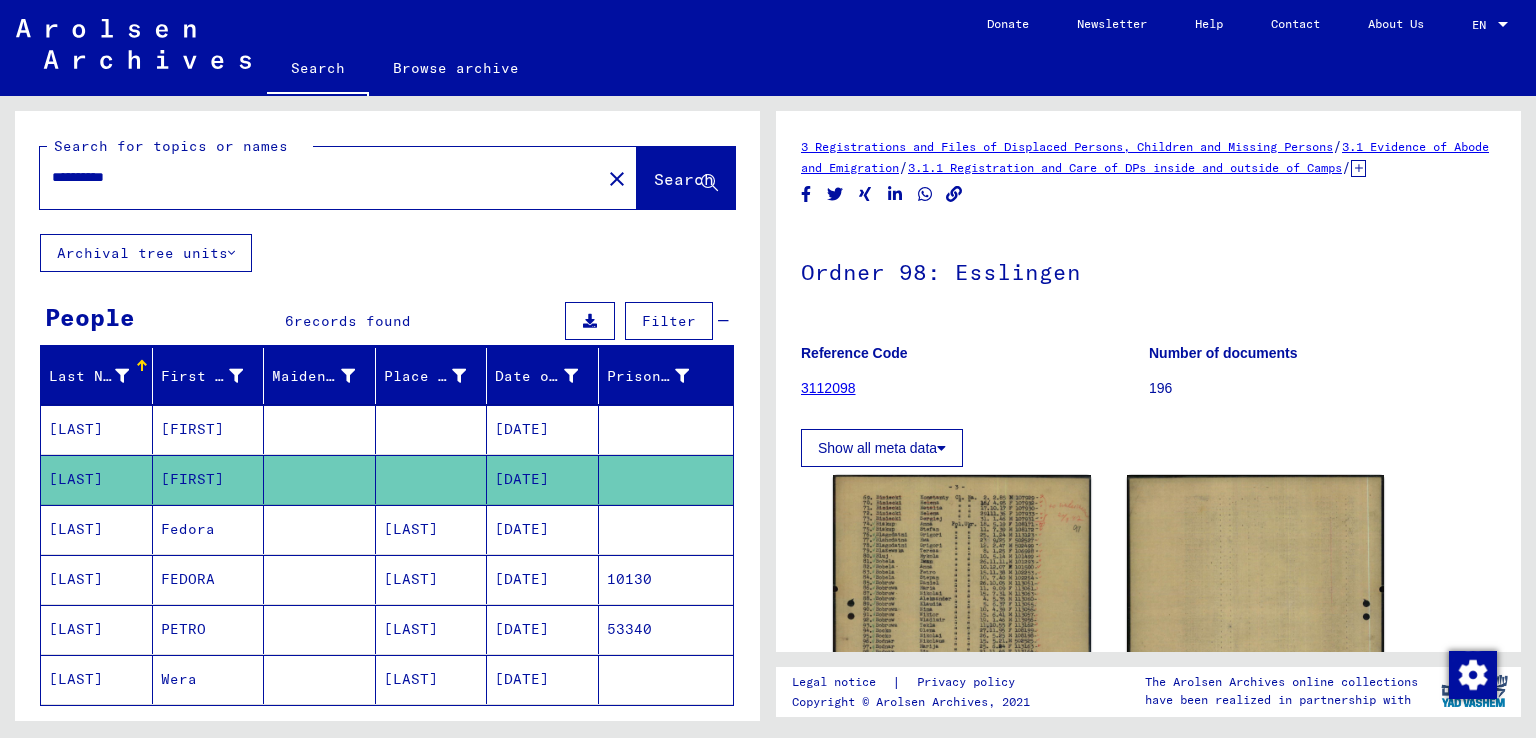 click on "**********" at bounding box center [320, 177] 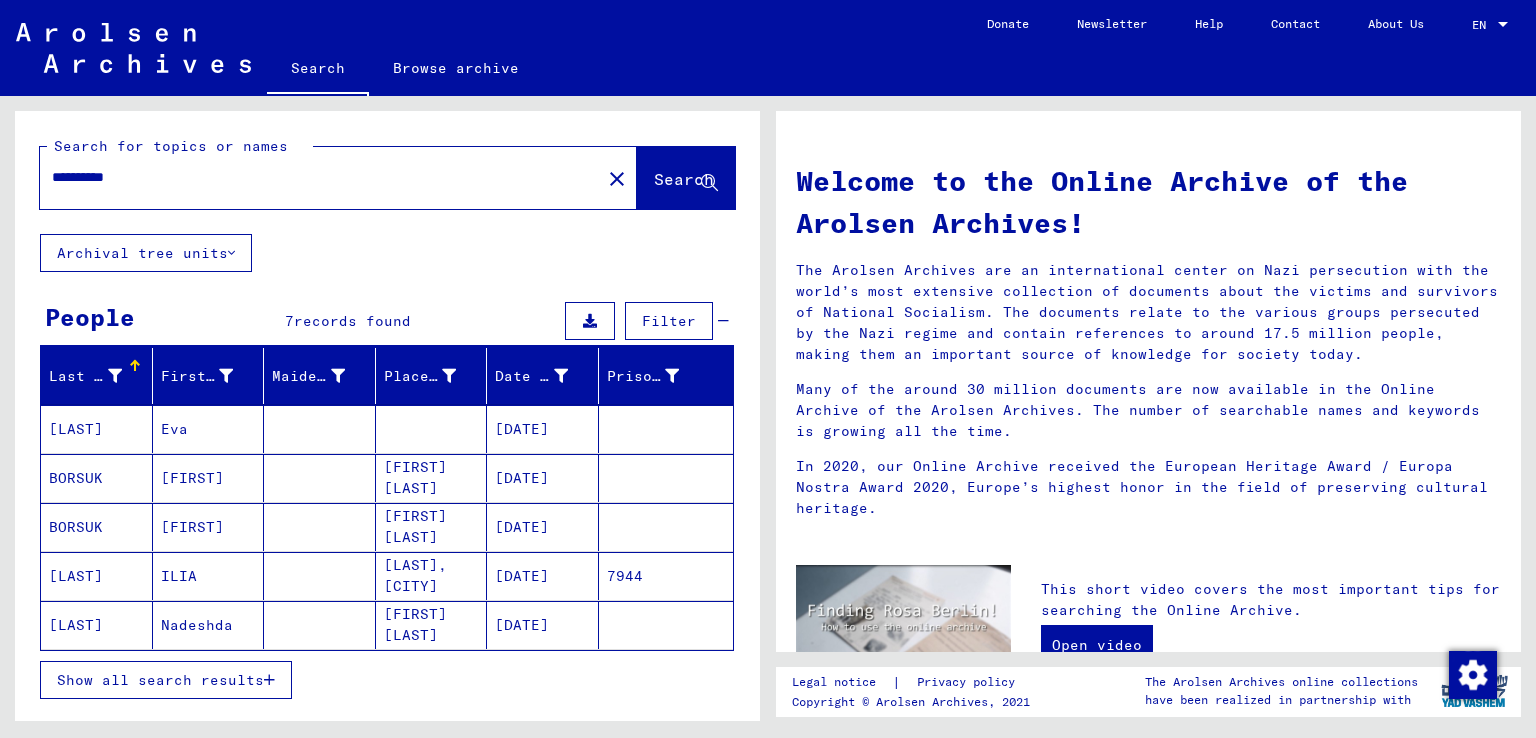 click on "[LAST]" at bounding box center (97, 478) 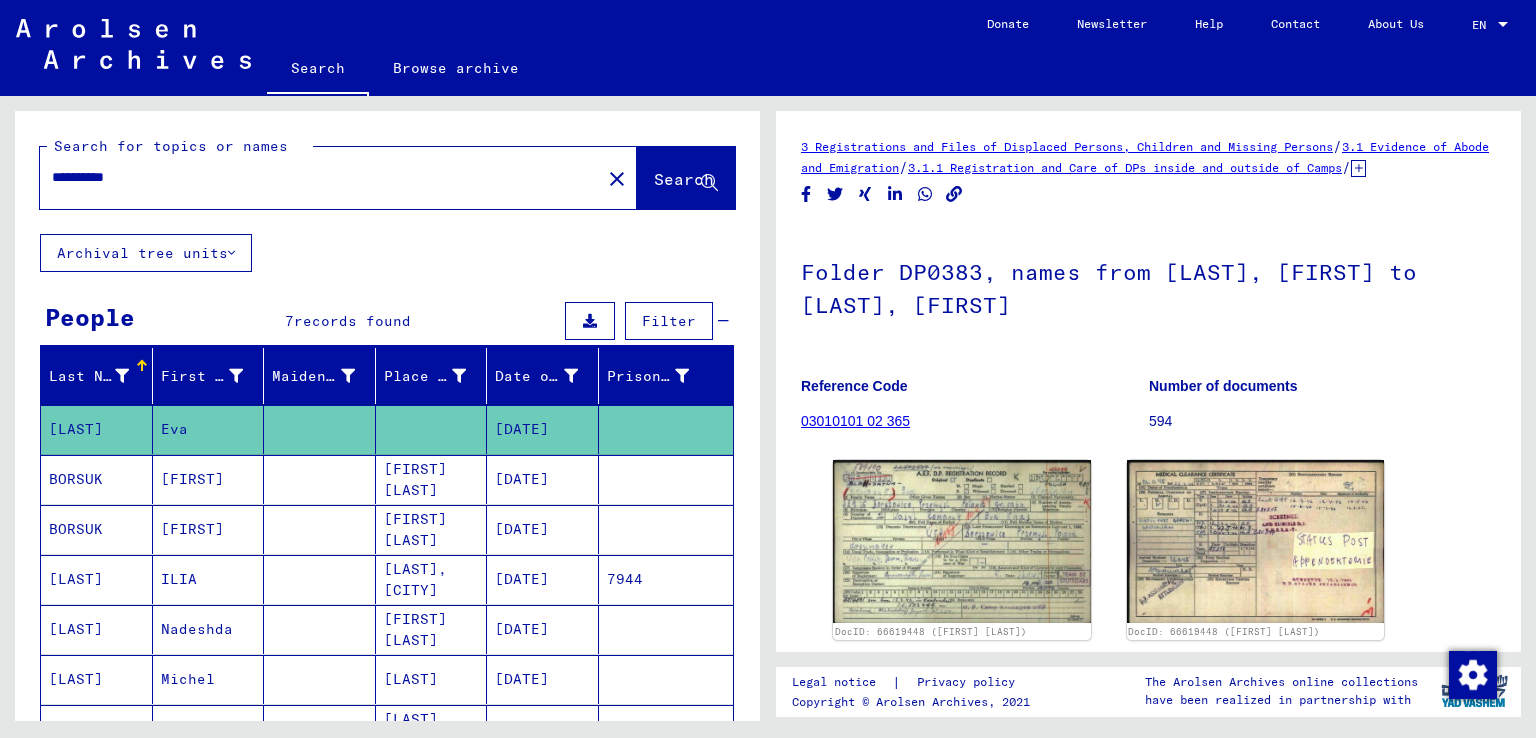 scroll, scrollTop: 200, scrollLeft: 0, axis: vertical 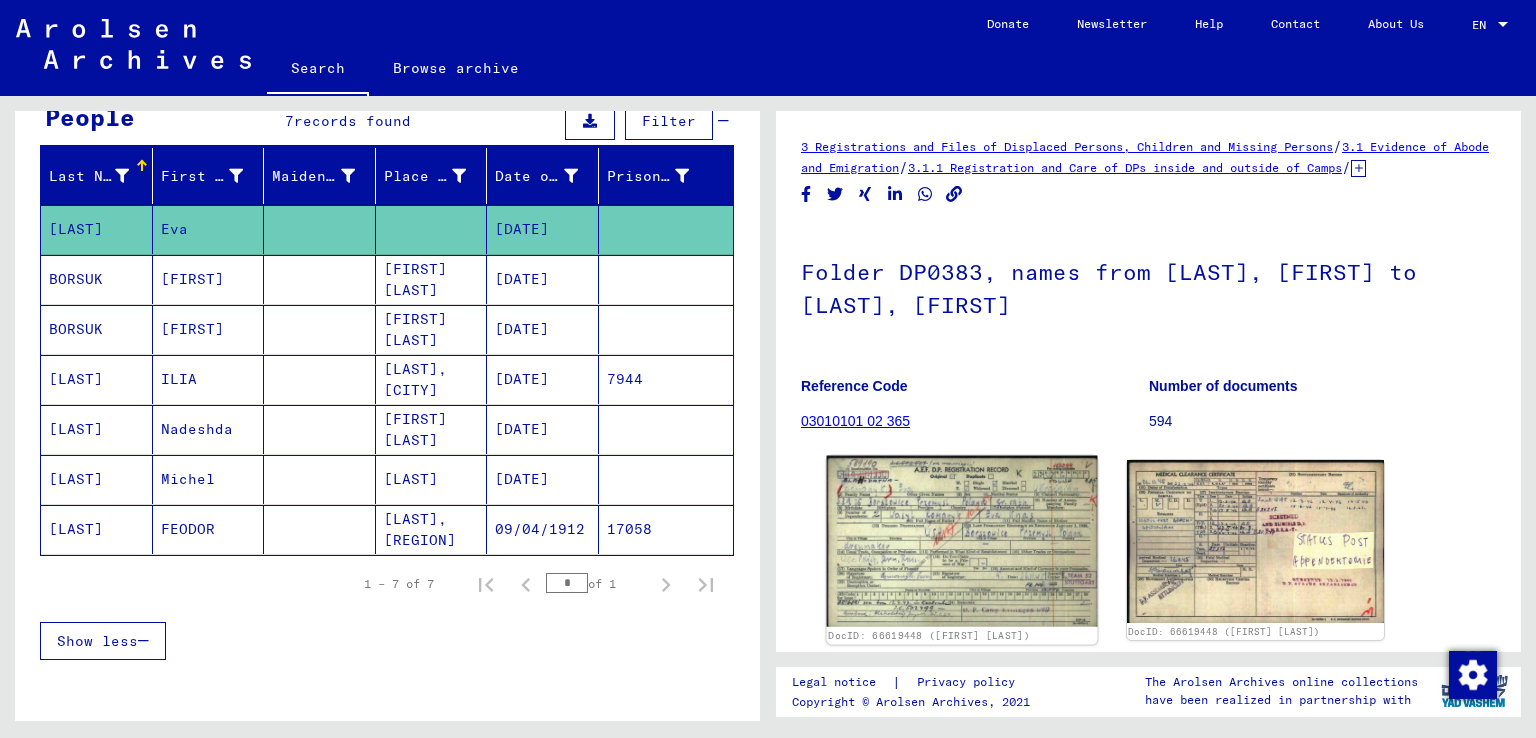 click 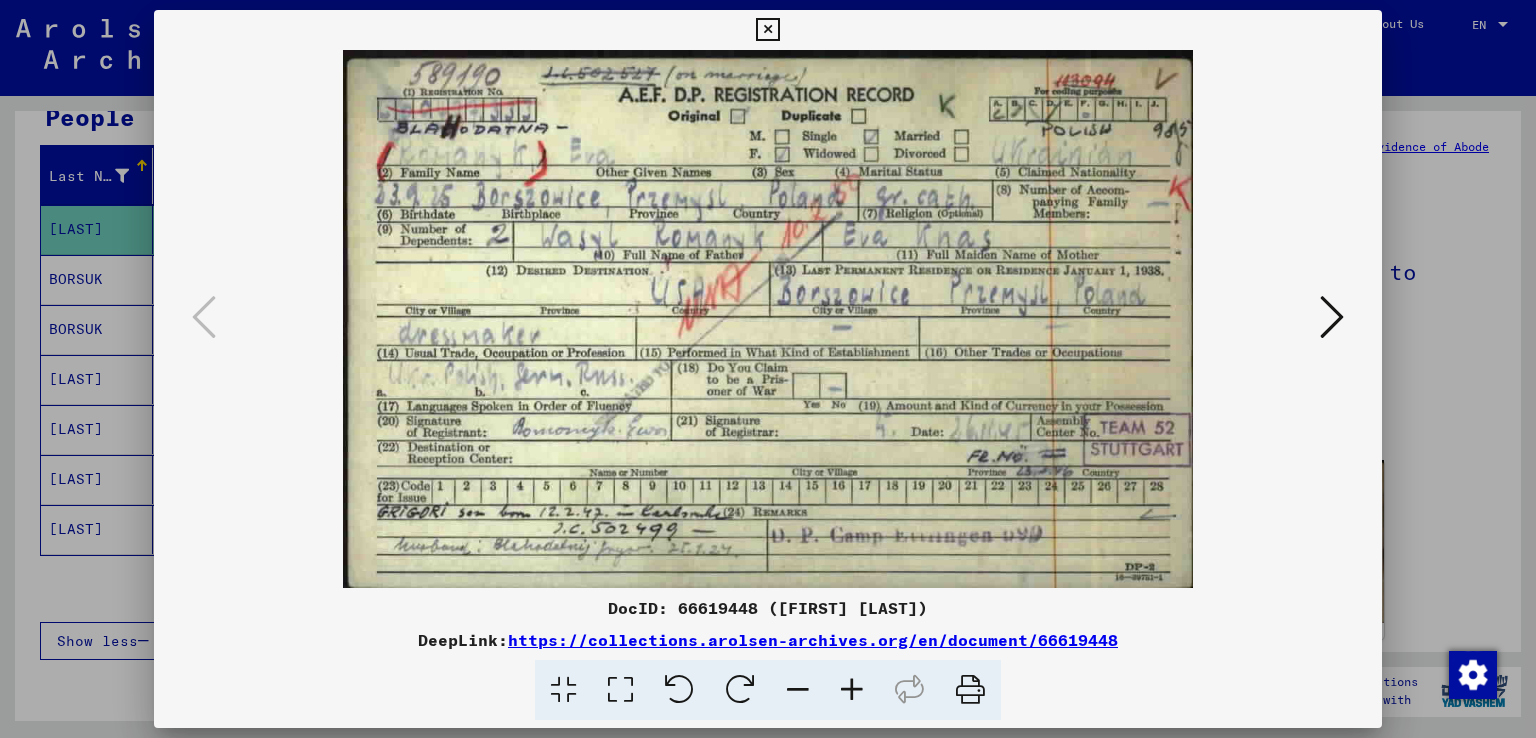 click at bounding box center [768, 369] 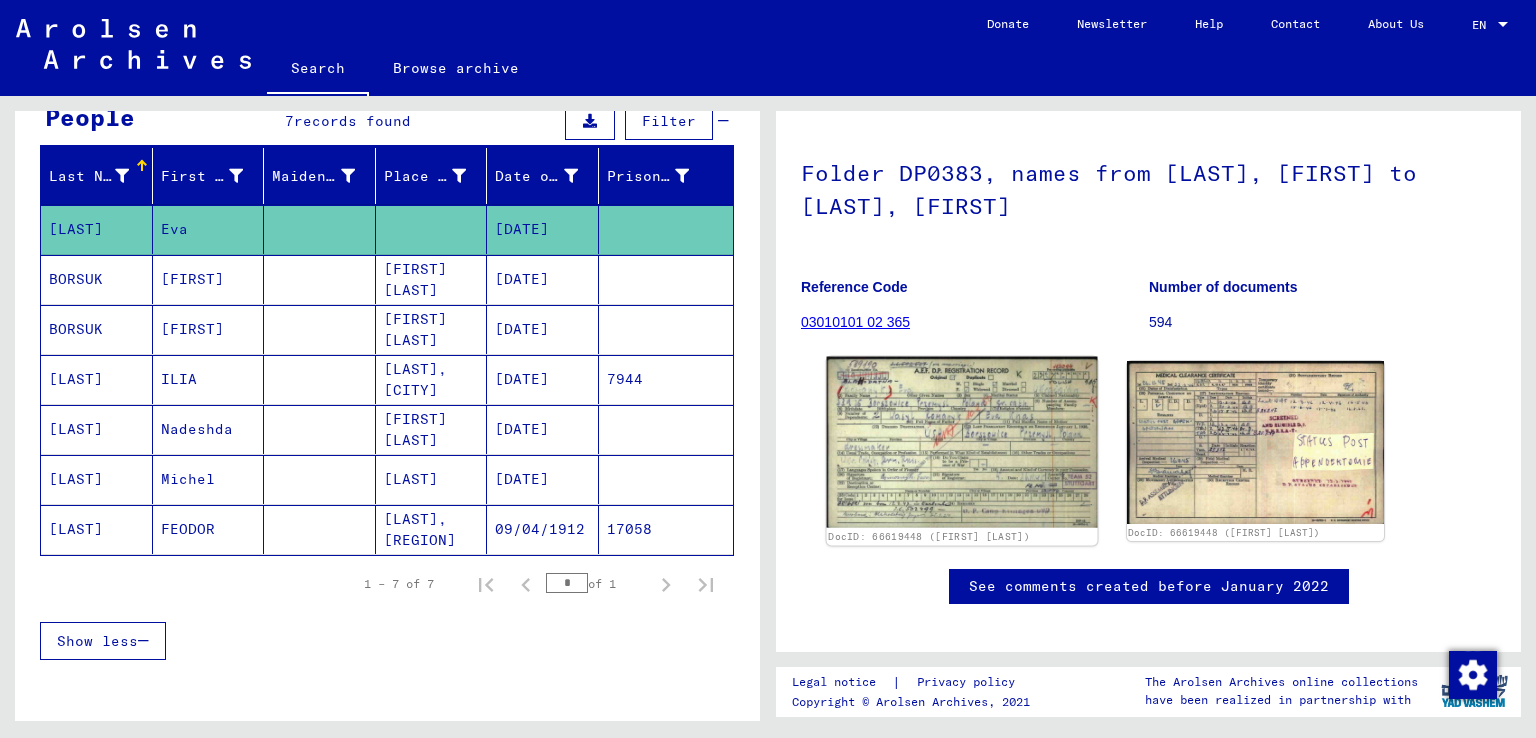 scroll, scrollTop: 100, scrollLeft: 0, axis: vertical 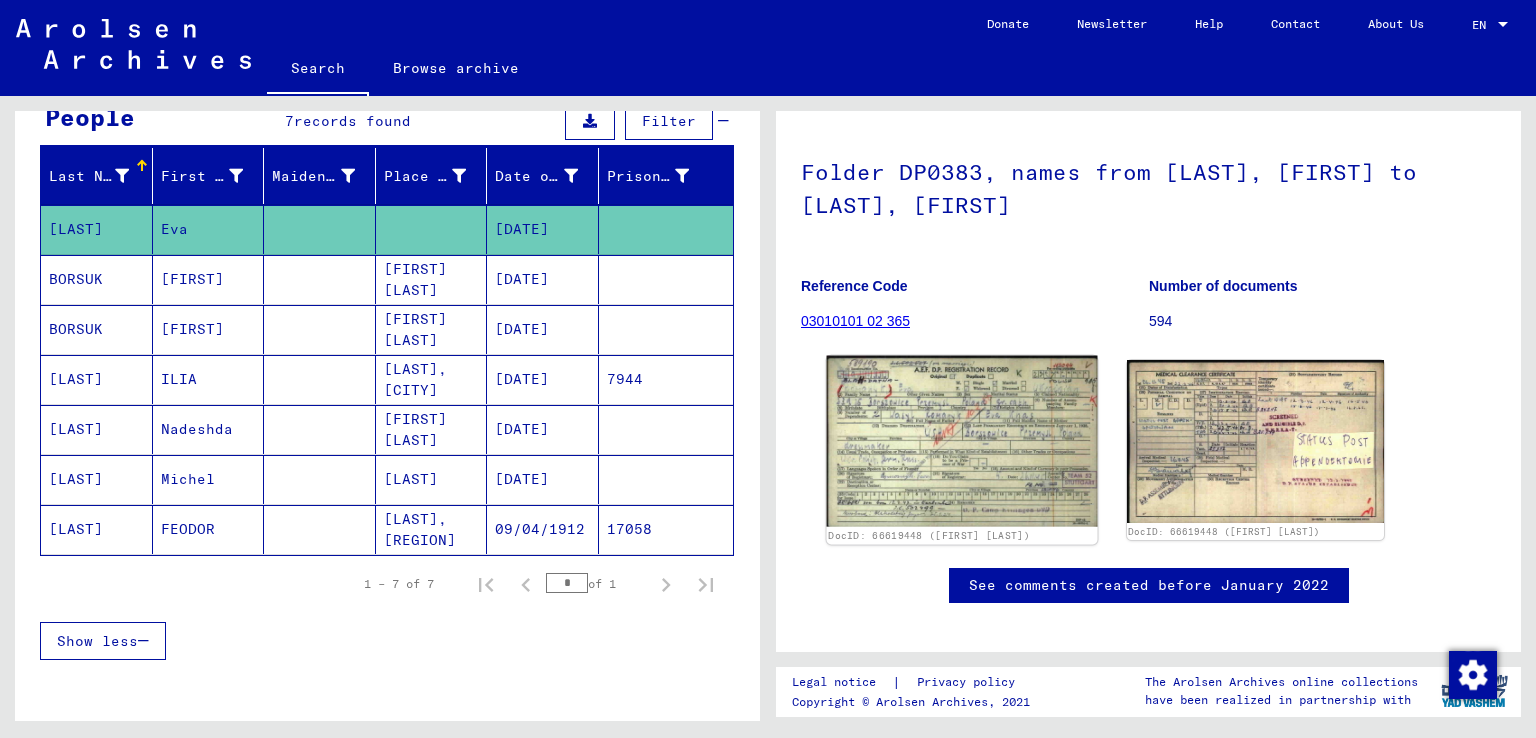 click 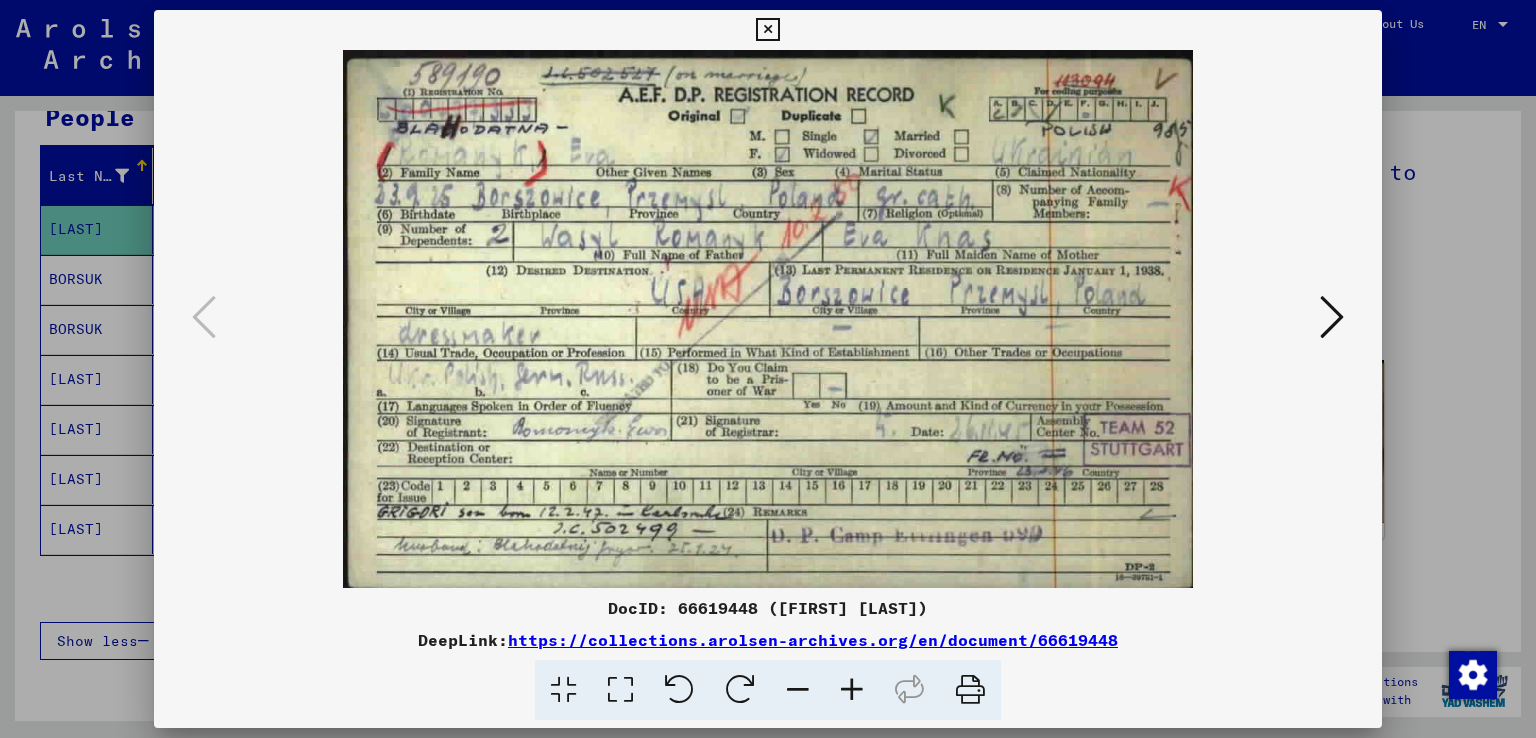 click at bounding box center [1332, 317] 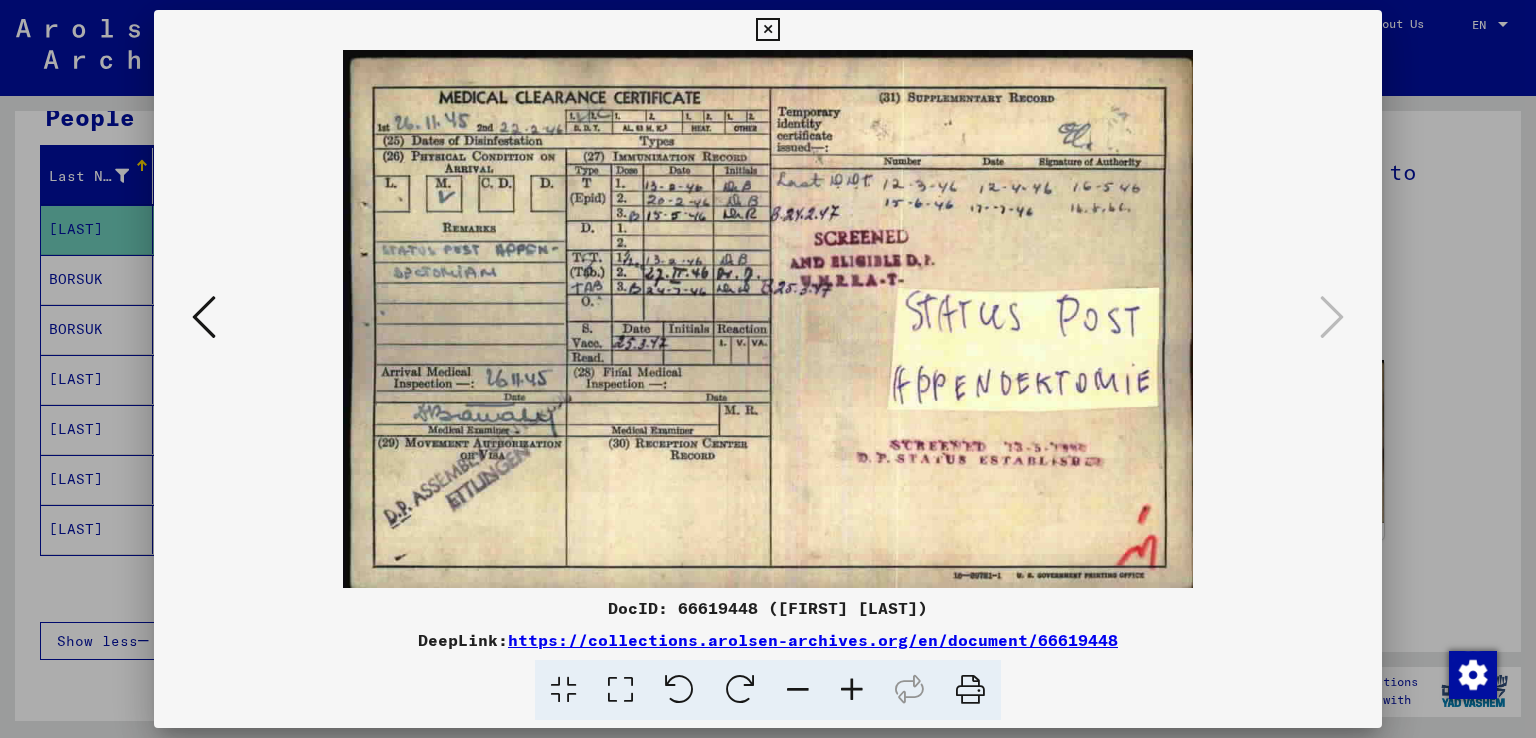click at bounding box center (768, 369) 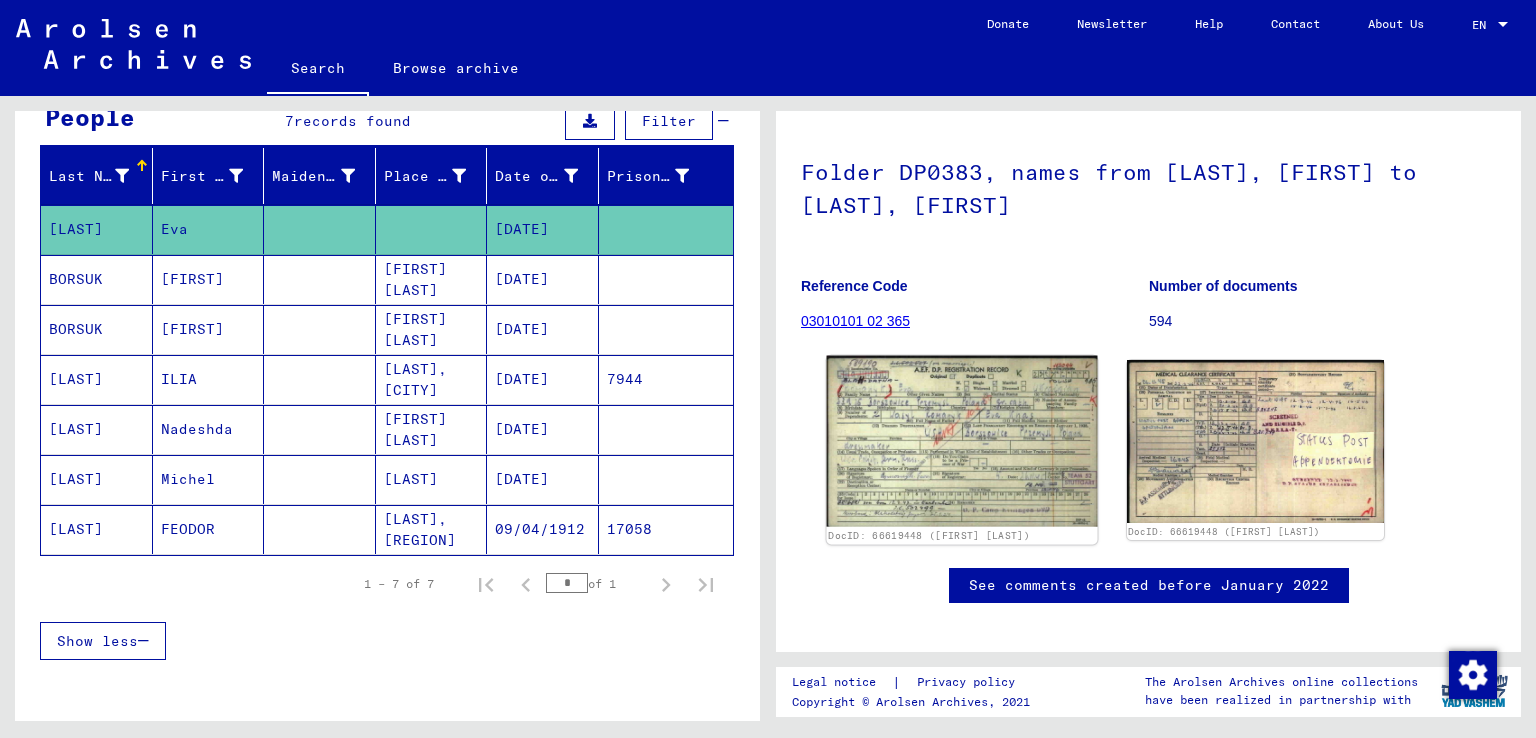 click 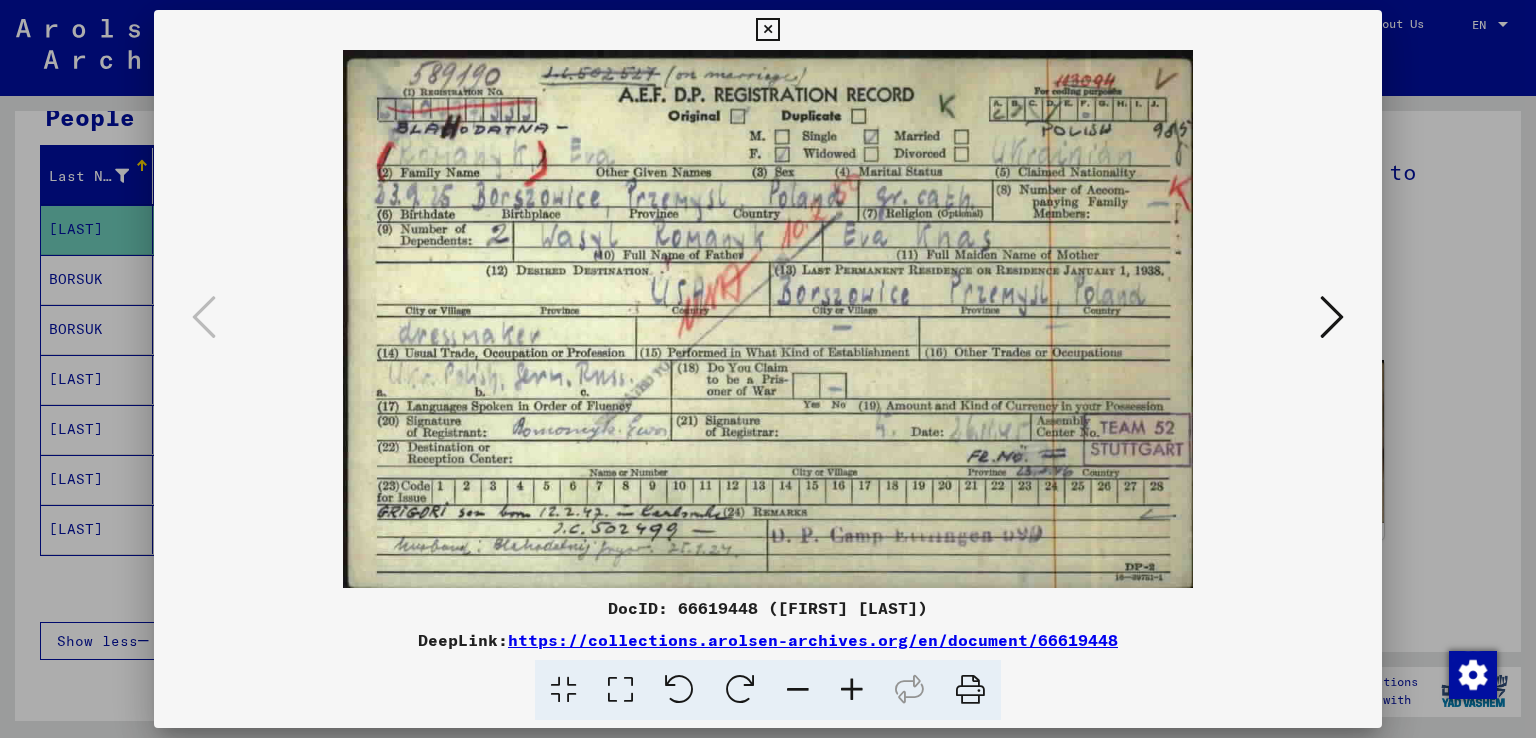 click at bounding box center [768, 369] 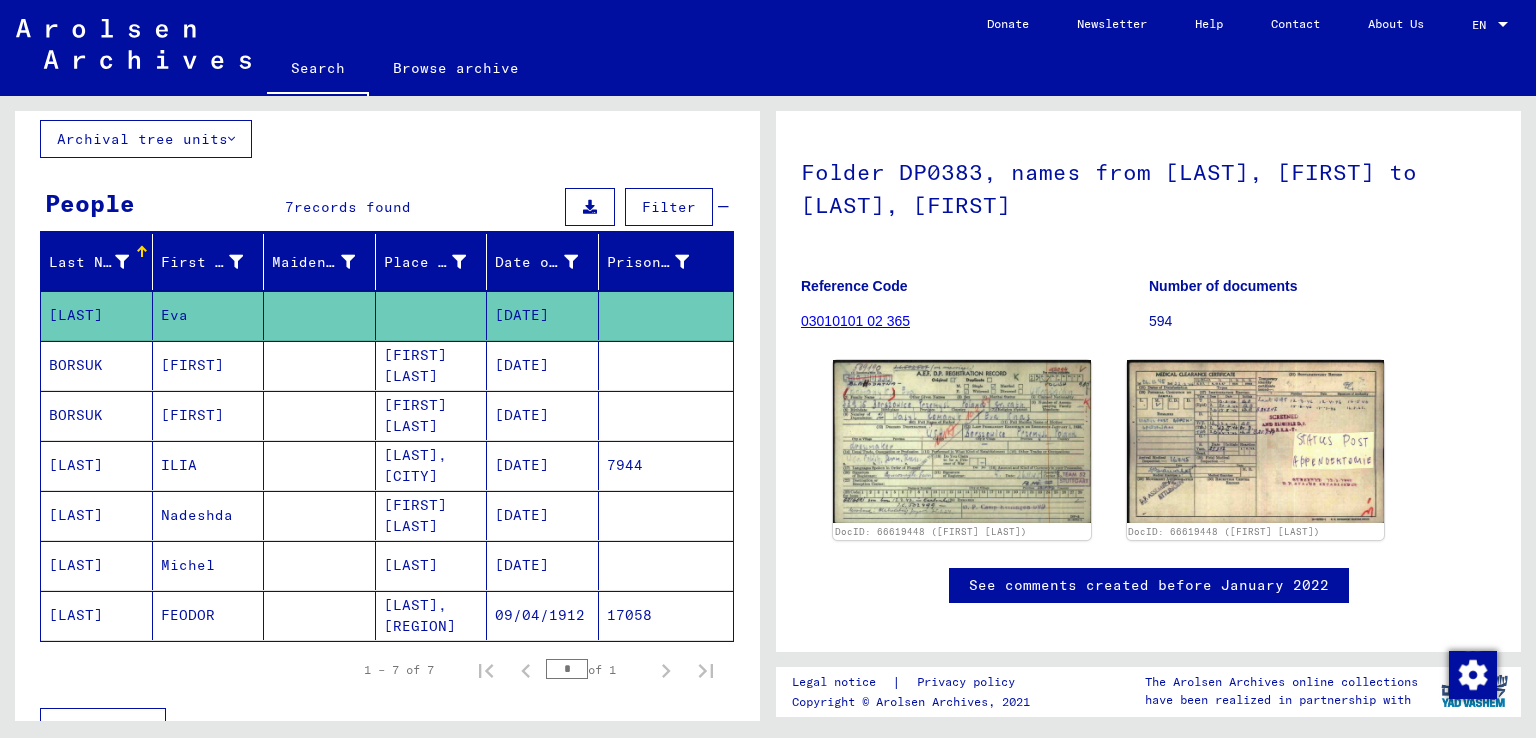 scroll, scrollTop: 0, scrollLeft: 0, axis: both 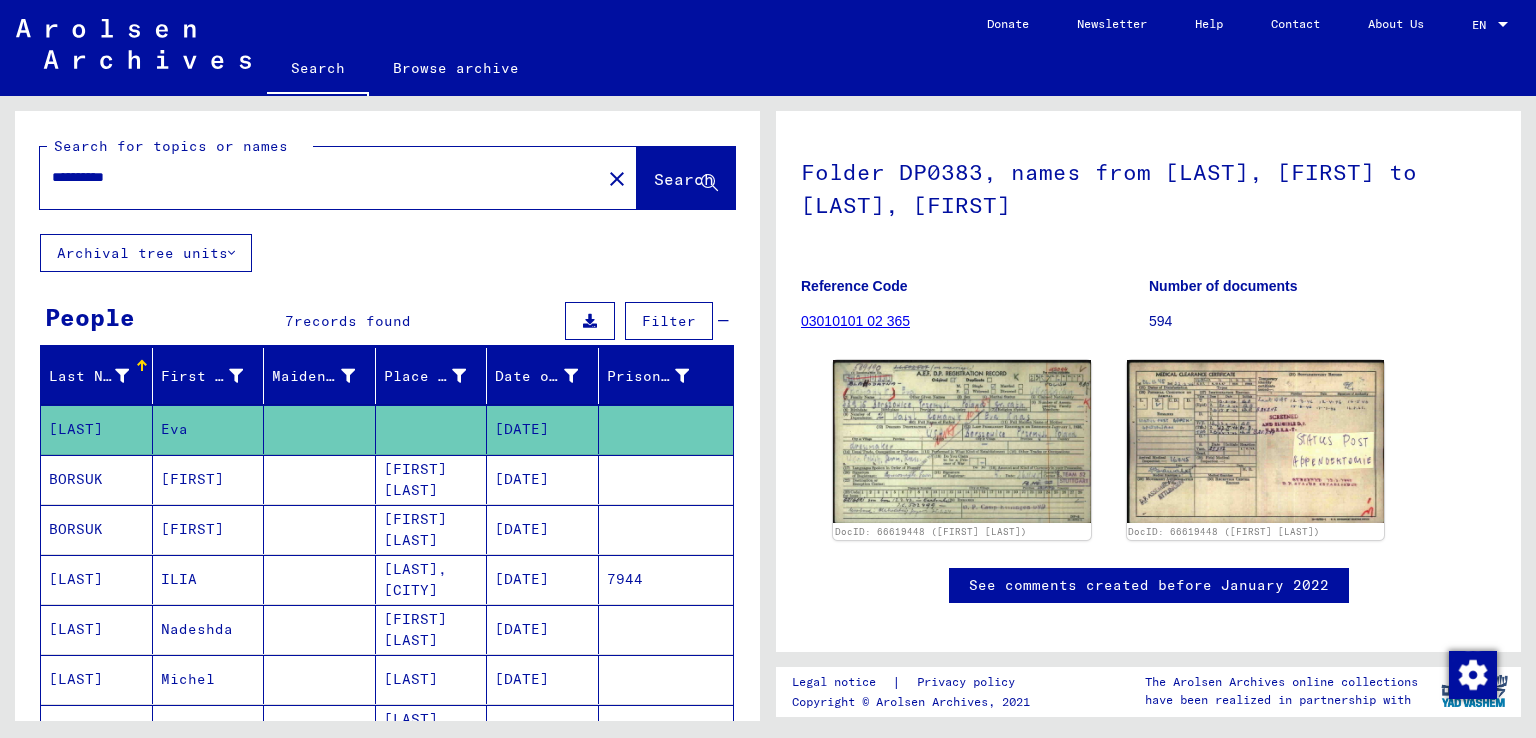 drag, startPoint x: 142, startPoint y: 172, endPoint x: 131, endPoint y: 171, distance: 11.045361 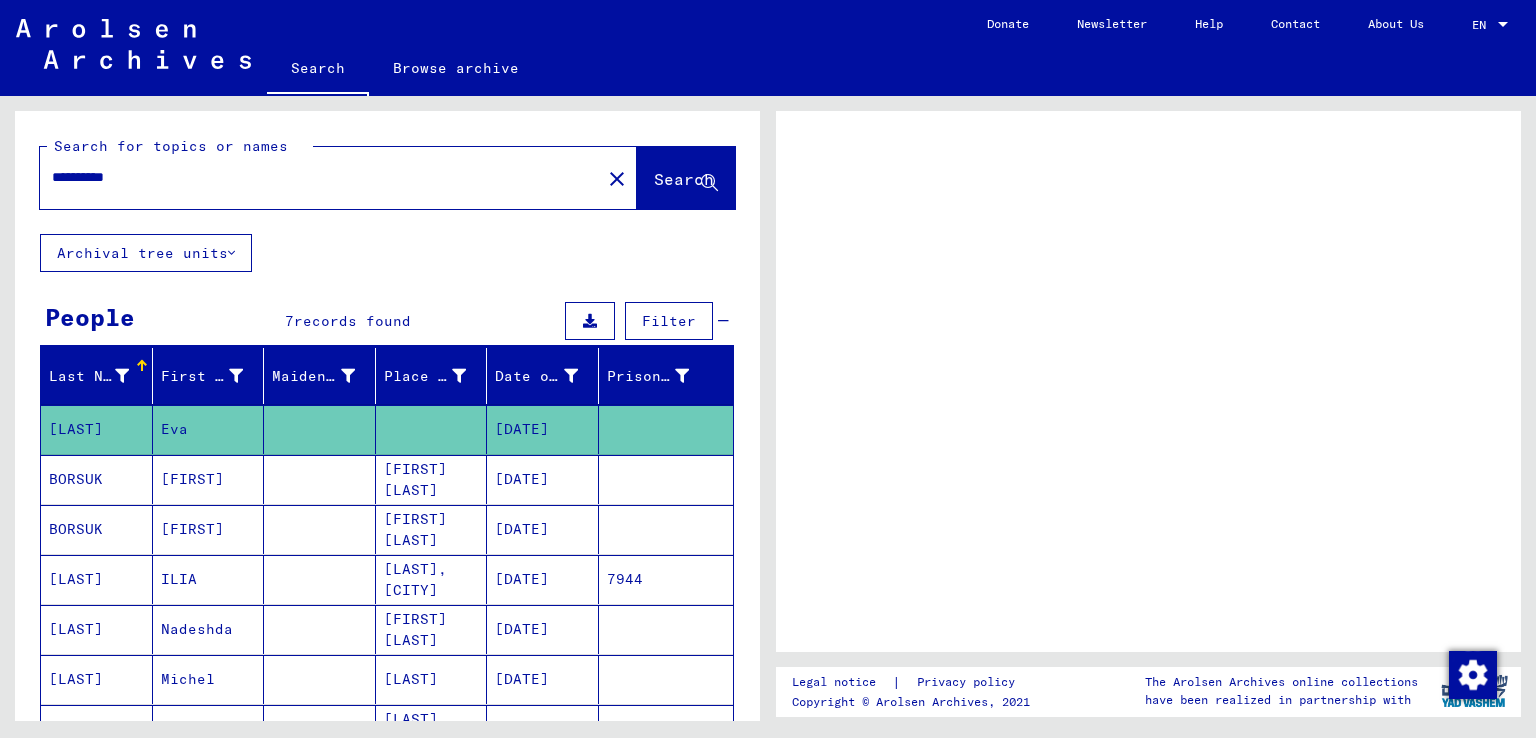 scroll, scrollTop: 0, scrollLeft: 0, axis: both 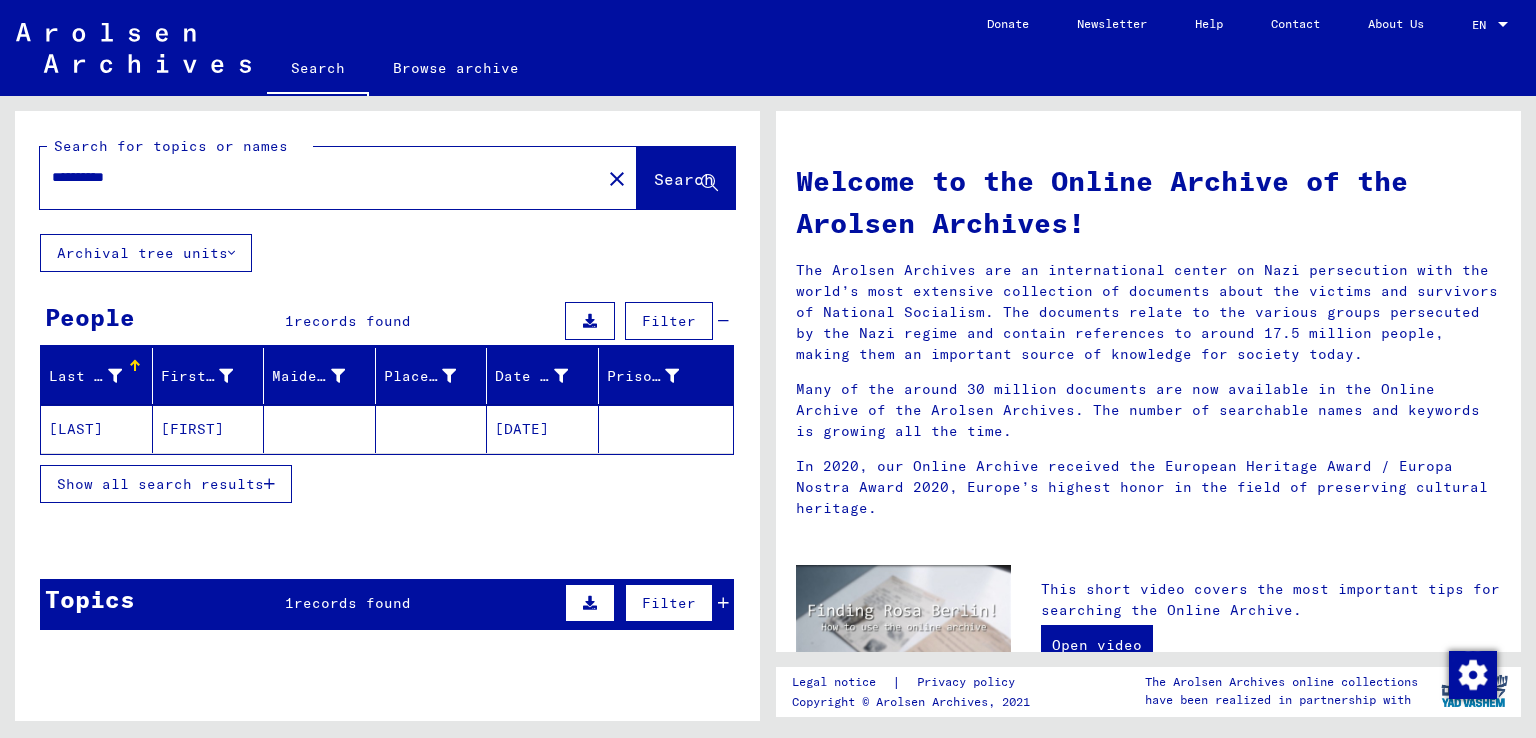 click on "[LAST]" 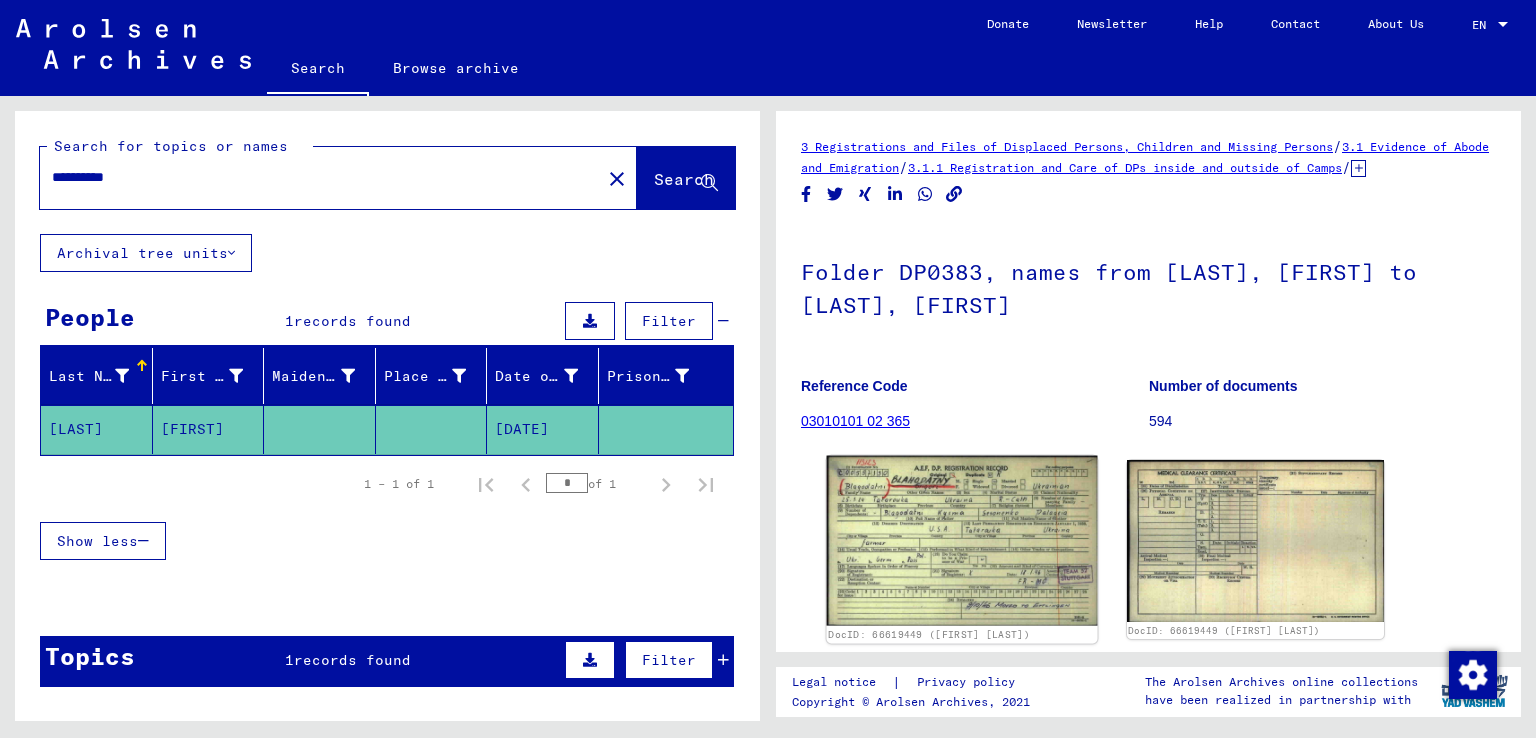 click 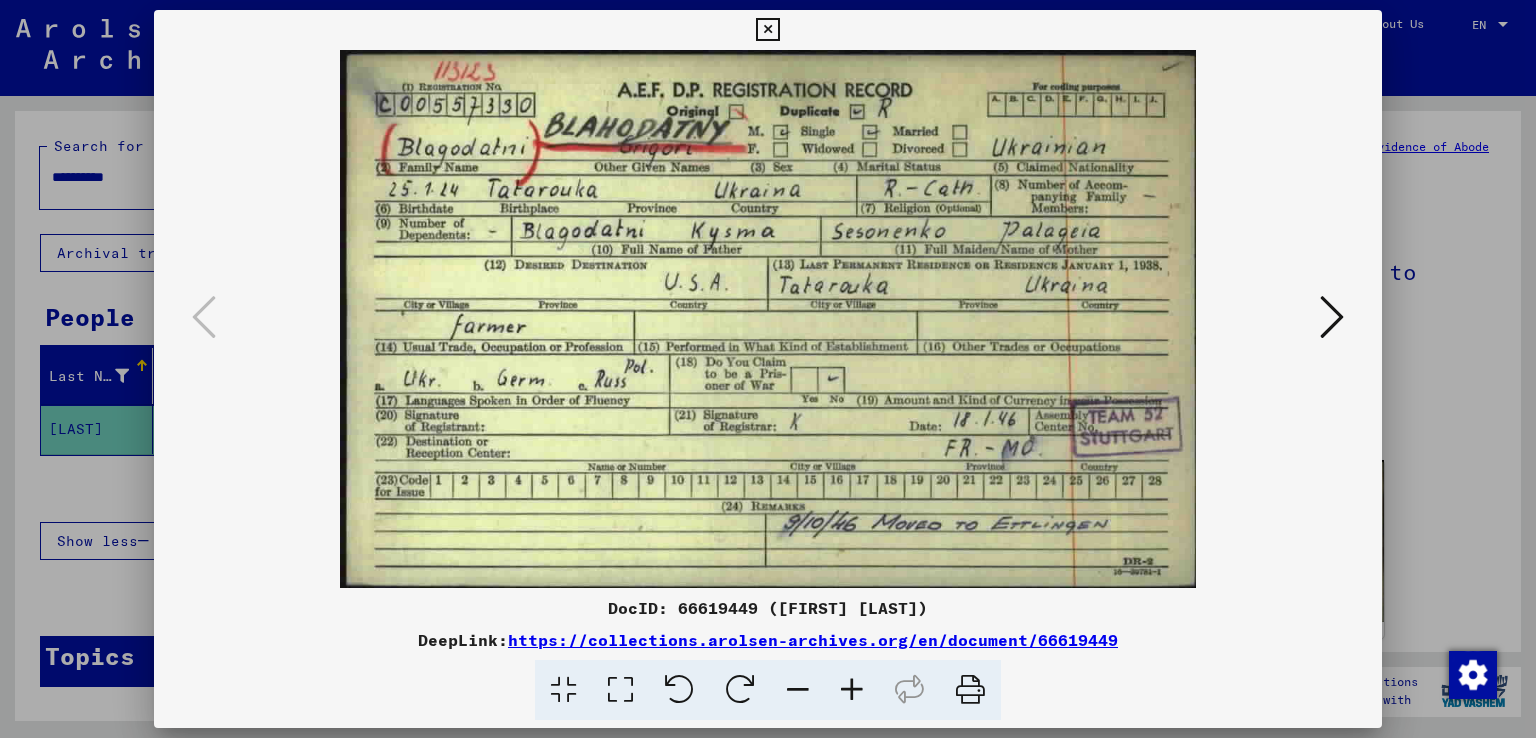 scroll, scrollTop: 0, scrollLeft: 0, axis: both 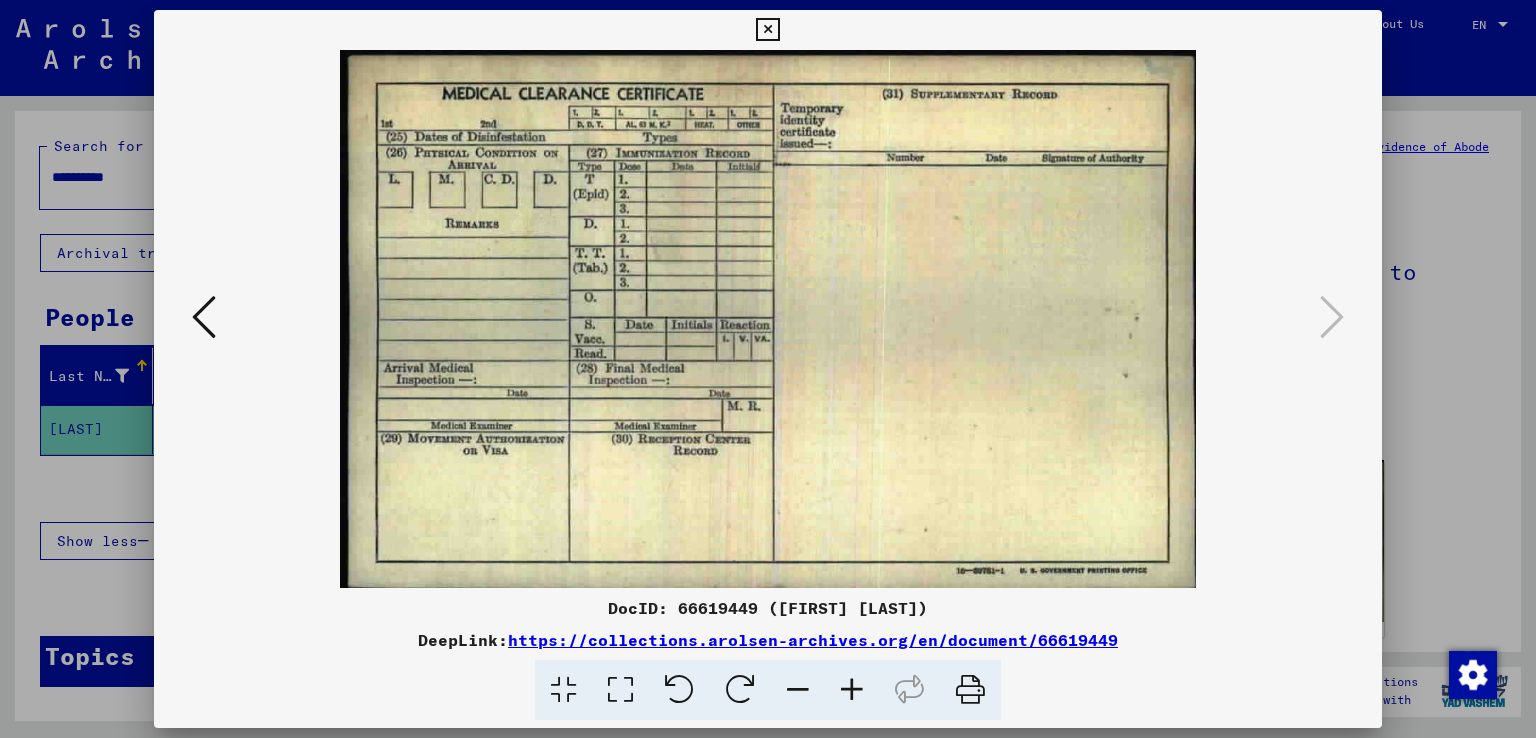 click at bounding box center [767, 30] 